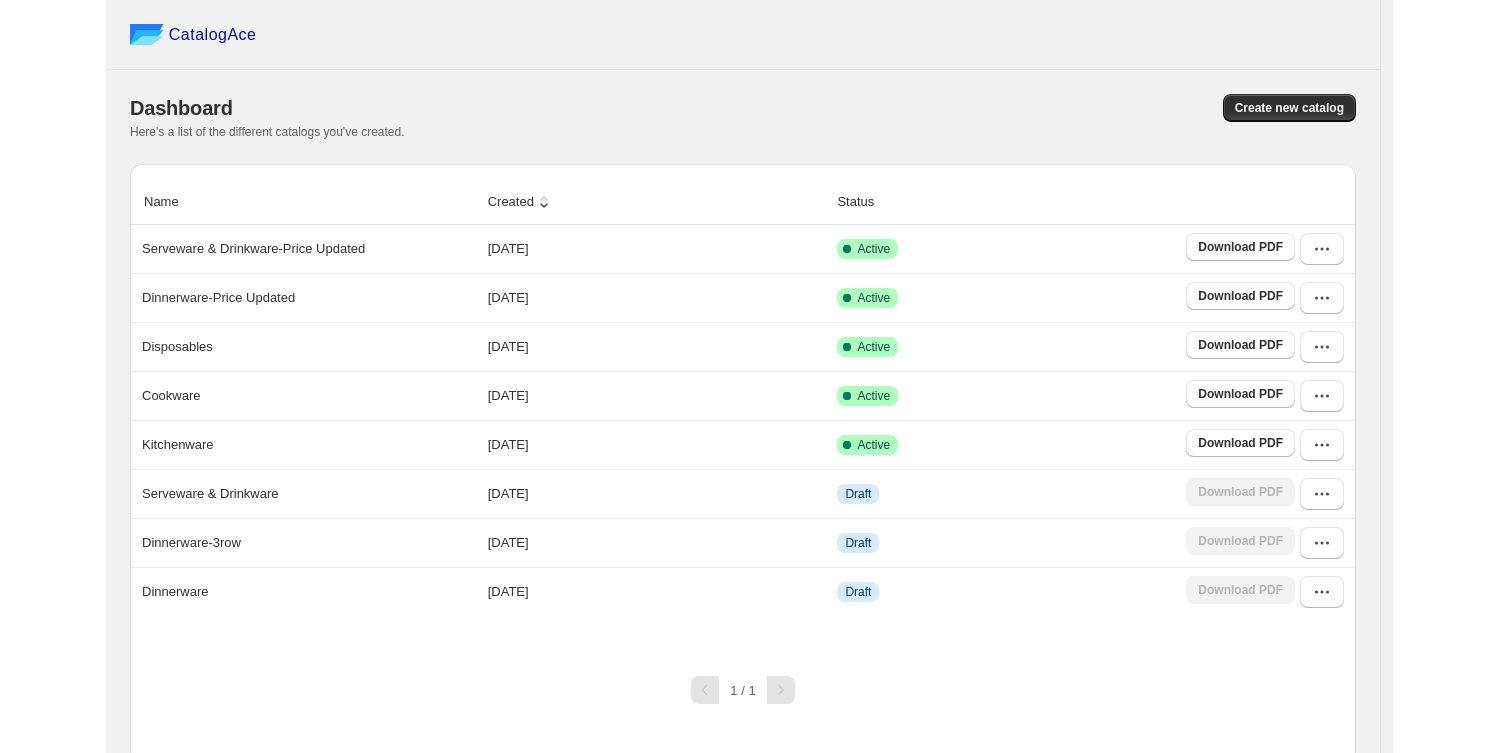 scroll, scrollTop: 0, scrollLeft: 0, axis: both 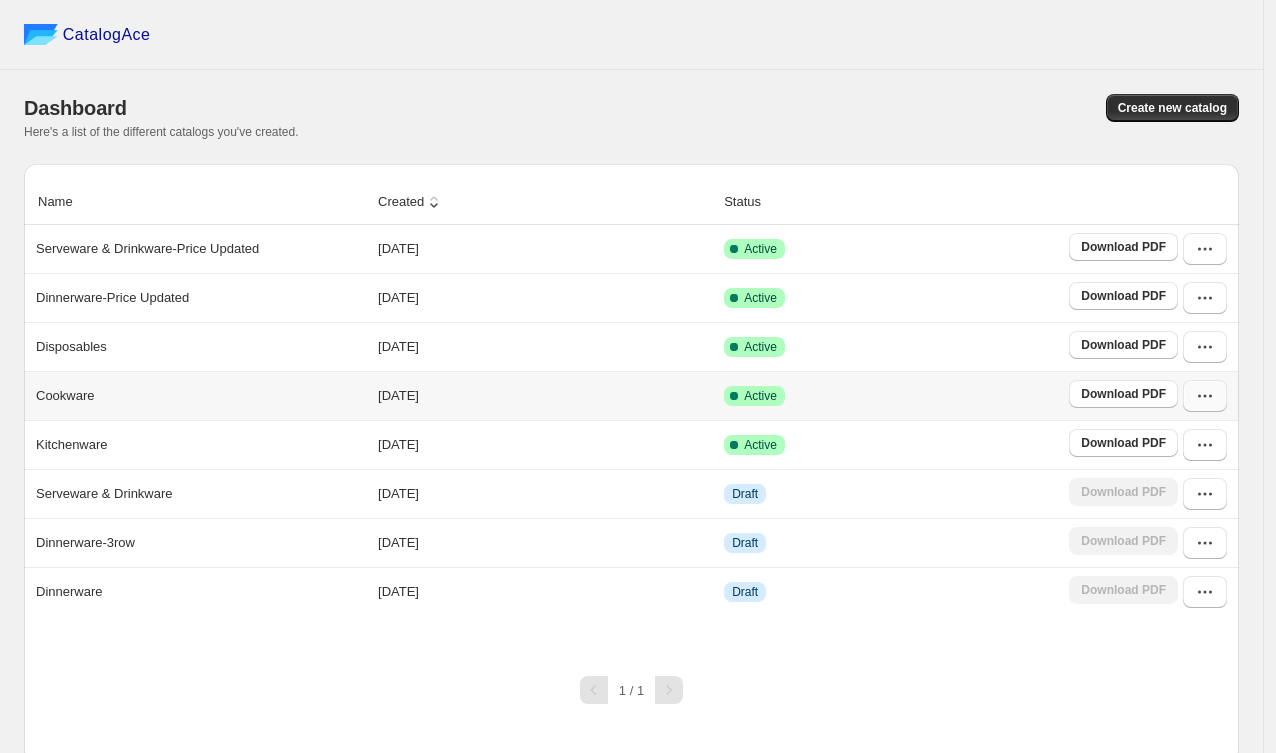 click 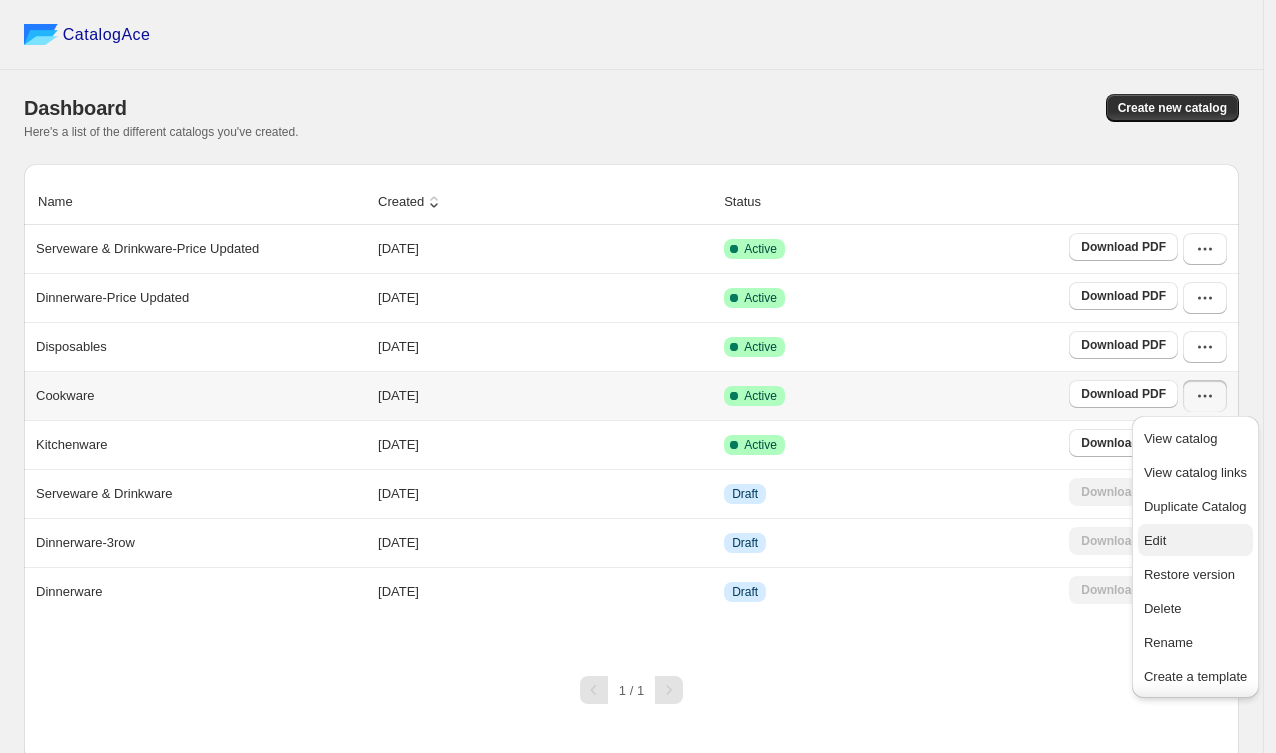 drag, startPoint x: 1169, startPoint y: 534, endPoint x: 1164, endPoint y: 569, distance: 35.35534 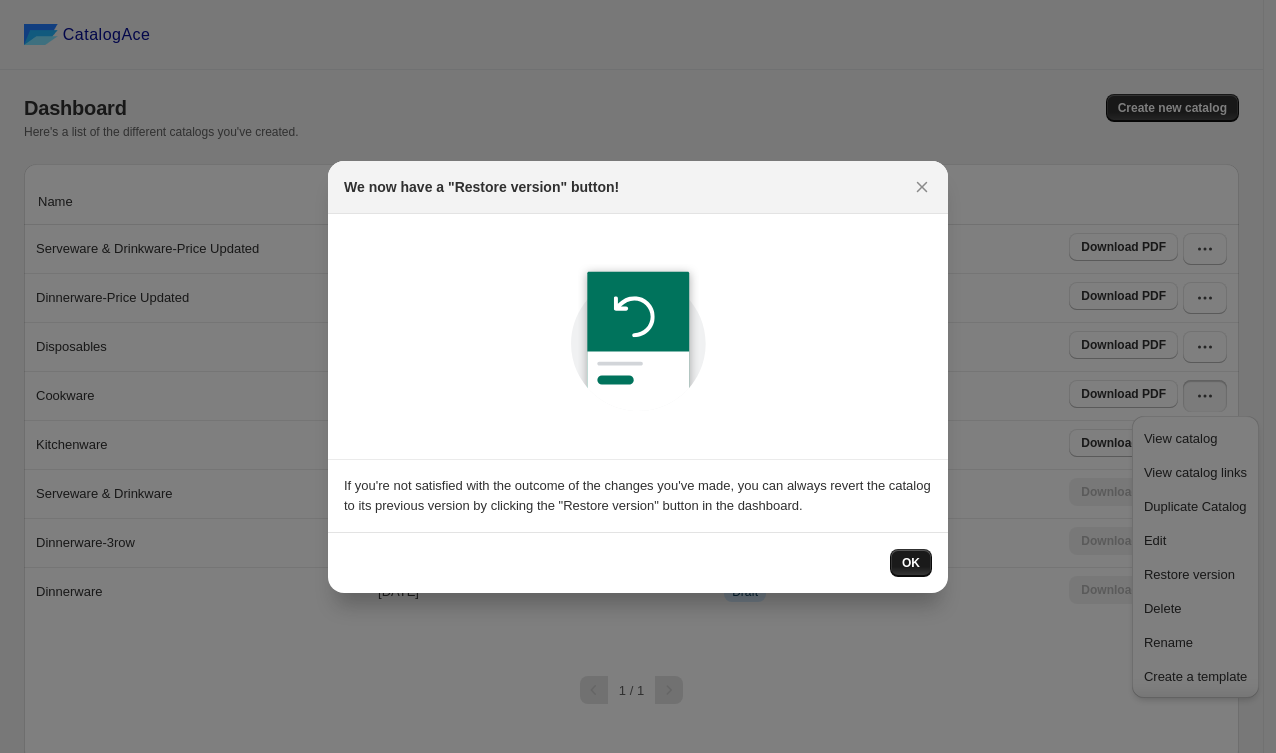 click on "OK" at bounding box center [911, 563] 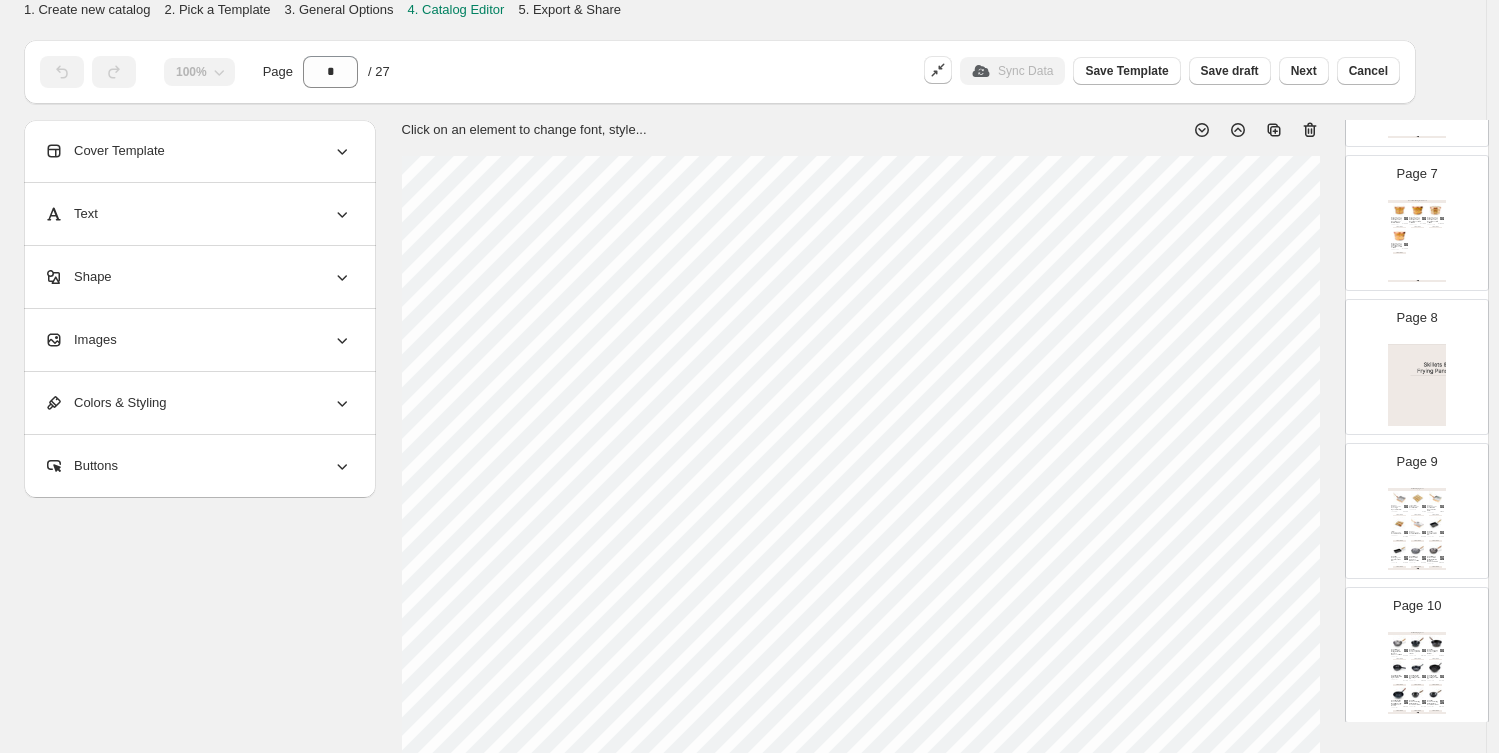 scroll, scrollTop: 1111, scrollLeft: 0, axis: vertical 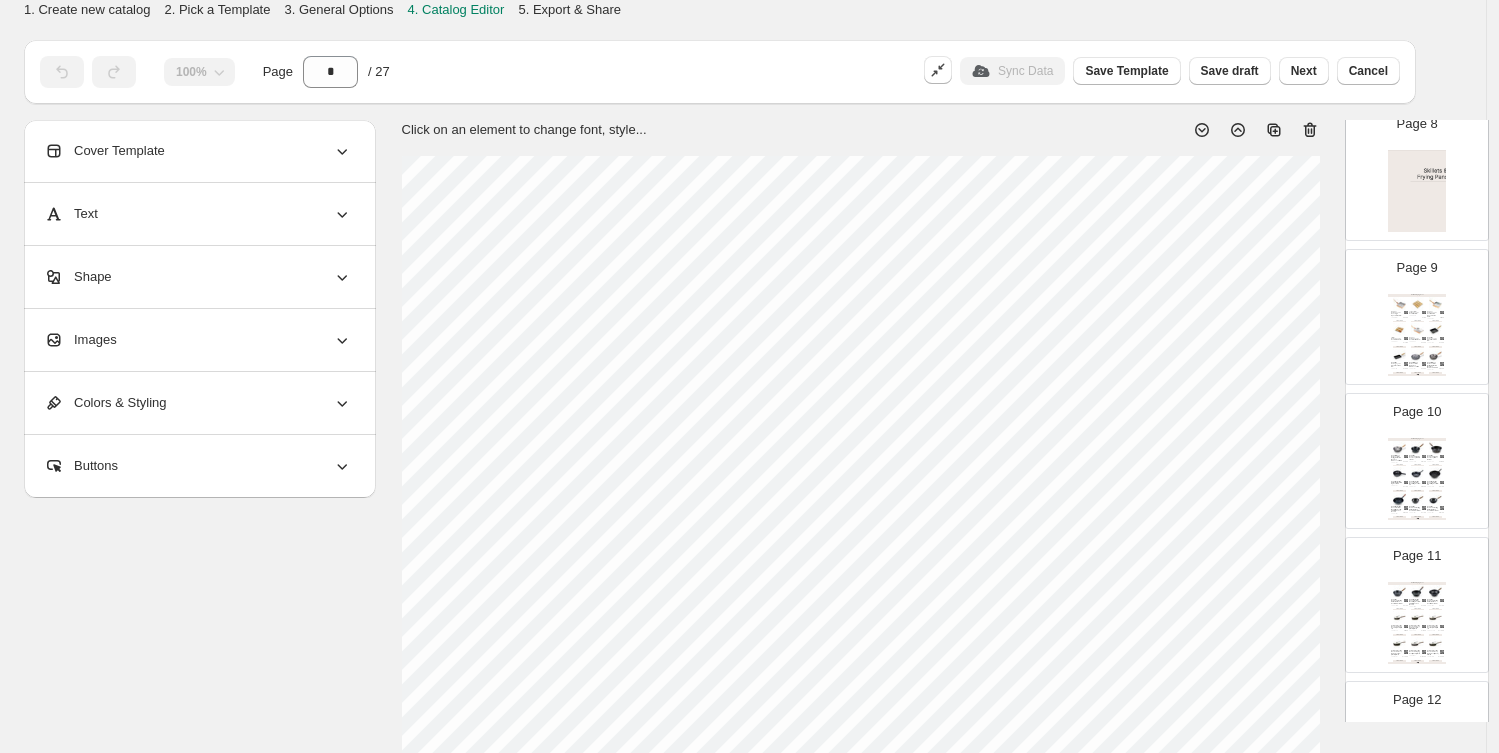drag, startPoint x: 1430, startPoint y: 479, endPoint x: 1424, endPoint y: 534, distance: 55.326305 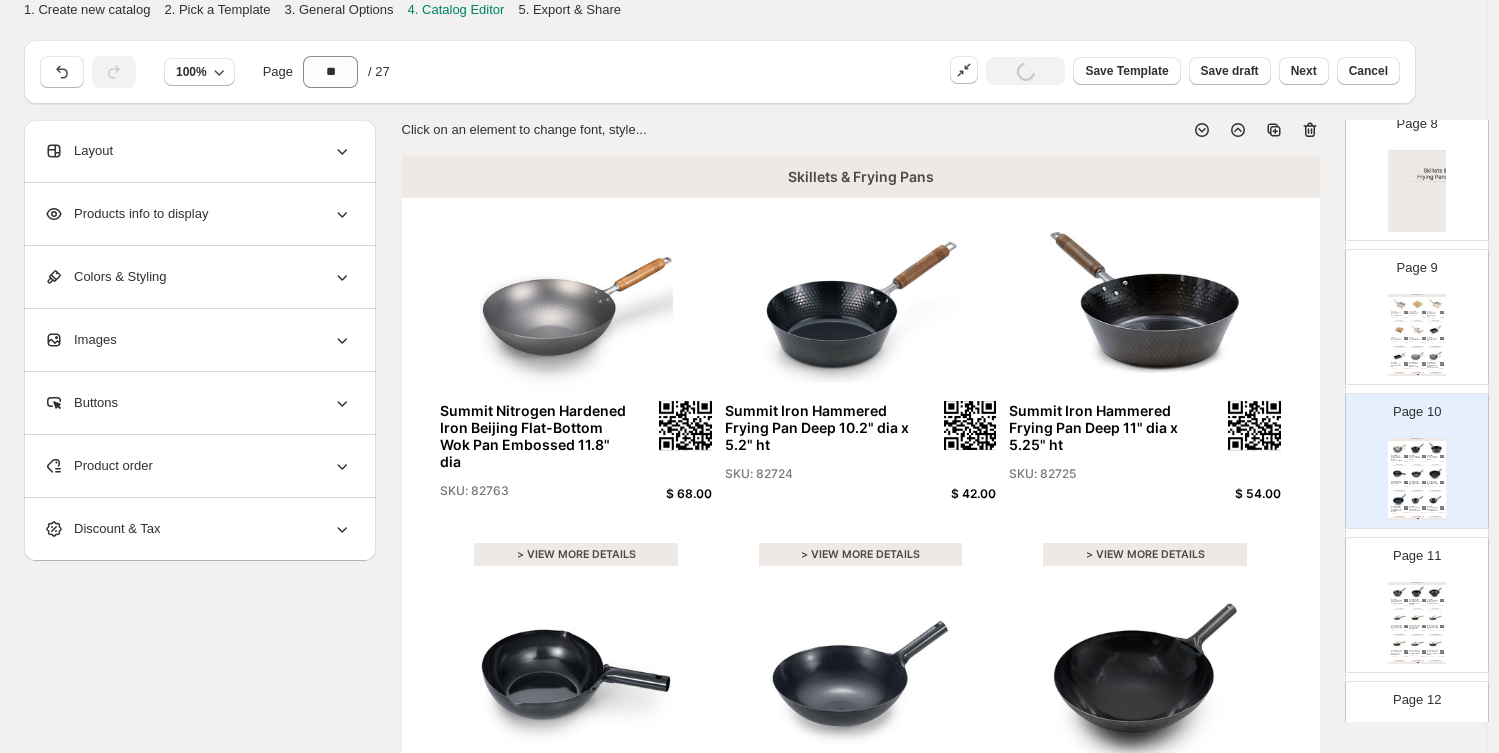 click at bounding box center [1417, 591] 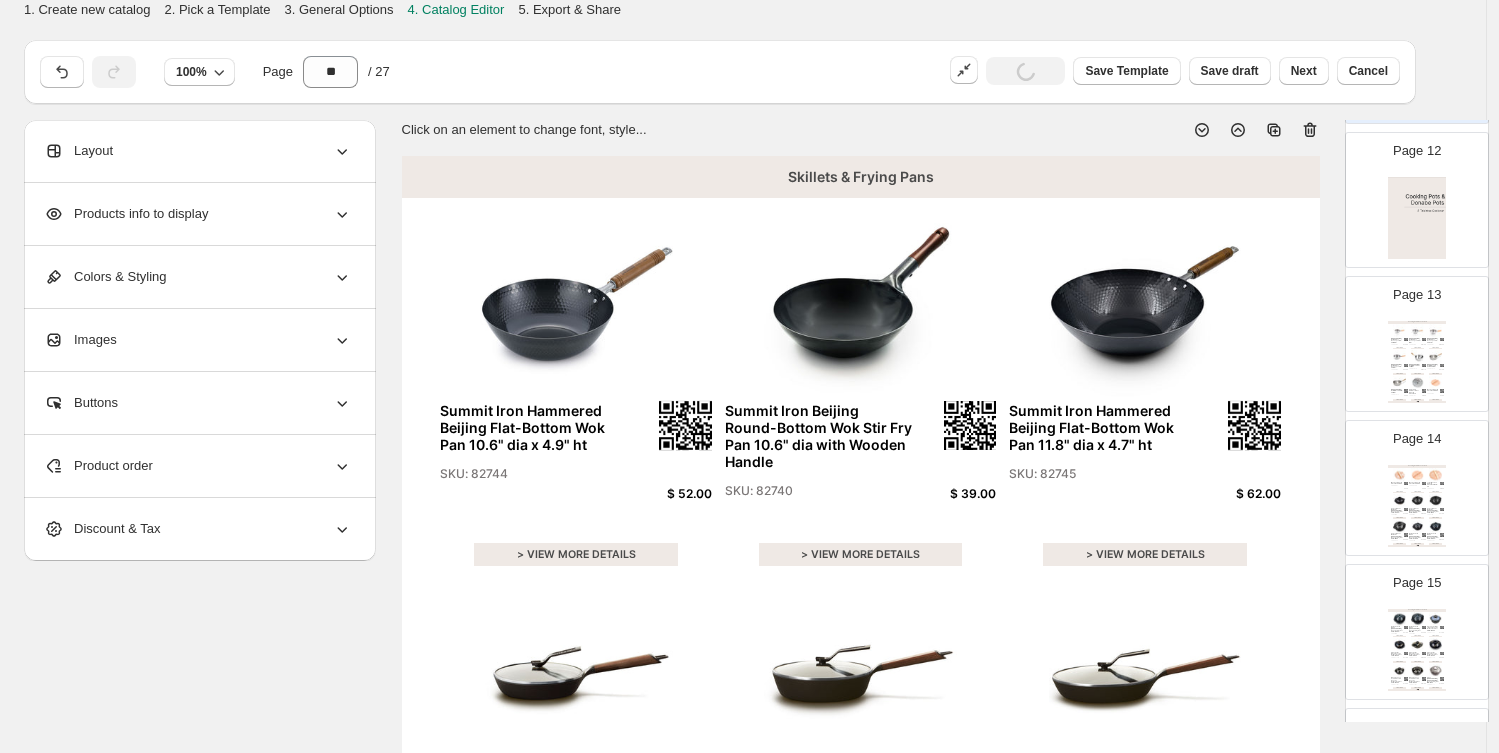 scroll, scrollTop: 1666, scrollLeft: 0, axis: vertical 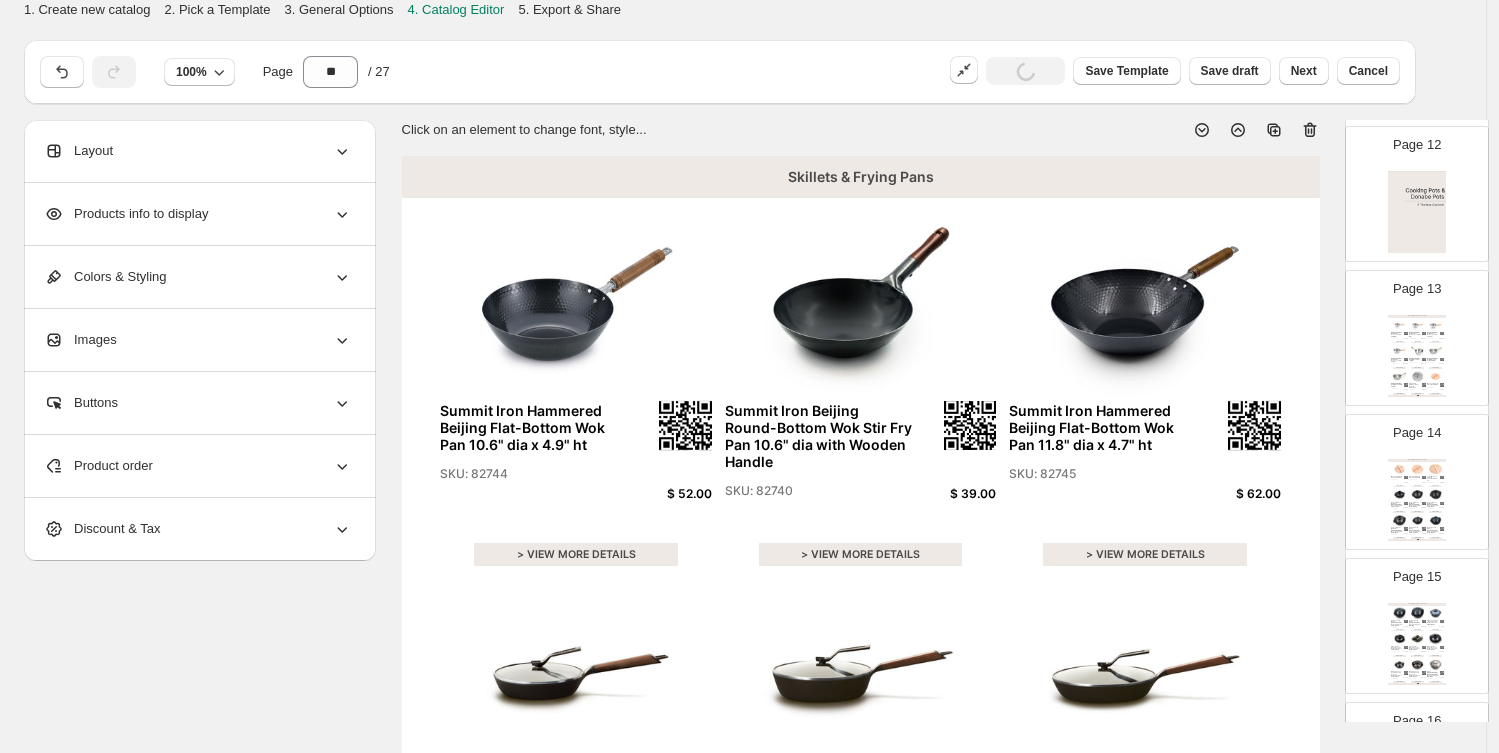 click at bounding box center [1417, 494] 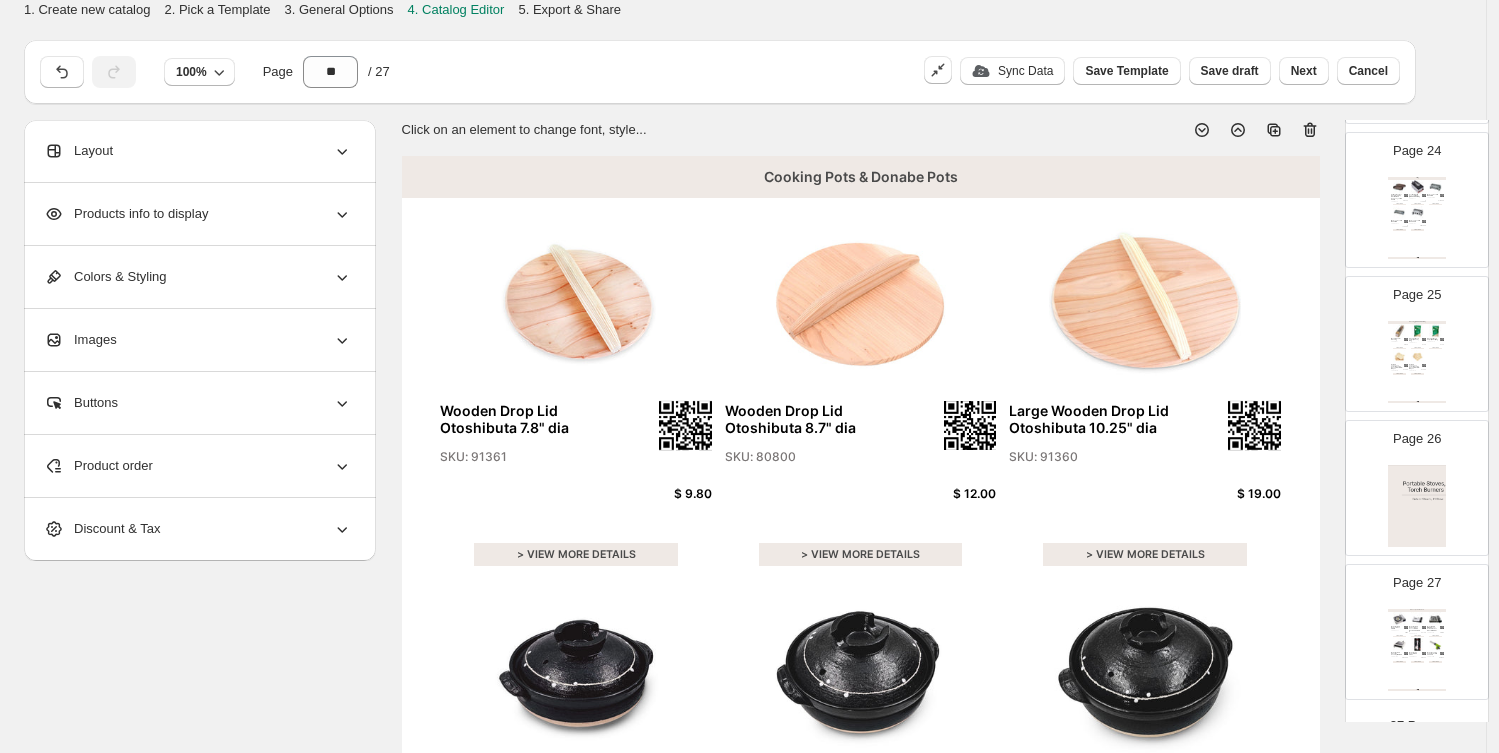 scroll, scrollTop: 3411, scrollLeft: 0, axis: vertical 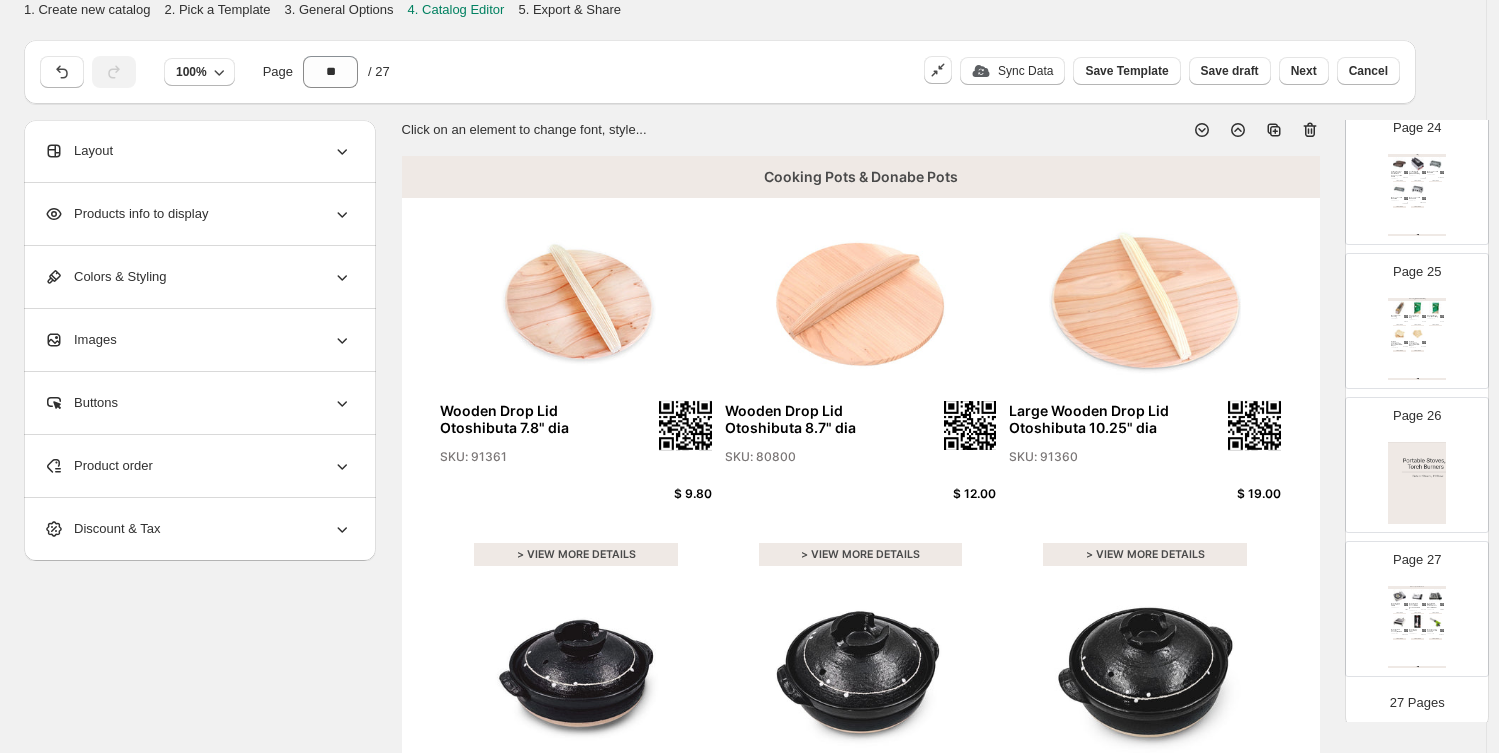 click at bounding box center (1417, 595) 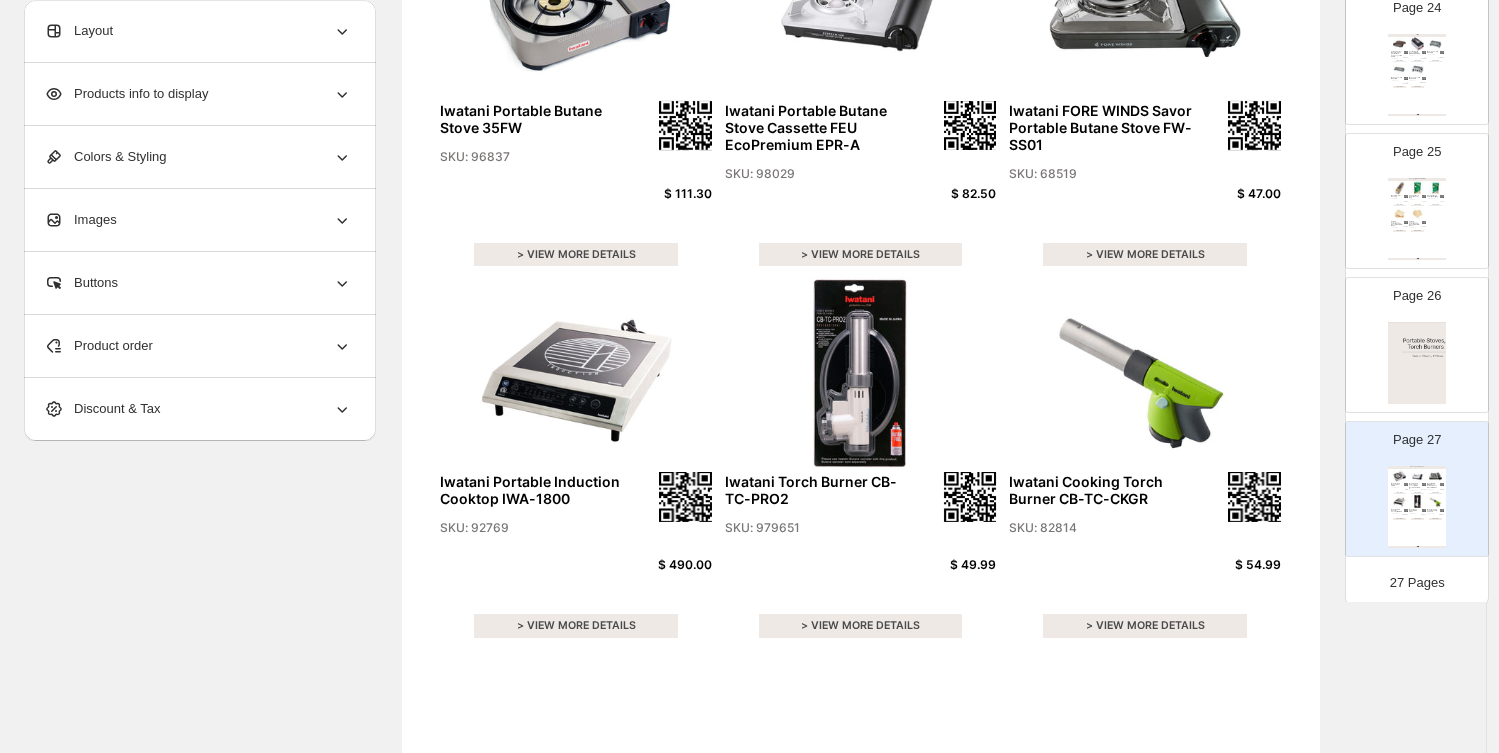 scroll, scrollTop: 333, scrollLeft: 0, axis: vertical 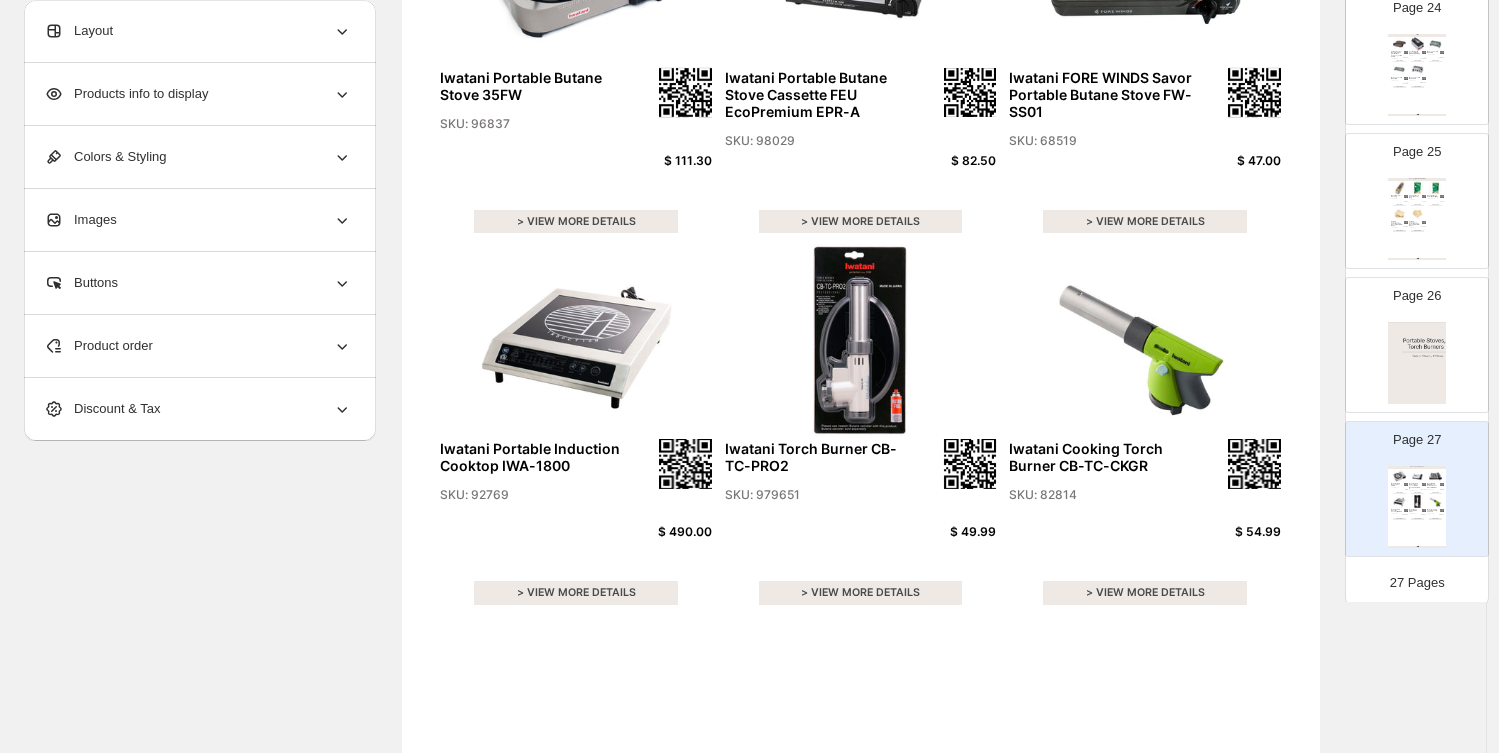 click on "Product order" at bounding box center (198, 346) 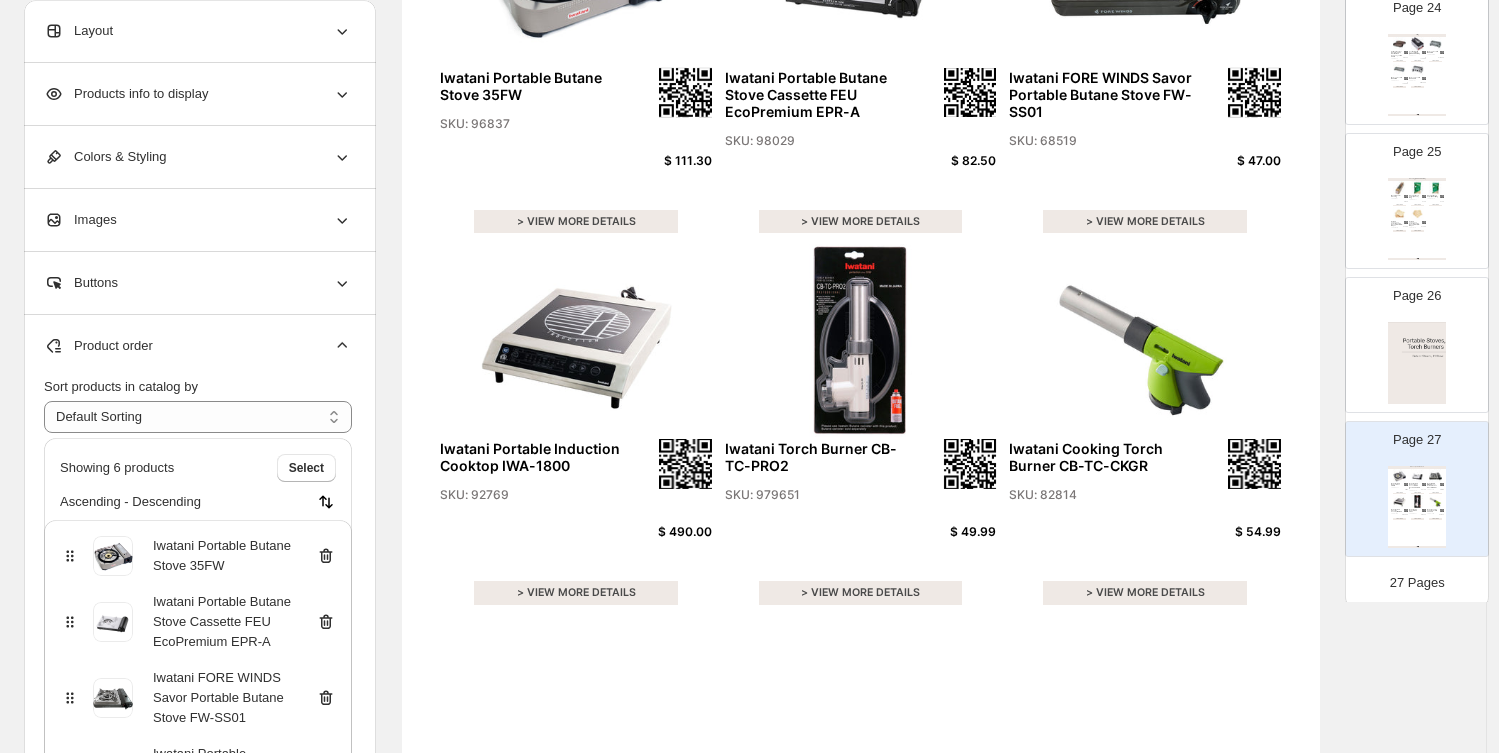 scroll, scrollTop: 203, scrollLeft: 0, axis: vertical 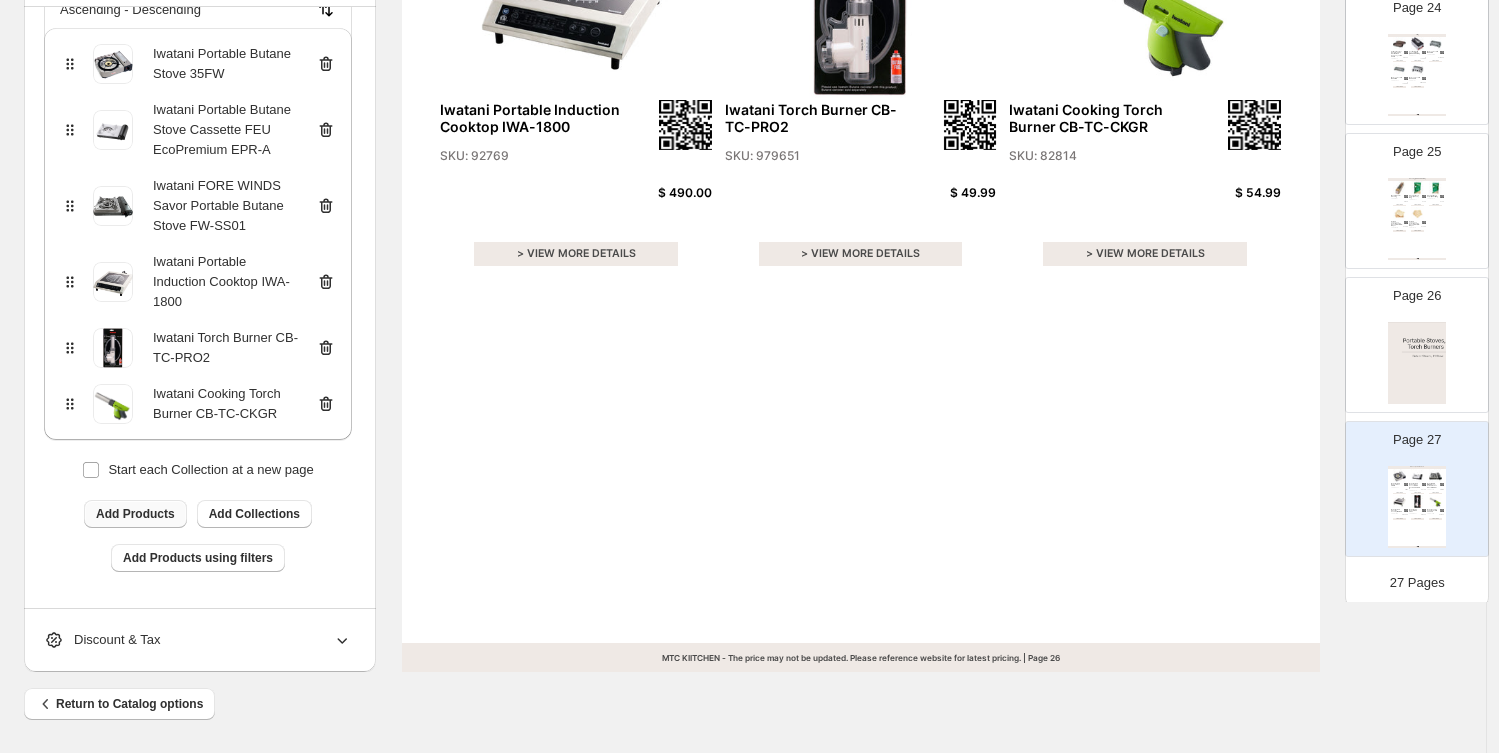 click on "Add Products" at bounding box center [135, 514] 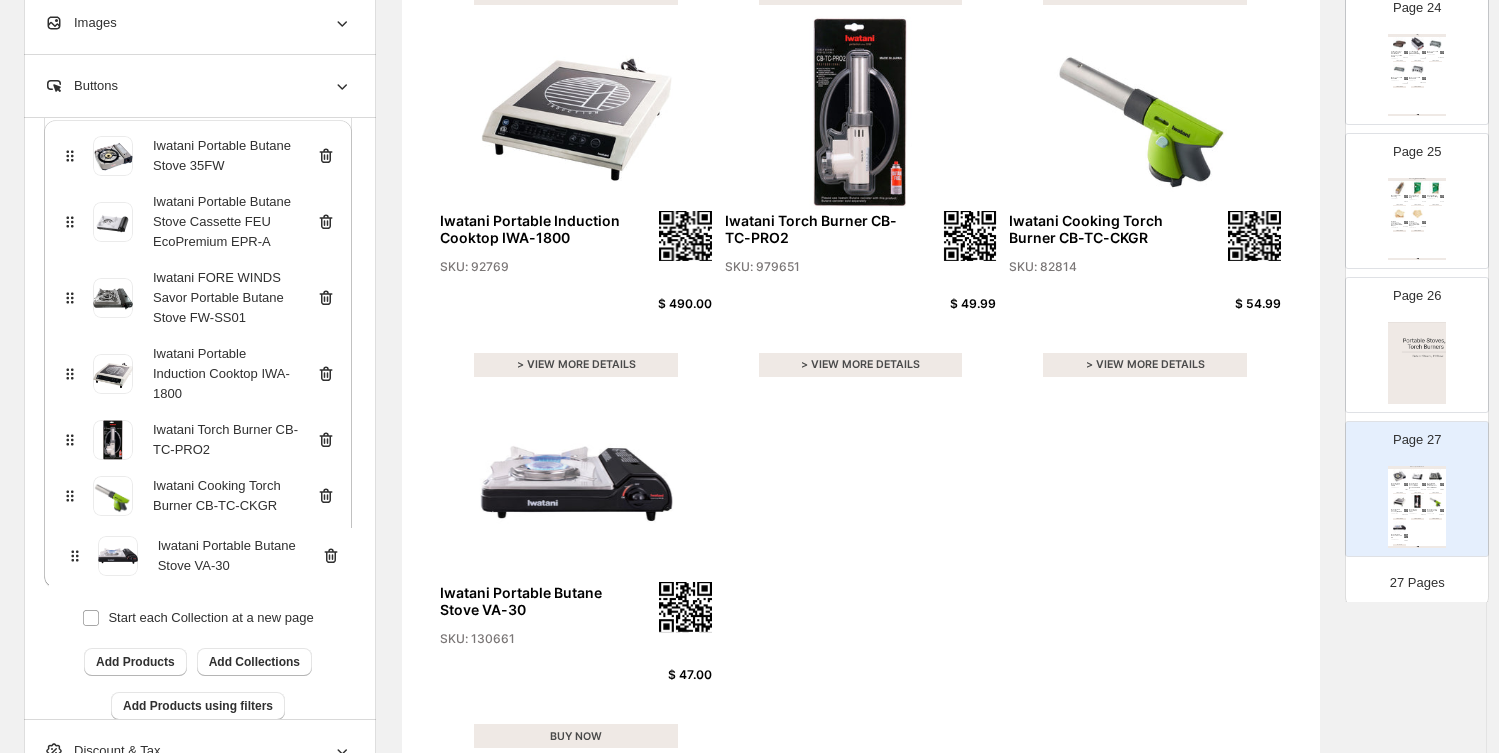 scroll, scrollTop: 563, scrollLeft: 0, axis: vertical 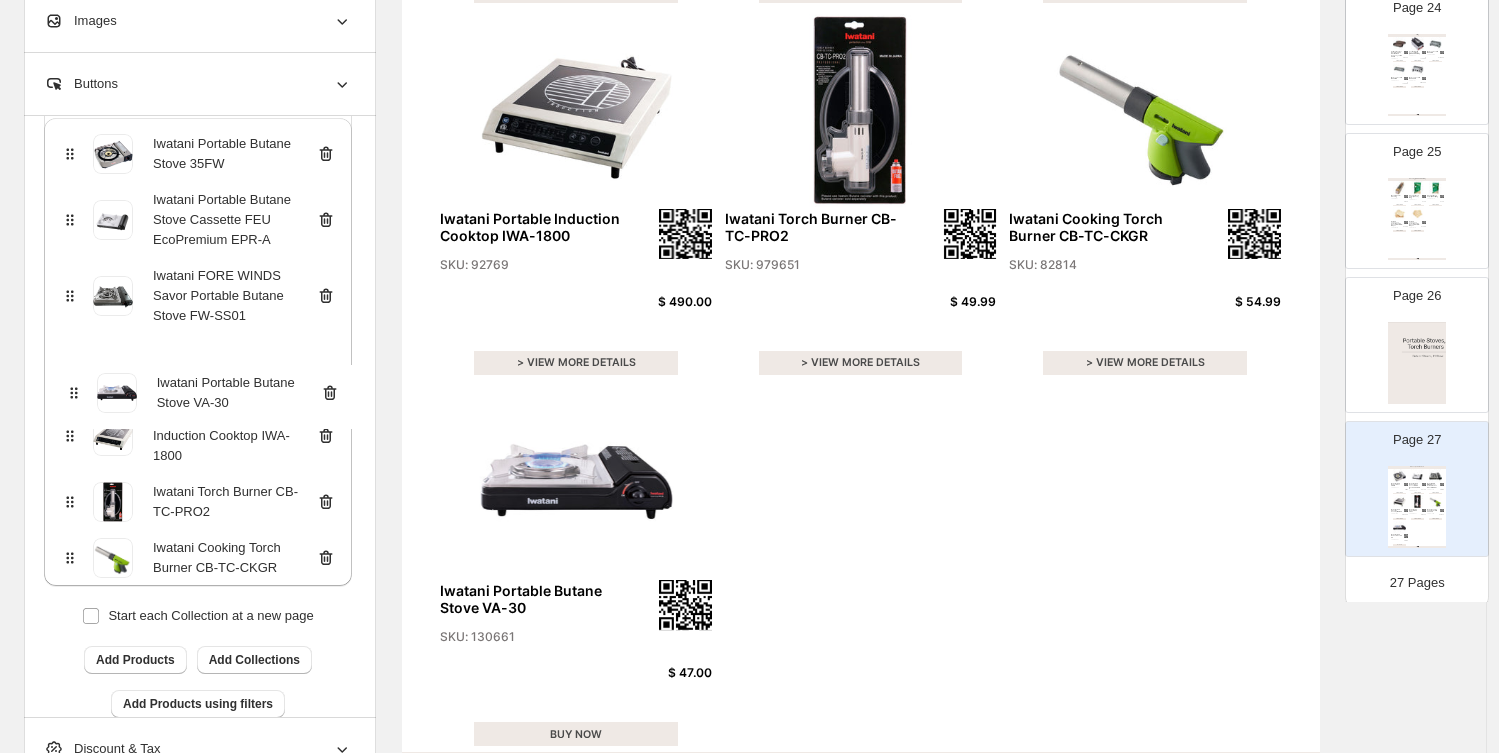 drag, startPoint x: 73, startPoint y: 566, endPoint x: 78, endPoint y: 389, distance: 177.0706 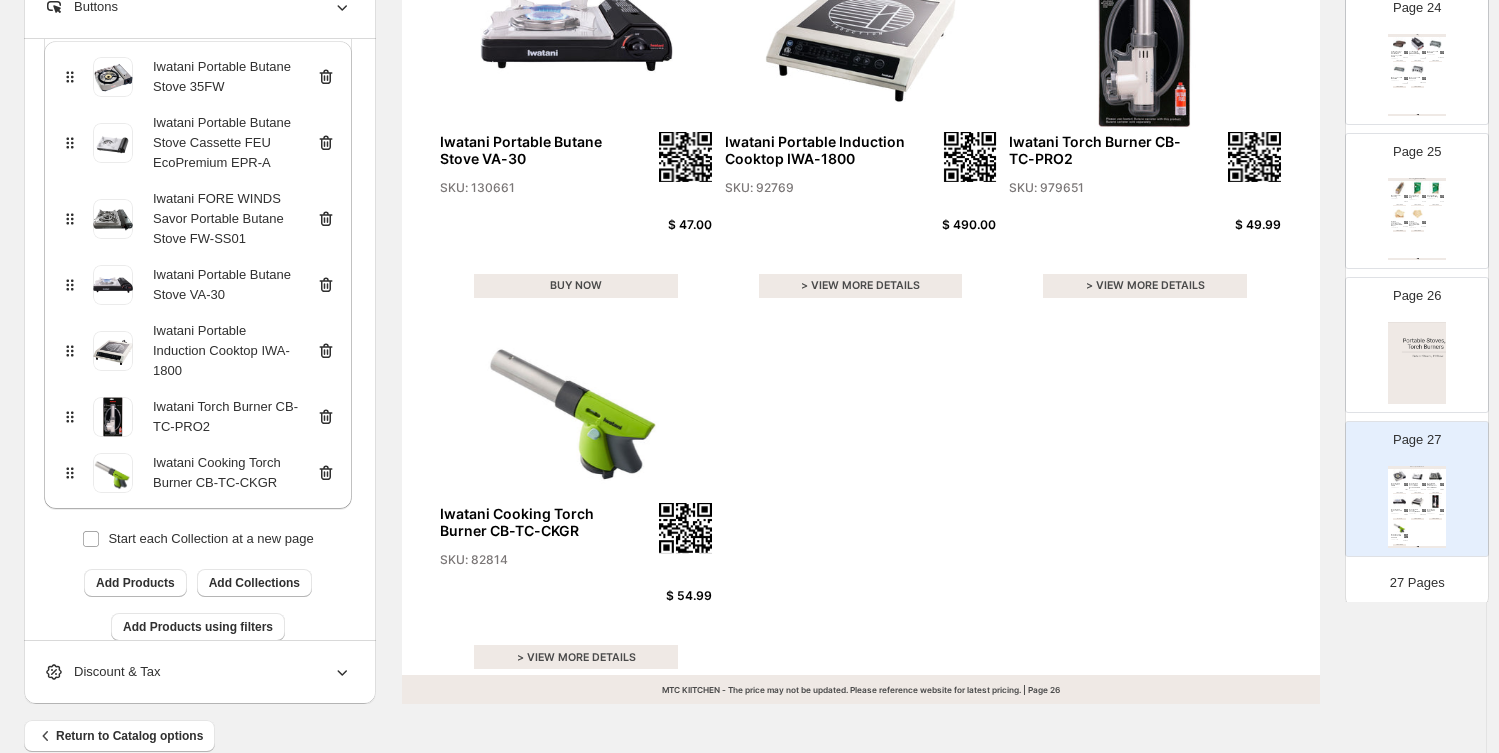 scroll, scrollTop: 672, scrollLeft: 0, axis: vertical 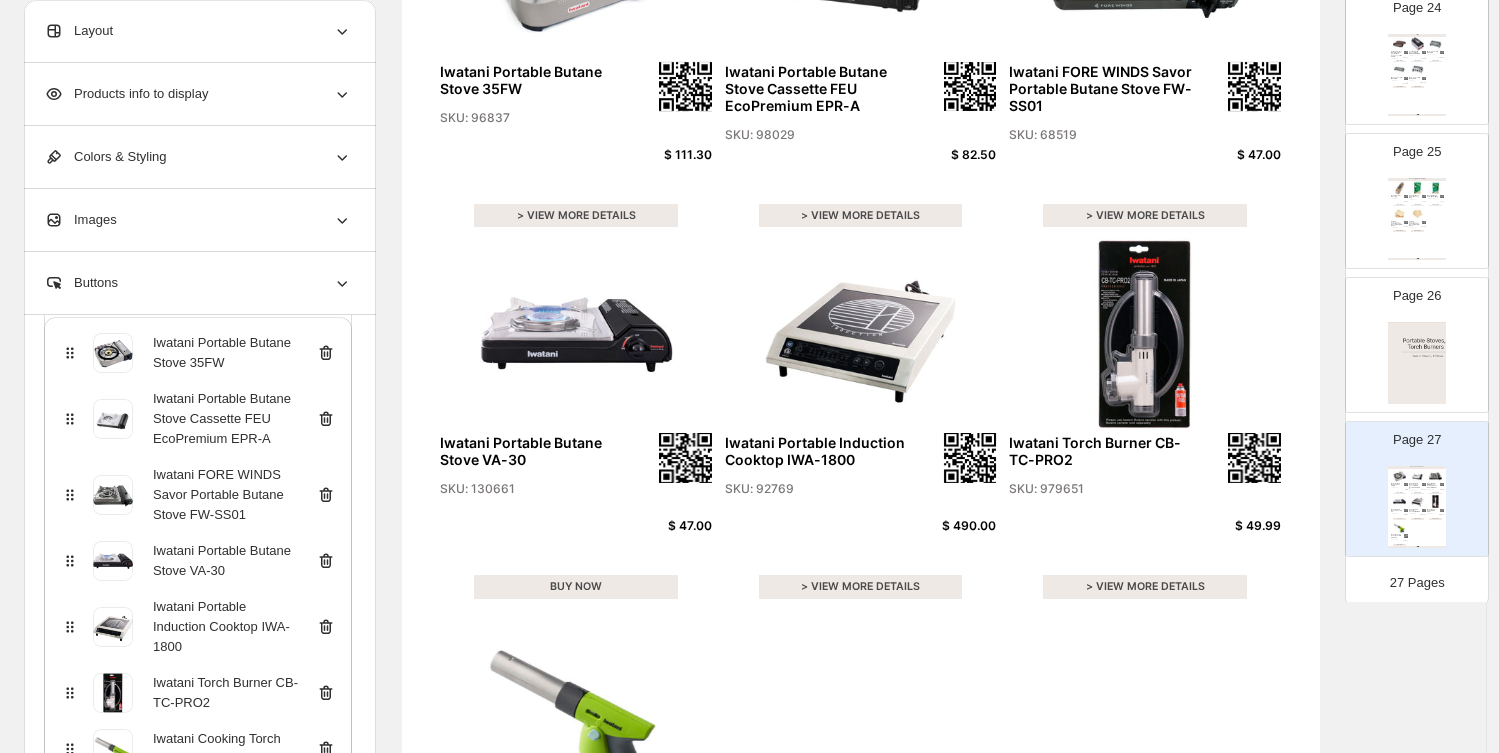 click at bounding box center [1417, 363] 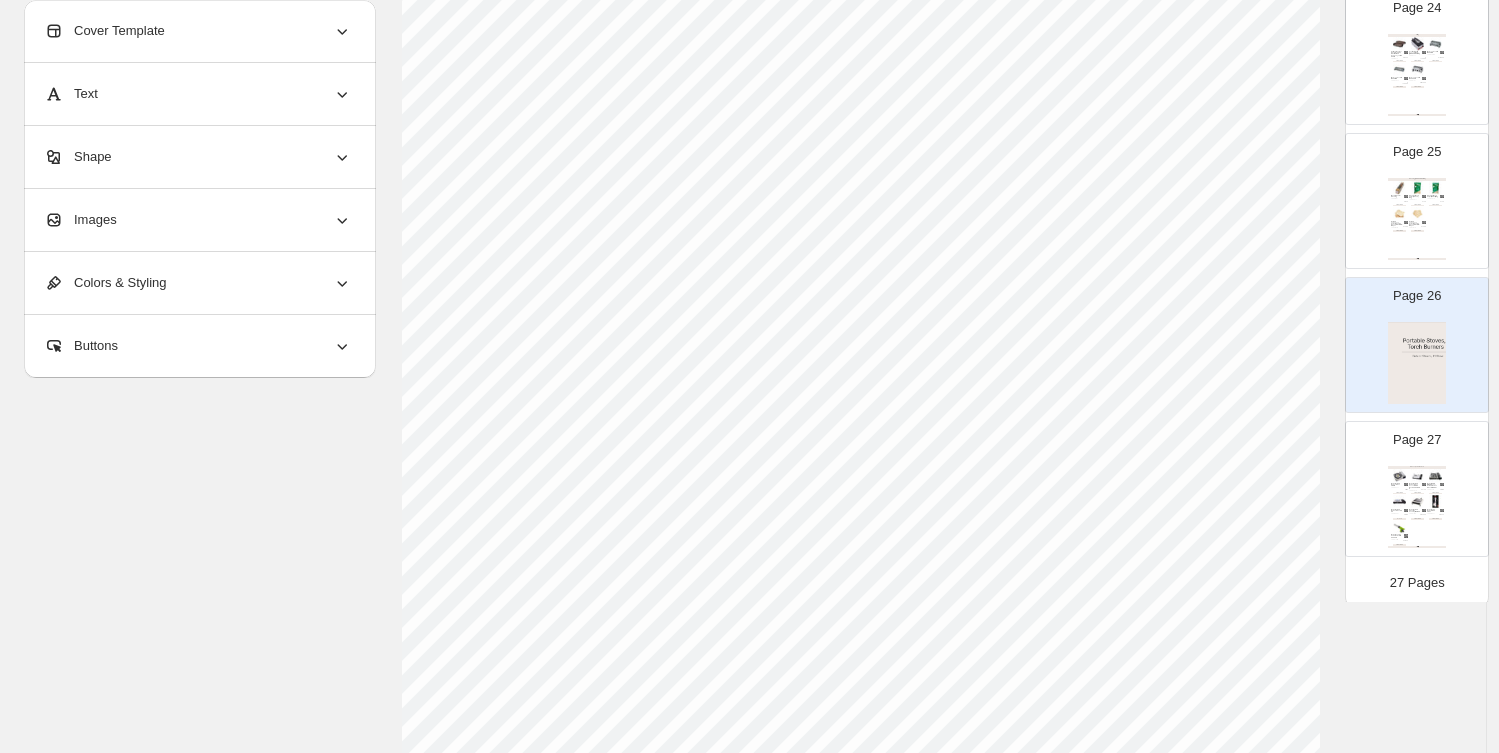 click on "$ 3.90" at bounding box center (1441, 201) 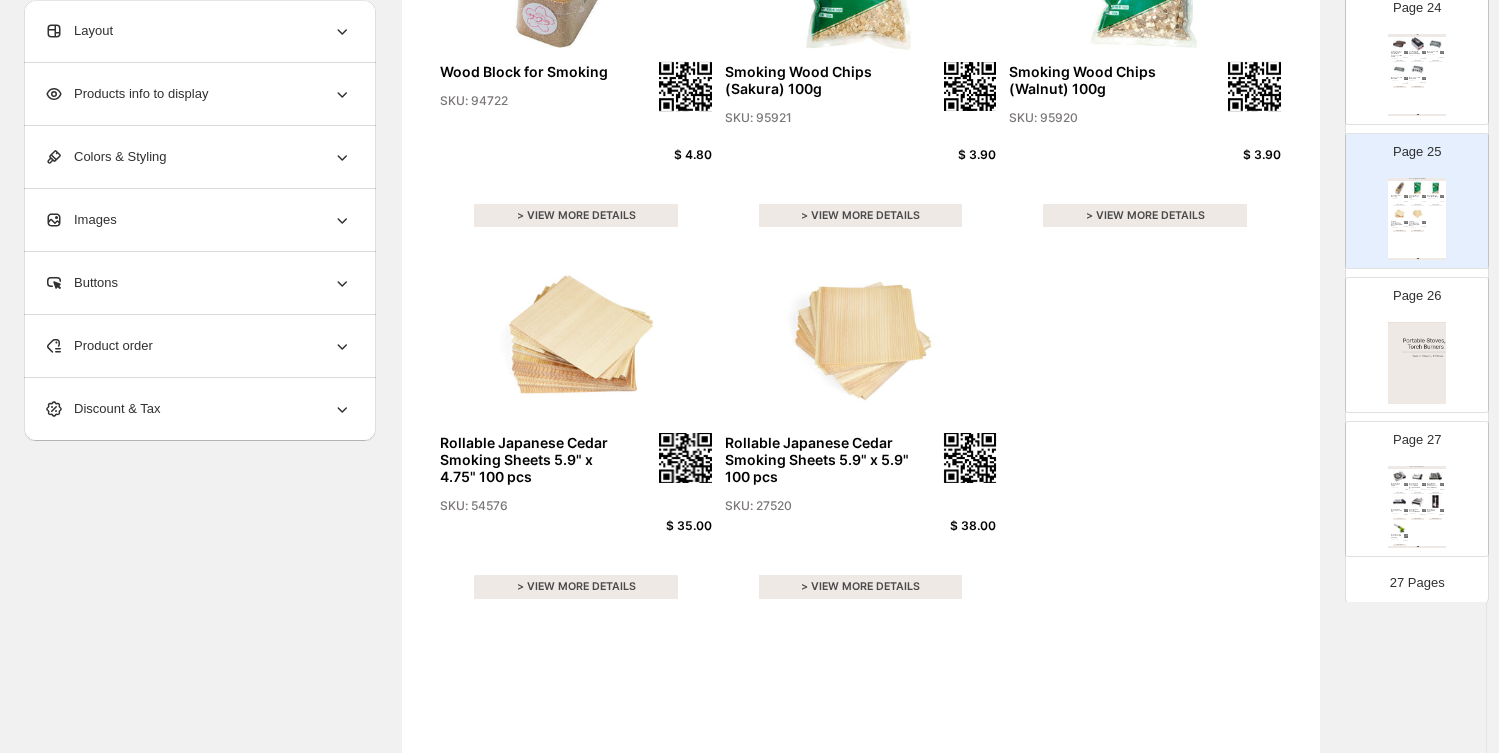 click at bounding box center [1399, 69] 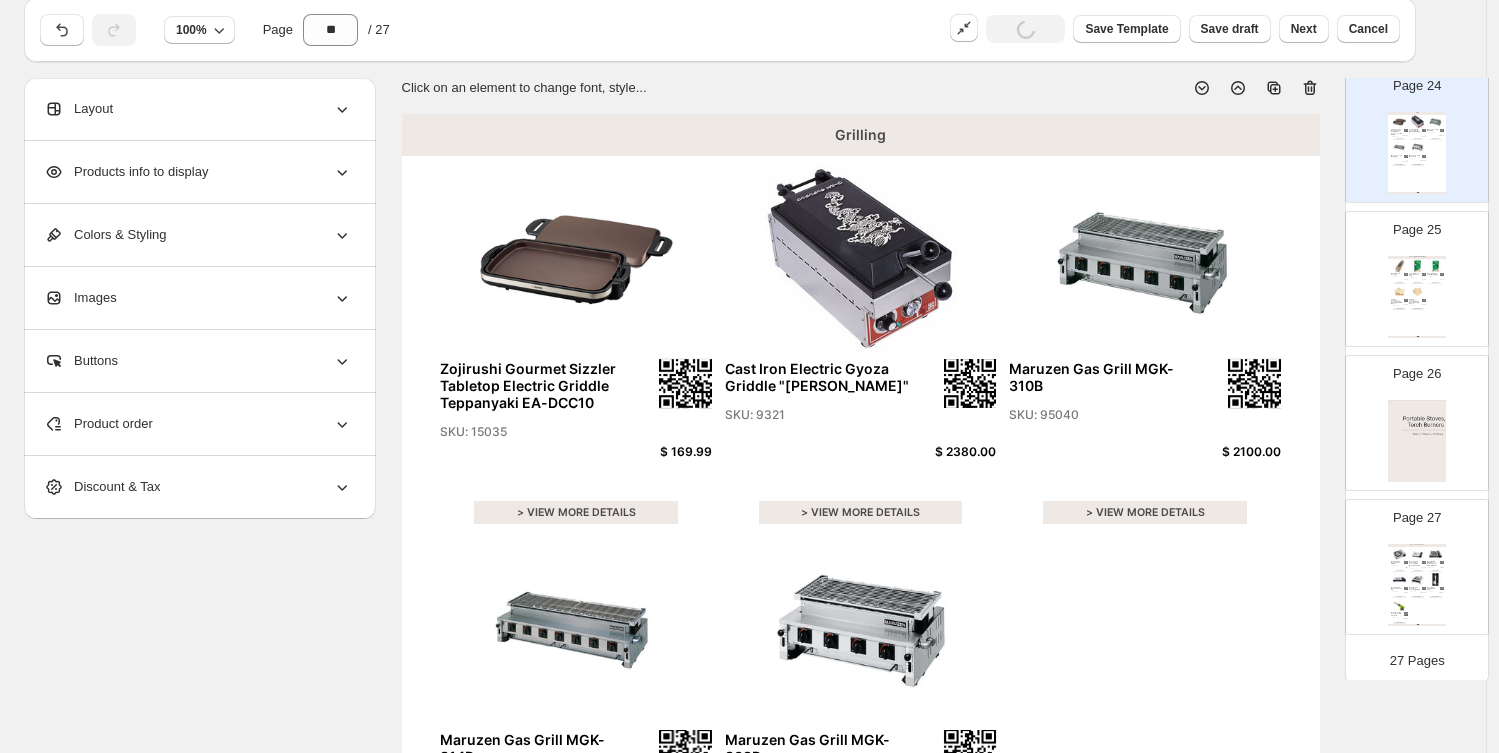 scroll, scrollTop: 6, scrollLeft: 0, axis: vertical 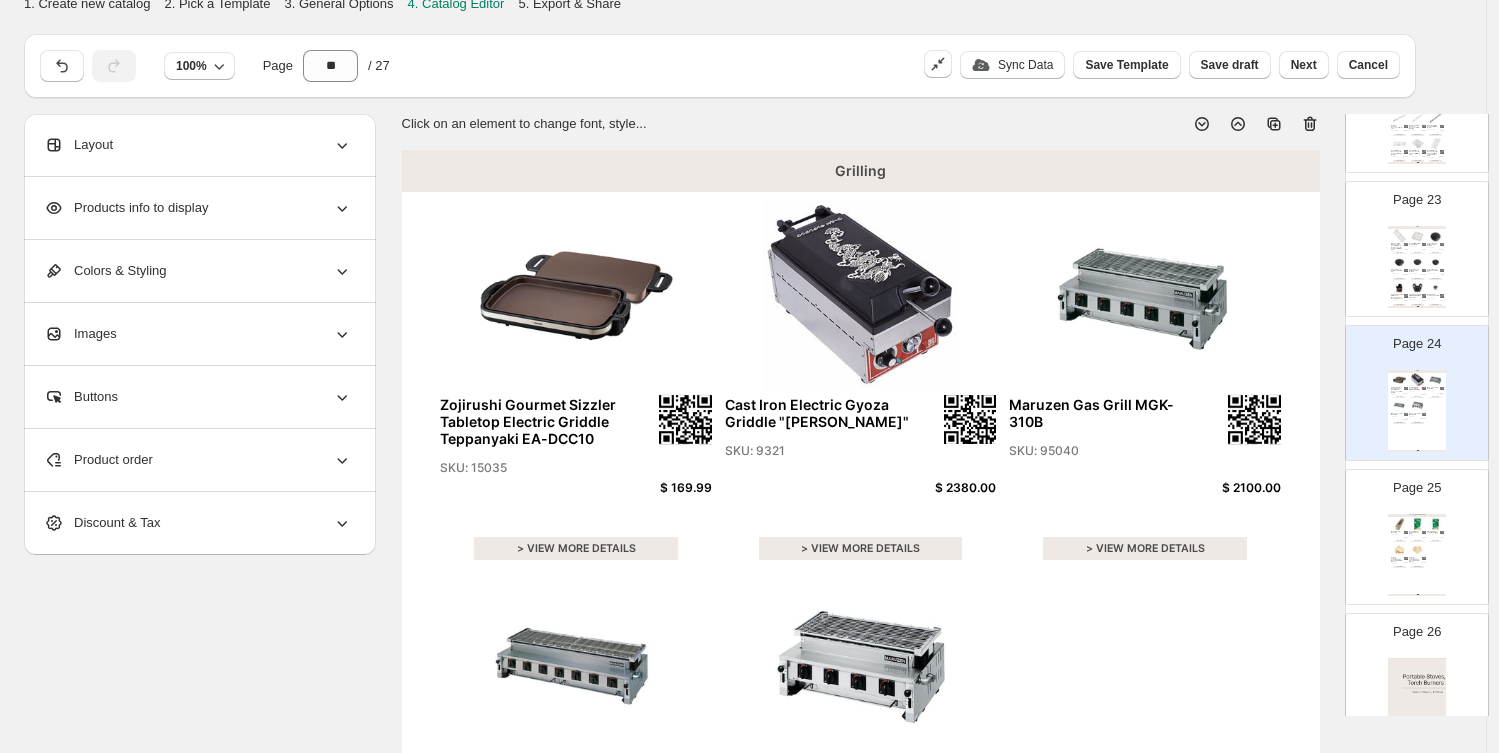 click on "Grilling [Clearance] 18-8 Stainless Steel Cross Wire Mesh Replacement for Charcoal Grill 21.25" x 8.25" SKU:  83008 $ 79.00 > VIEW MORE DETAILS Spare Grill 5.9" x 5.9" for Tabletop Grill SKU:  93945 $ 3.00 > VIEW MORE DETAILS Ishiyaki Round Hot Stone Plate 7.08" dia SKU:  96348 $ 66.00 > VIEW MORE DETAILS Ishiyaki Round Hot Stone Plate 5.9" dia SKU:  96347 $ 39.00 > VIEW MORE DETAILS Ishiyaki Round Hot Stone Plate 5.23" dia SKU:  96346 $ 36.00 > VIEW MORE DETAILS Ishiyaki Round Hot Stone Plate 4.3" dia SKU:  96345 $ 18.70 > VIEW MORE DETAILS Tabletop Konro Grill with Wooden Base and Fuel Holder (3 piece set) SKU:  93335 $ 12.00 > VIEW MORE DETAILS Tabletop Konro Grill for [PERSON_NAME] (Paper Pot) SKU:  89133 $ 12.00 > VIEW MORE DETAILS Fuel Holder for Tabletop Konro Grill SKU:  96841 $ 2.80 > VIEW MORE DETAILS MTC KIITCHEN - The price may not be updated. Please reference website for latest pricing. | Page undefined" at bounding box center (1417, 267) 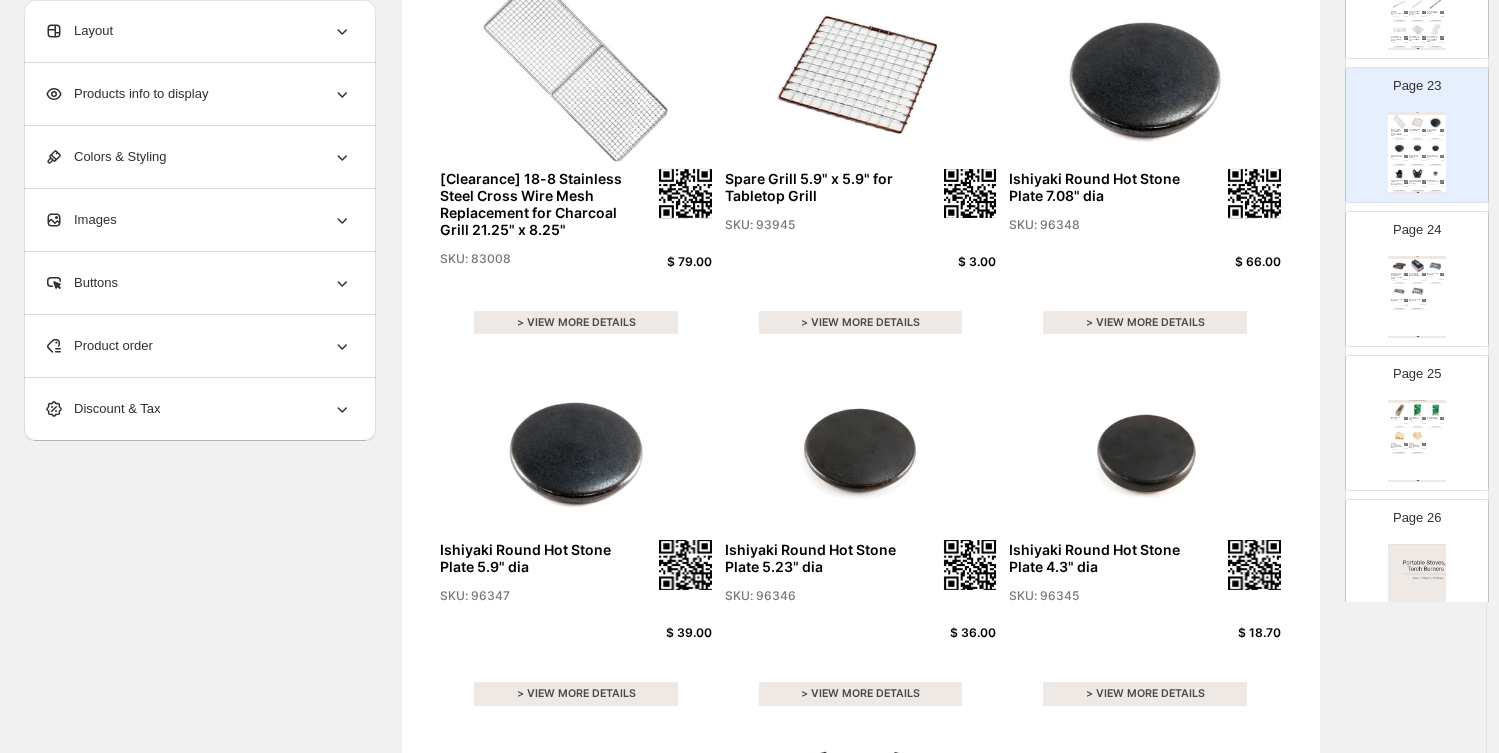scroll, scrollTop: 228, scrollLeft: 0, axis: vertical 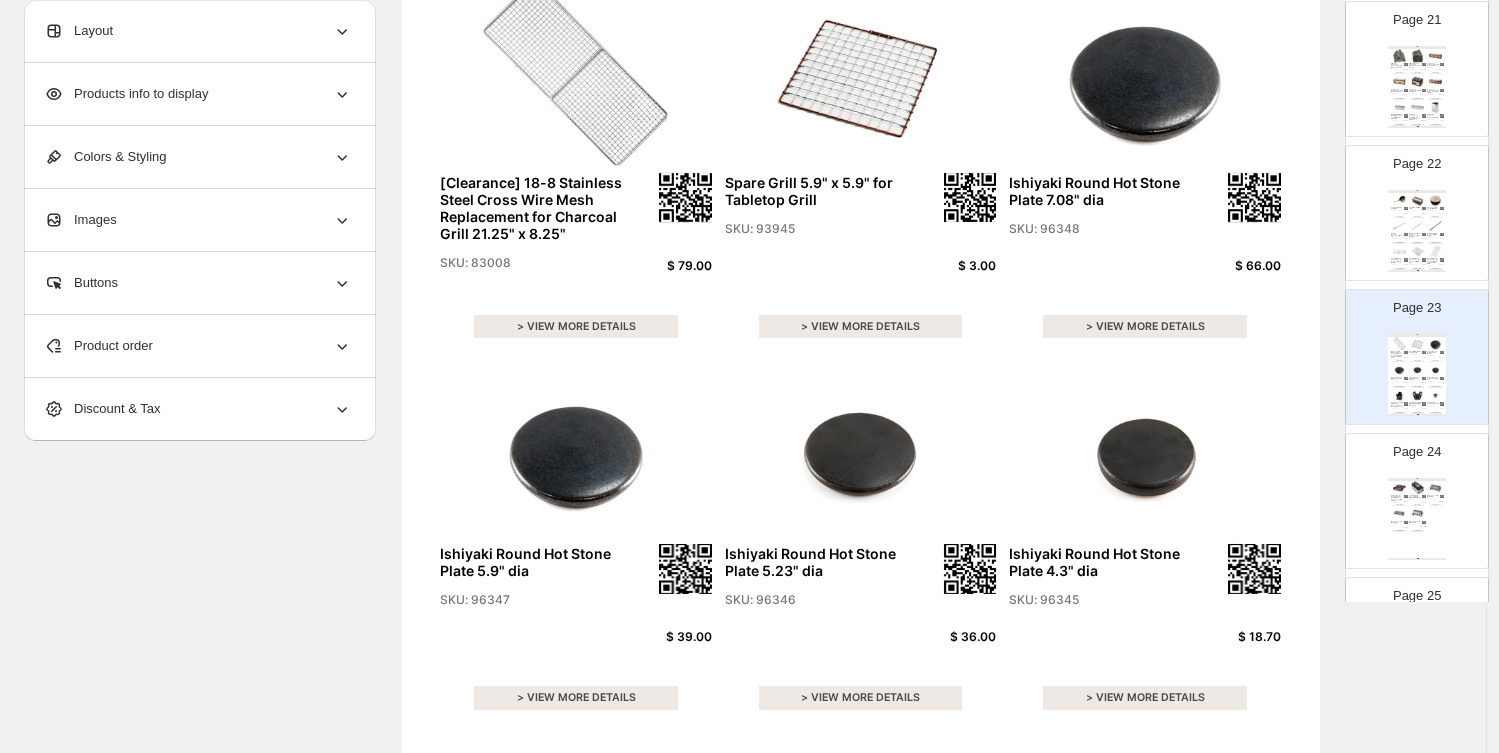 click on "Page 22 Grilling Cast Iron Fire Starter Pot 8.8" dia SKU:  4682 $ 148.00 > VIEW MORE DETAILS Yakitori Konro Grill 12.6" x 5.5" SKU:  9805 $ 119.00 > VIEW MORE DETAILS Round Tabletop Konro Grill 8.25" dia SKU:  96840 $ 69.00 > VIEW MORE DETAILS Stainless Skewers Kanagushi (Set of 20) SKU:  90445 $ 15.60 > VIEW MORE DETAILS Stainless Flat Fish Skewers Kanagushi 15.5" (Set of 5) SKU:  83341 $ 24.00 > VIEW MORE DETAILS Iron Bar for Yakitori Charcoal Grill 35.8" (Set of 2) SKU:  93522 $ 97.90 > VIEW MORE DETAILS Cross Wire Mesh Replacement for Charcoal Grill Large (Set of 2) SKU:  83022 $ 28.00 > VIEW MORE DETAILS Cross Wire Mesh Replacement for Charcoal Grill 10.63" x 8.27" SKU:  95000 $ 8.40 > VIEW MORE DETAILS Cross Wire Mesh Replacement for Charcoal Grill Extra Large 36.25" x 13.75" SKU:  98774 $ 58.00 > VIEW MORE DETAILS MTC KIITCHEN - The price may not be updated. Please reference website for latest pricing. | Page undefined" at bounding box center (1409, 205) 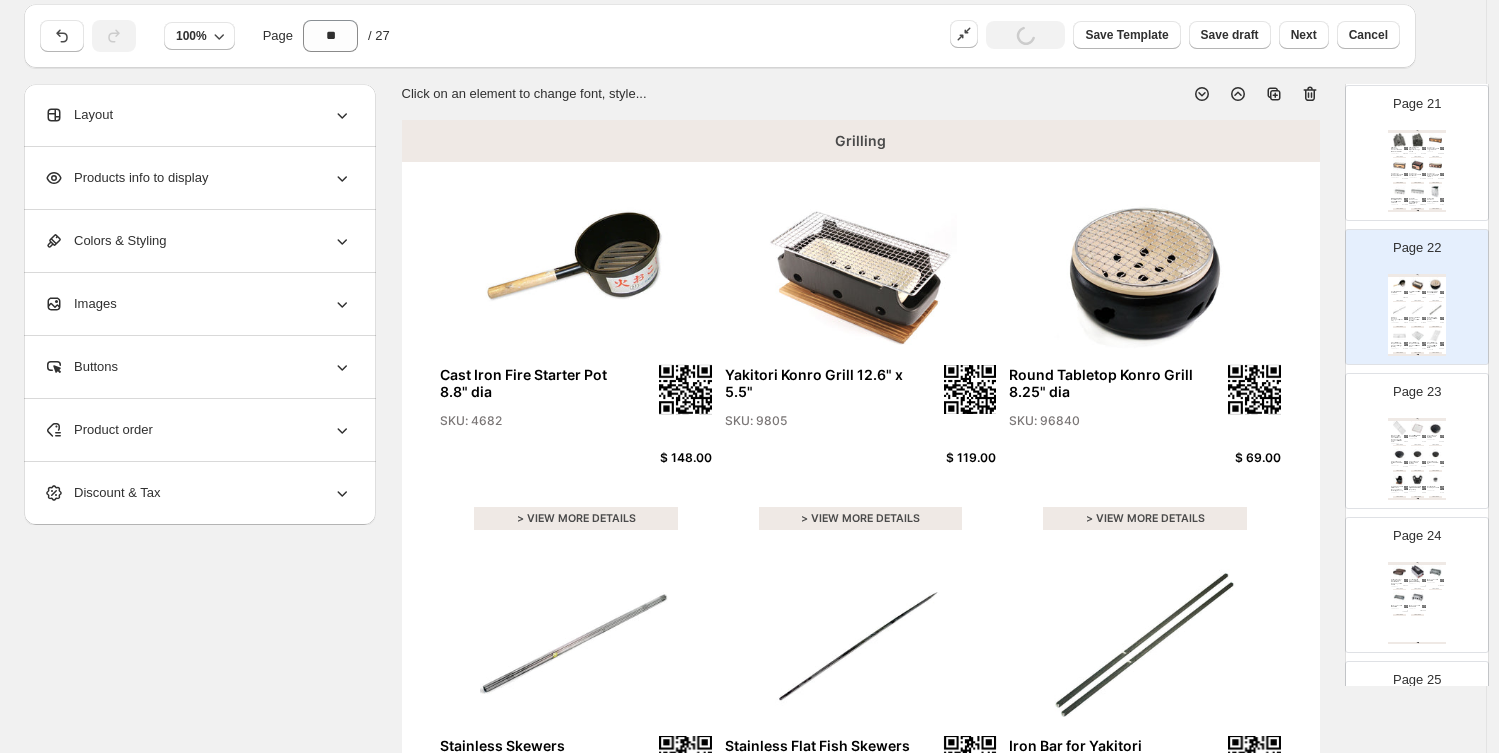 scroll, scrollTop: 0, scrollLeft: 0, axis: both 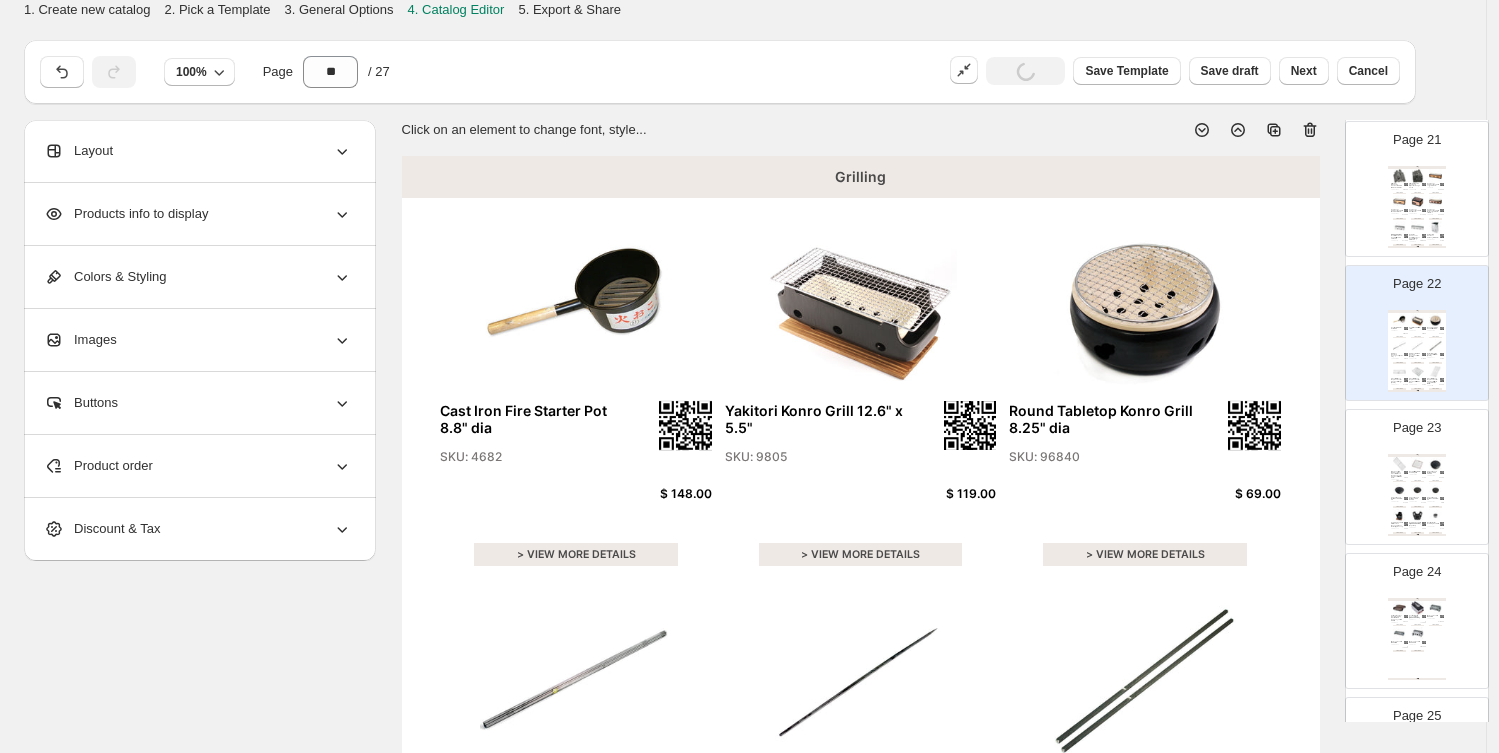 click on "Grilling All-Natural Binchotan Charcoal Premium Mix Komaru 33 lbs SKU:  83483 $ 108.00 > VIEW MORE DETAILS All-Natural Ogatan Charcoal Briquettes Touryu 22 LB SKU:  98514 $ 36.00 > VIEW MORE DETAILS Kaginushi Charcoal Konro Grill Large 30.3" x 9" SKU:  98772 $ 600.00 > VIEW MORE DETAILS Kaginushi Charcoal Konro Grill Medium 21.25" x 9" SKU:  98493 $ 380.00 > VIEW MORE DETAILS Kaginushi Charcoal Konro Grill Small 12.2" x 9" SKU:  98485 $ 260.00 > VIEW MORE DETAILS Kaginushi Charcoal Konro Grill Extra Large 36.25" x 13.75" SKU:  98773 $ 680.00 > VIEW MORE DETAILS Teruhime Koukaseki Yakitori Charcoal Konro Grill Medium 23.6" x 7.1" SKU:  99316 $ 320.00 > VIEW MORE DETAILS Teruhime Koukaseki Yakitori Charcoal Konro Grill Large 35.4" x 7.1" SKU:  97886 $ 440.00 > VIEW MORE DETAILS Collapsible Charcoal Chimney Fire Starter SKU:  98663 $ 31.50 > VIEW MORE DETAILS MTC KIITCHEN - The price may not be updated. Please reference website for latest pricing. | Page undefined" at bounding box center (1417, 207) 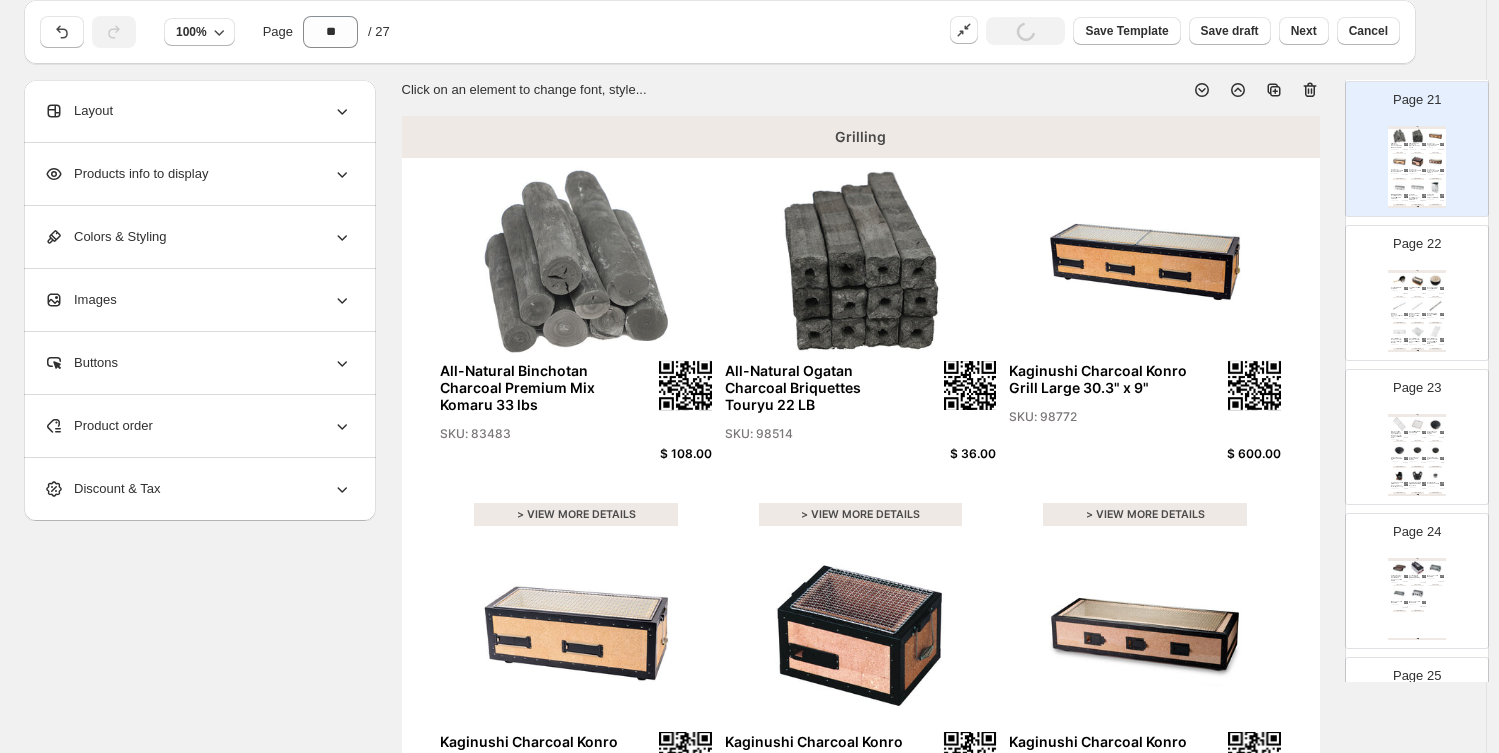 scroll, scrollTop: 6, scrollLeft: 0, axis: vertical 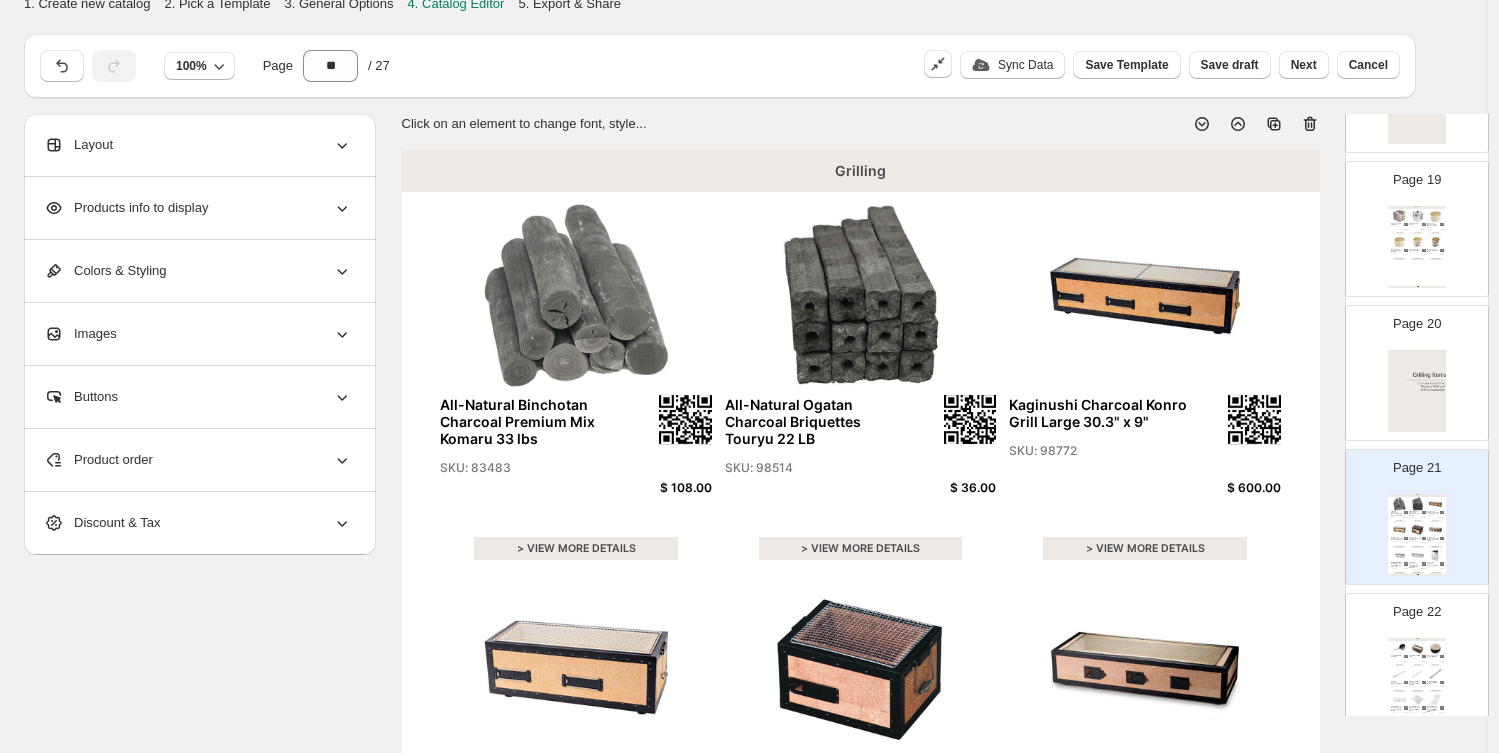 click on "SKU:  933191" at bounding box center [1415, 252] 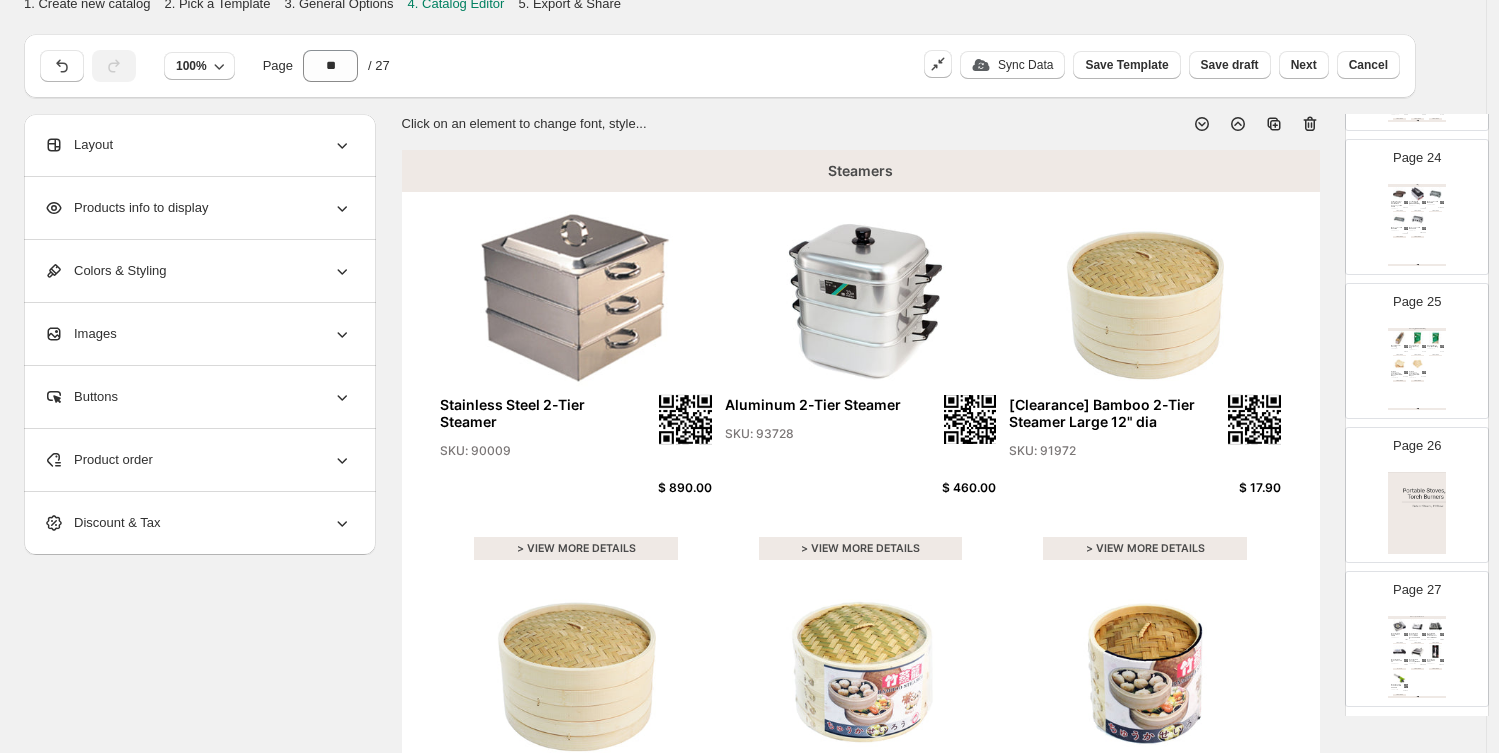 scroll, scrollTop: 3411, scrollLeft: 0, axis: vertical 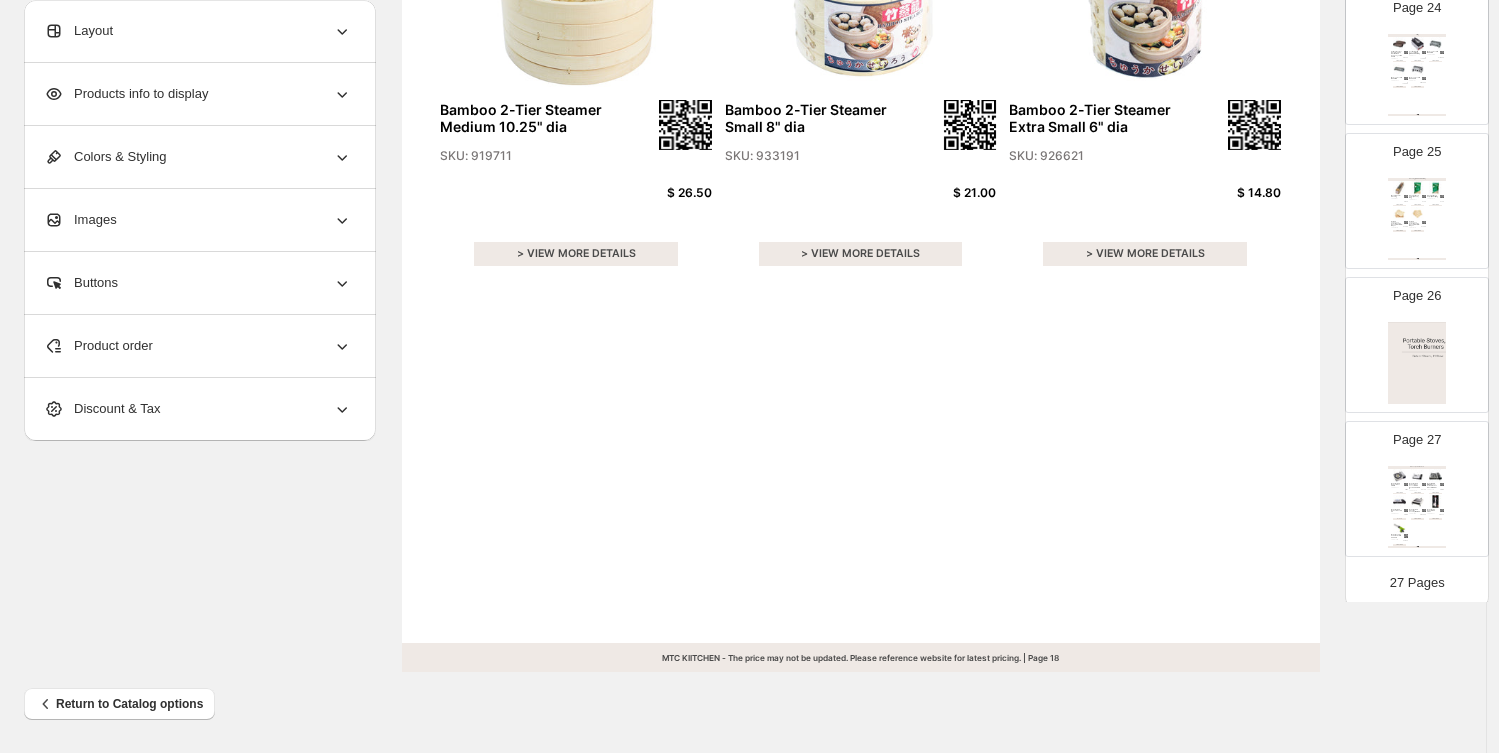 click on "Stoves, Torch Burners" at bounding box center [1417, 467] 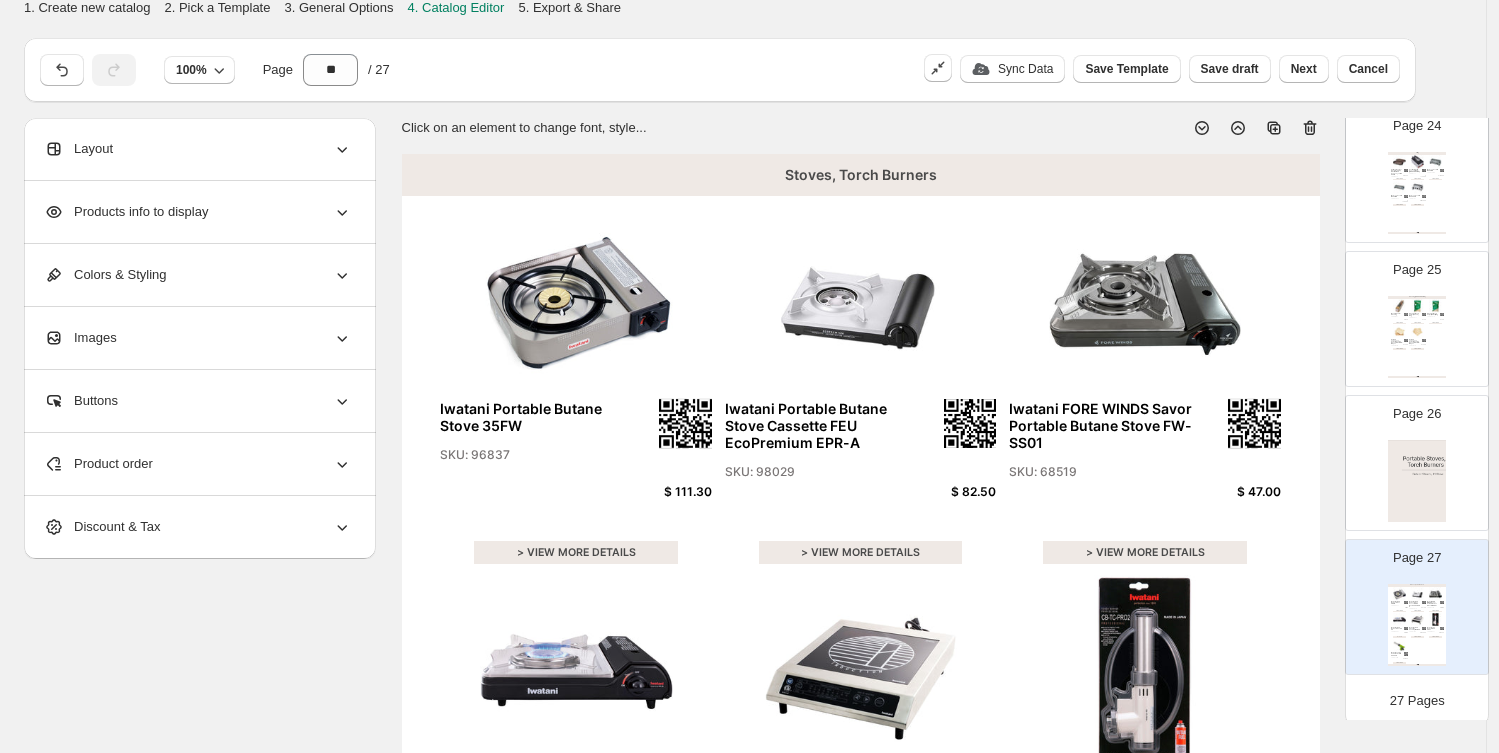 scroll, scrollTop: 0, scrollLeft: 0, axis: both 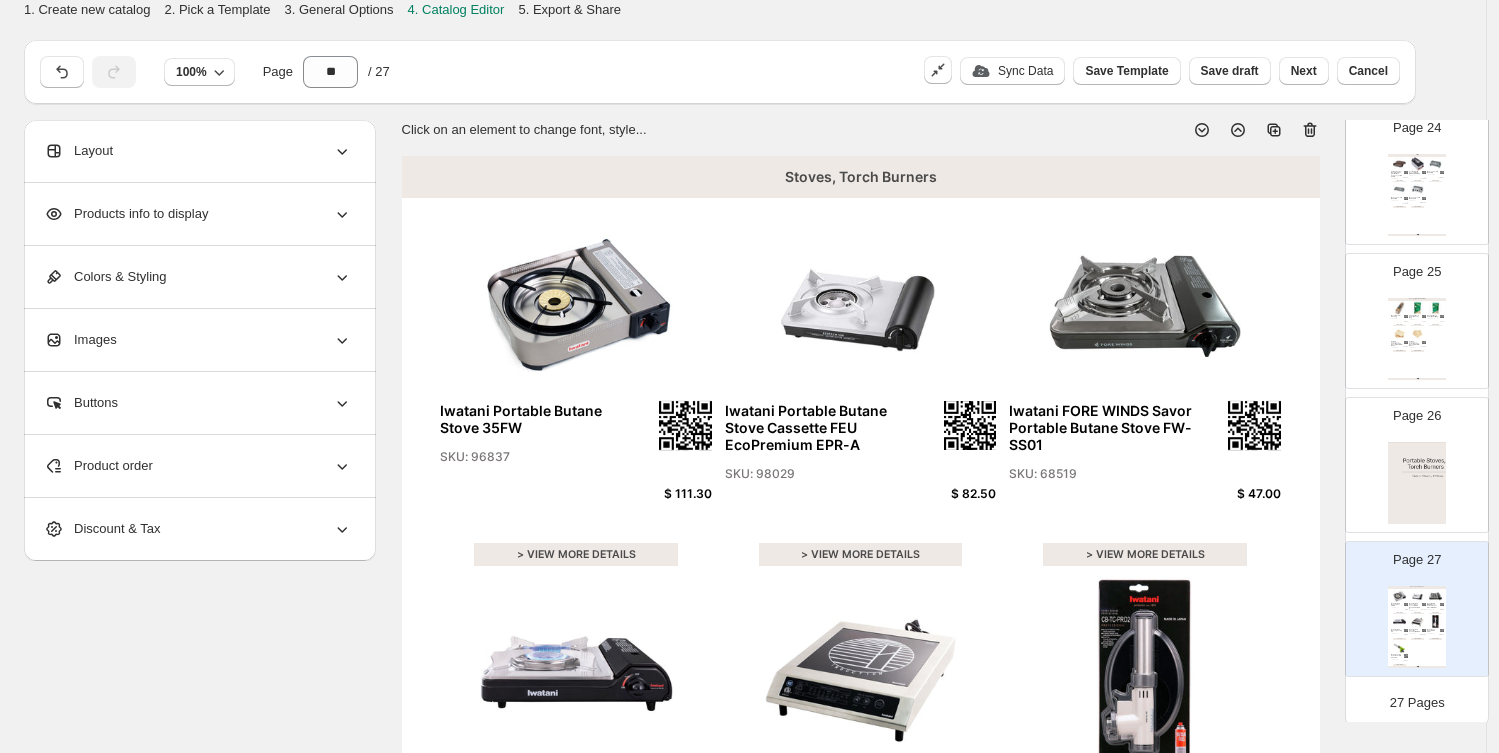 click 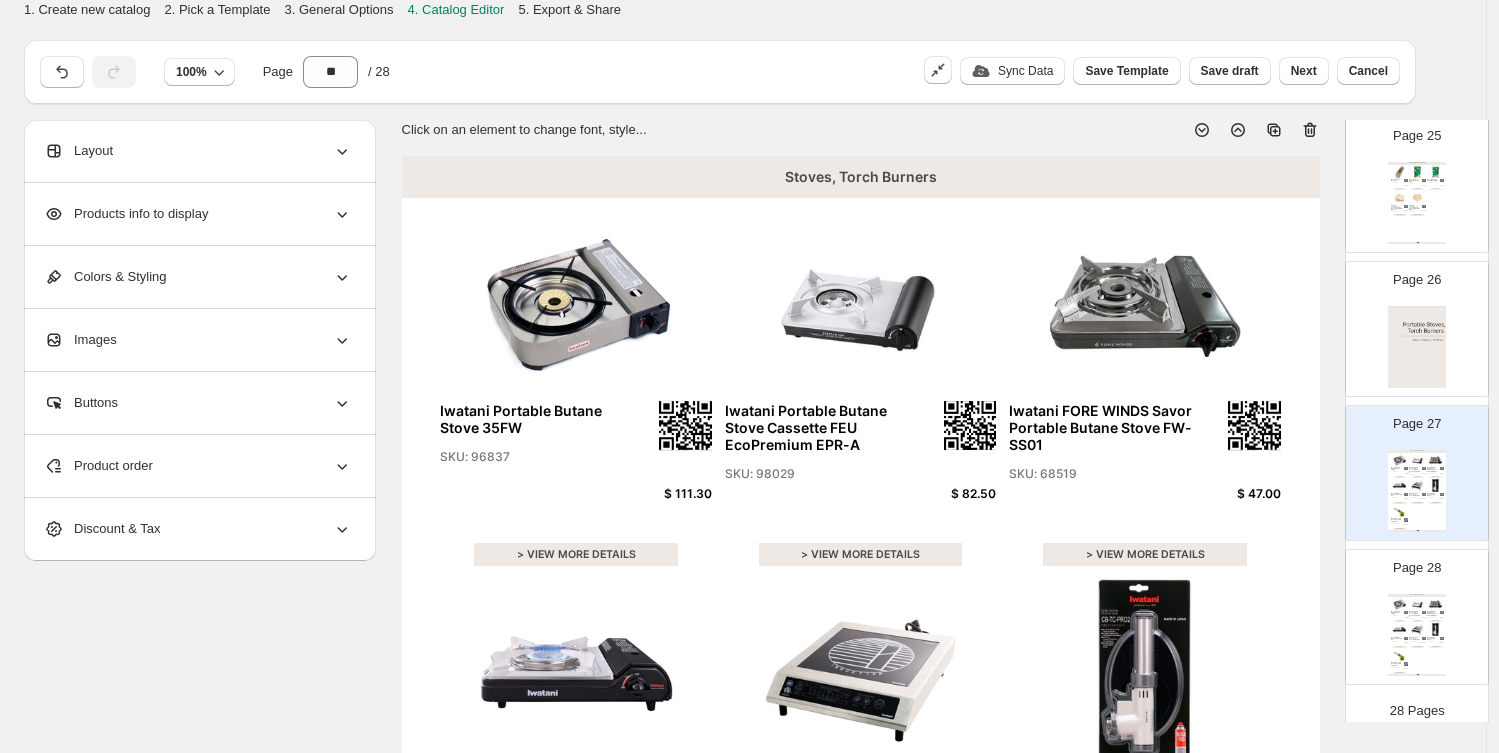 scroll, scrollTop: 3555, scrollLeft: 0, axis: vertical 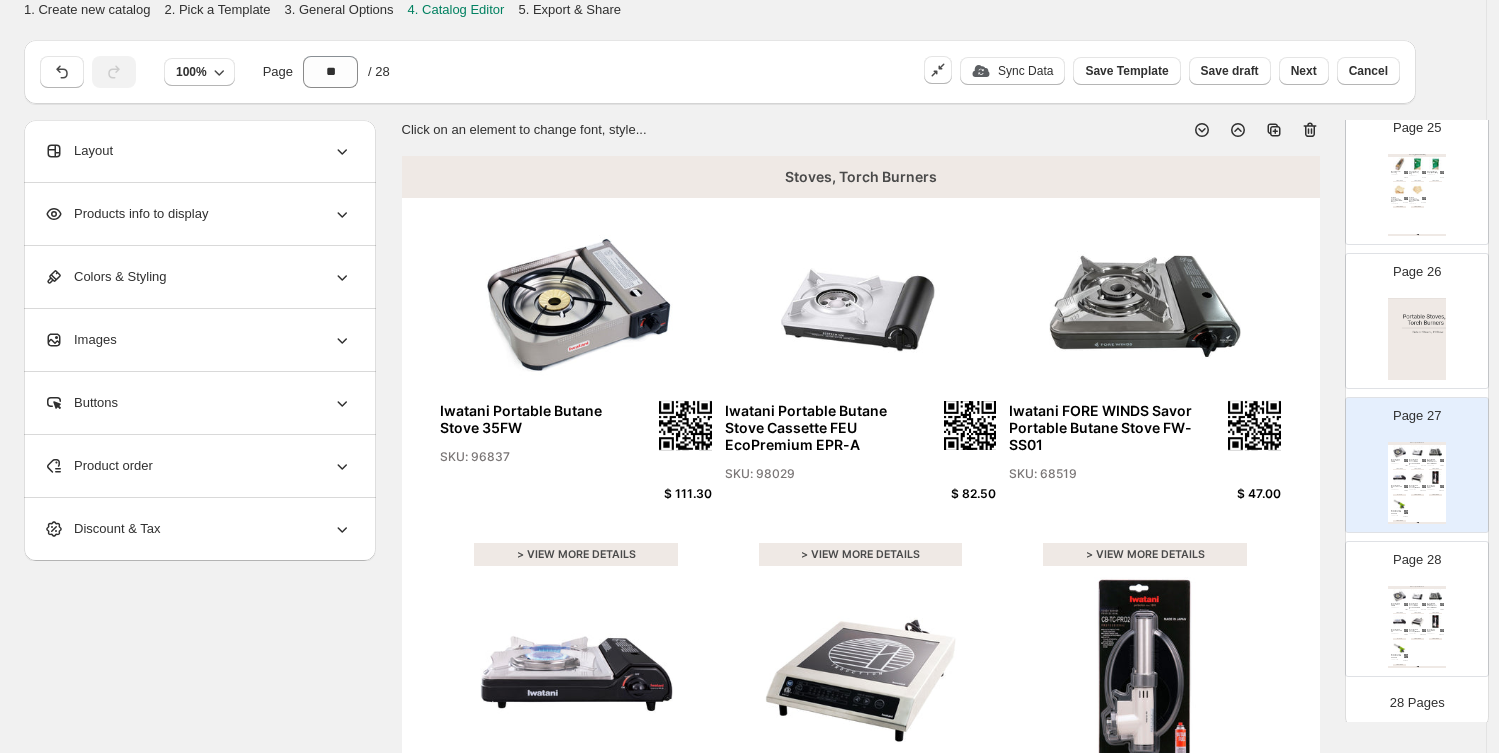click on "Iwatani Portable Induction Cooktop IWA-1800" at bounding box center [1415, 487] 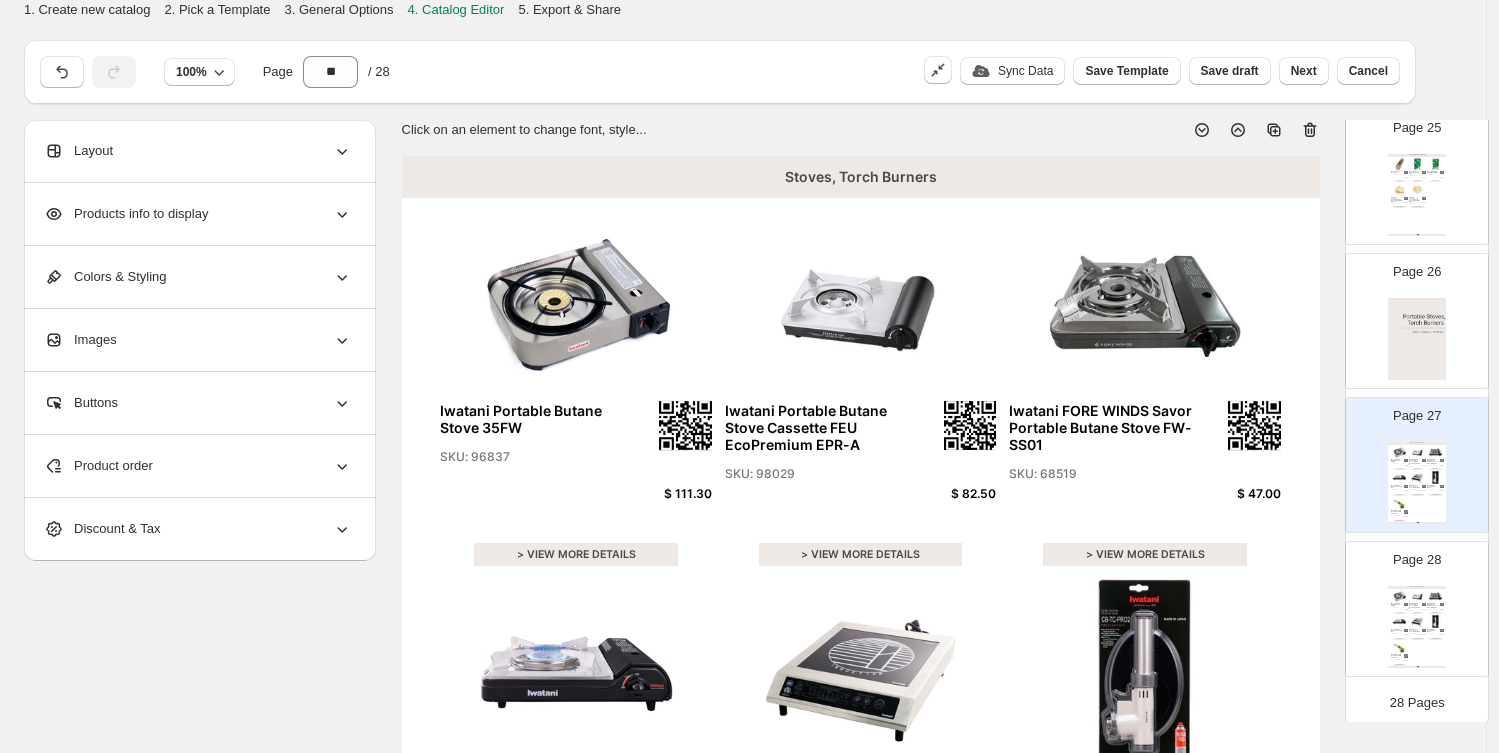 click 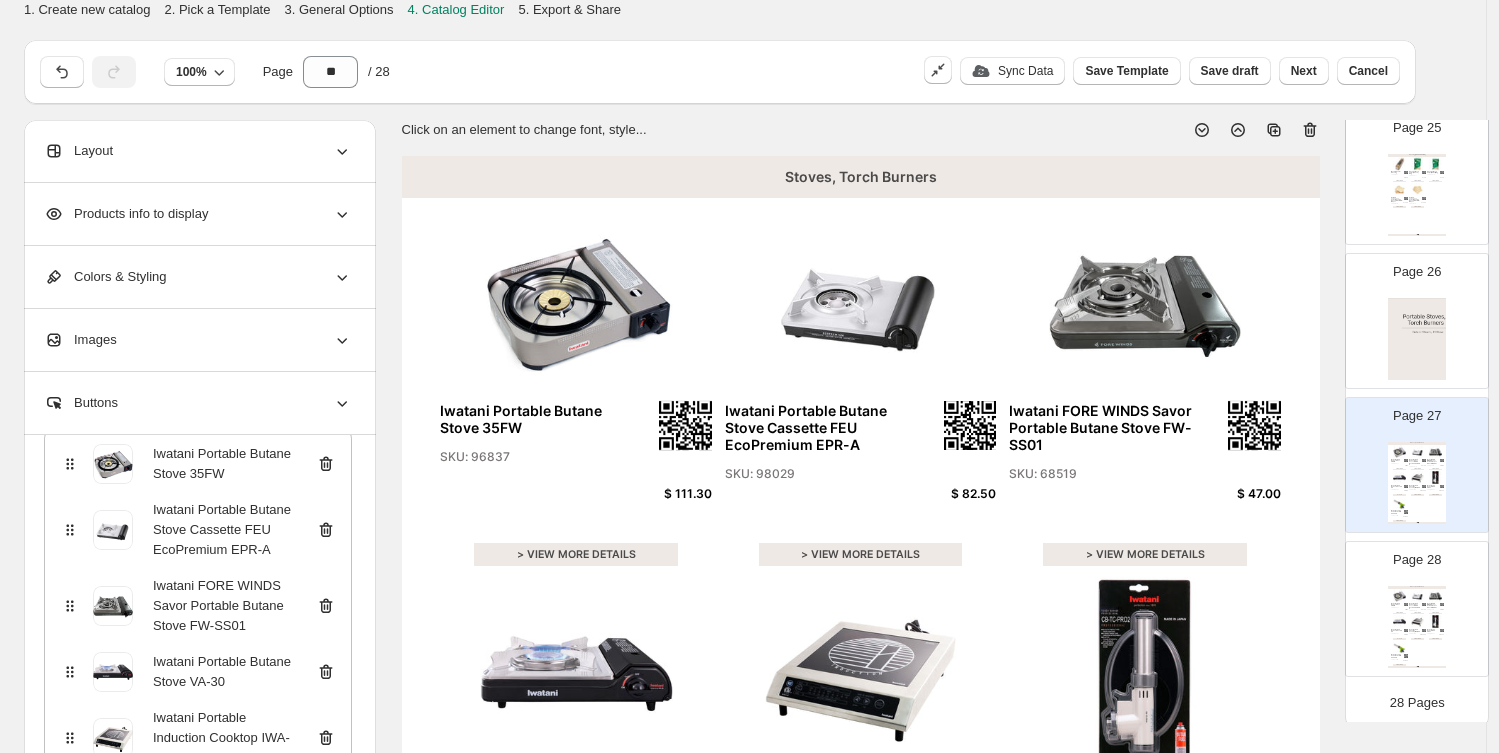 scroll, scrollTop: 259, scrollLeft: 0, axis: vertical 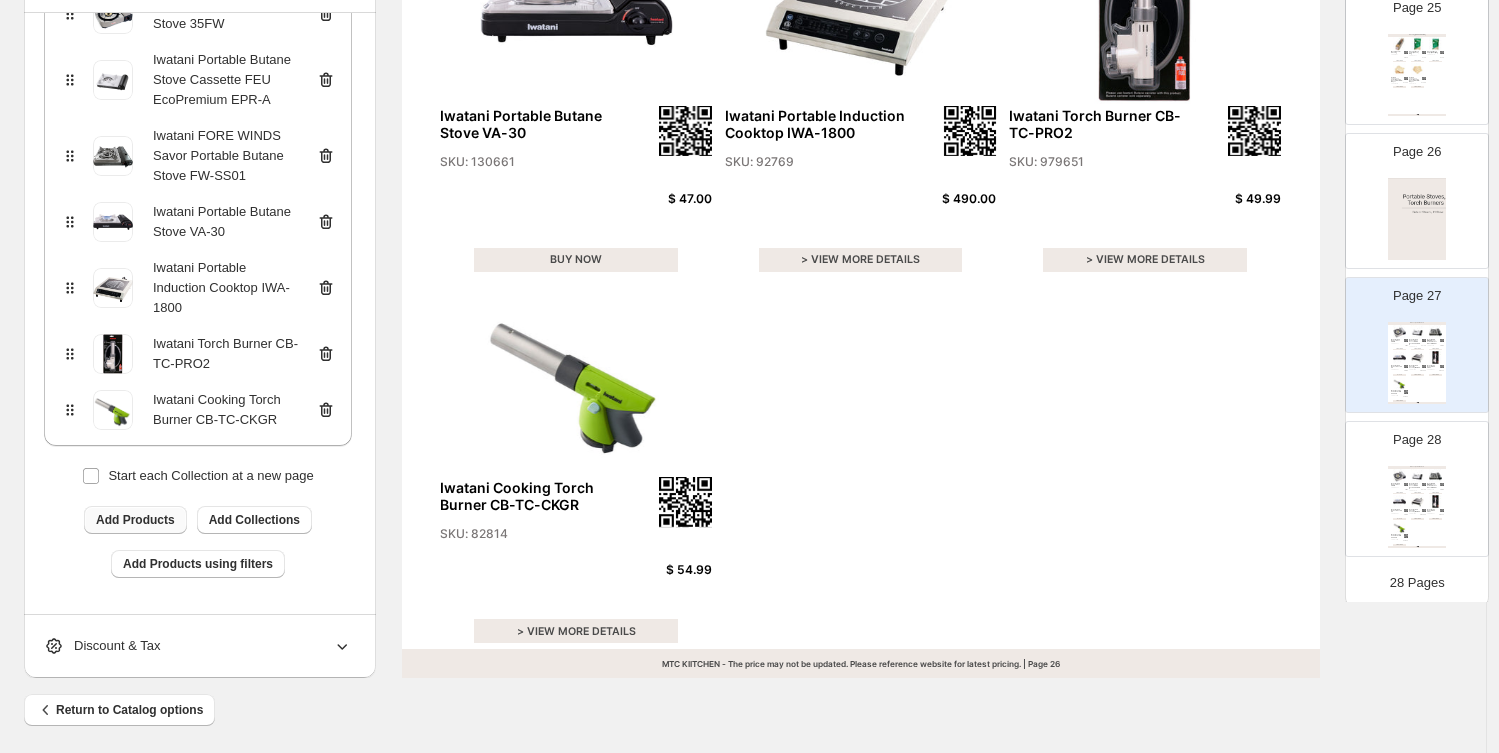 click on "Add Products" at bounding box center [135, 520] 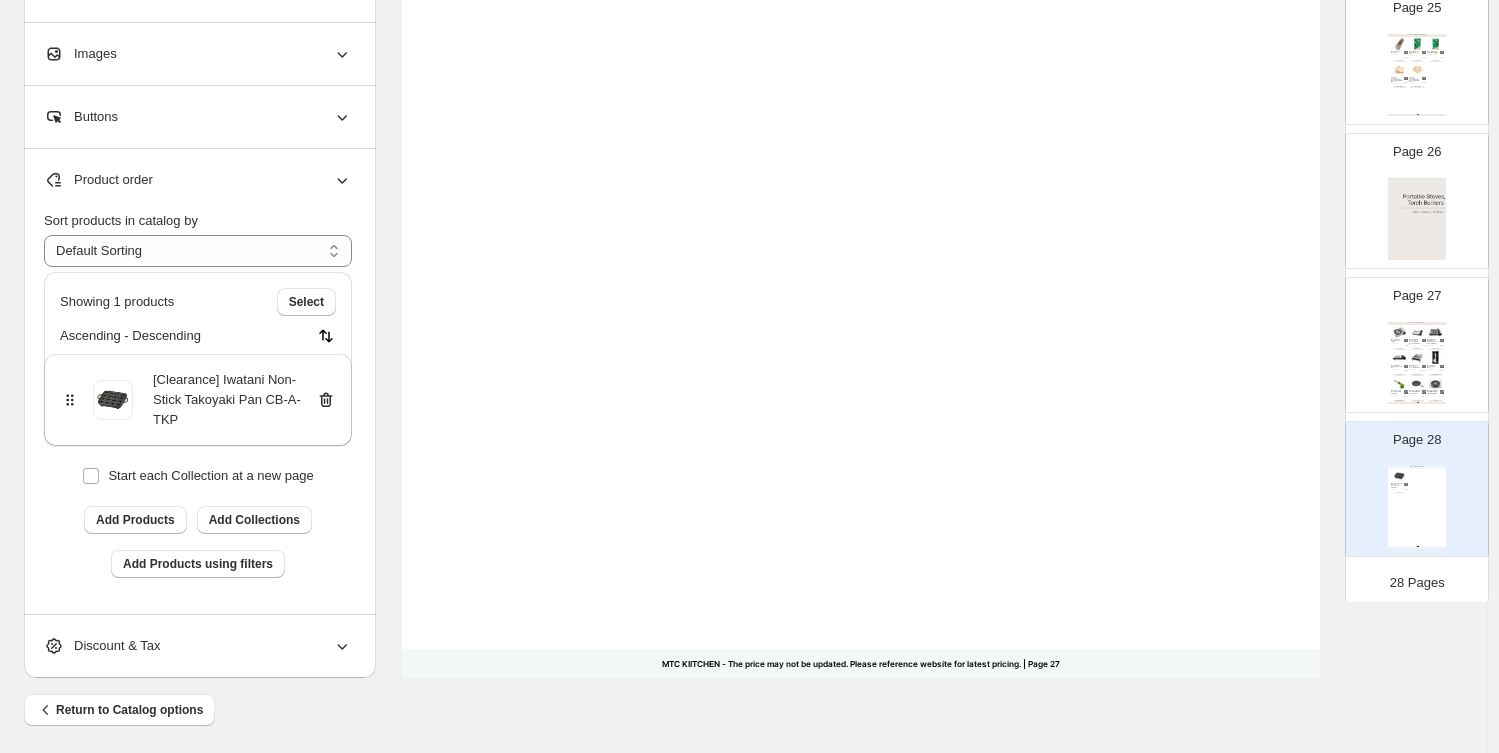 scroll, scrollTop: 0, scrollLeft: 0, axis: both 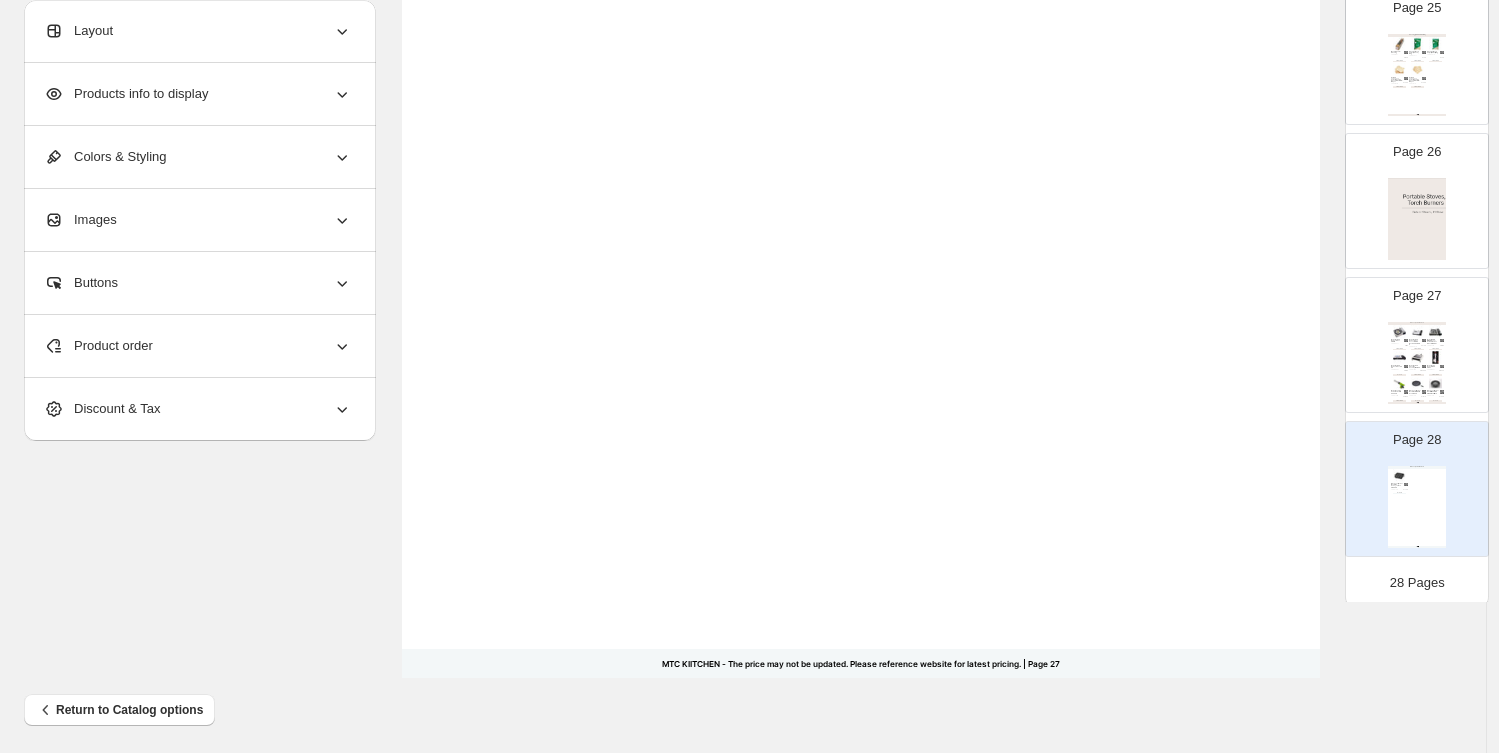 click on "Stoves, Torch Burners [Clearance] Iwatani Non-Stick Takoyaki Pan CB-A-TKP SKU:  82812 $ 23.90 BUY NOW MTC KIITCHEN - The price may not be updated. Please reference website for latest pricing. | Page undefined" at bounding box center (1417, 507) 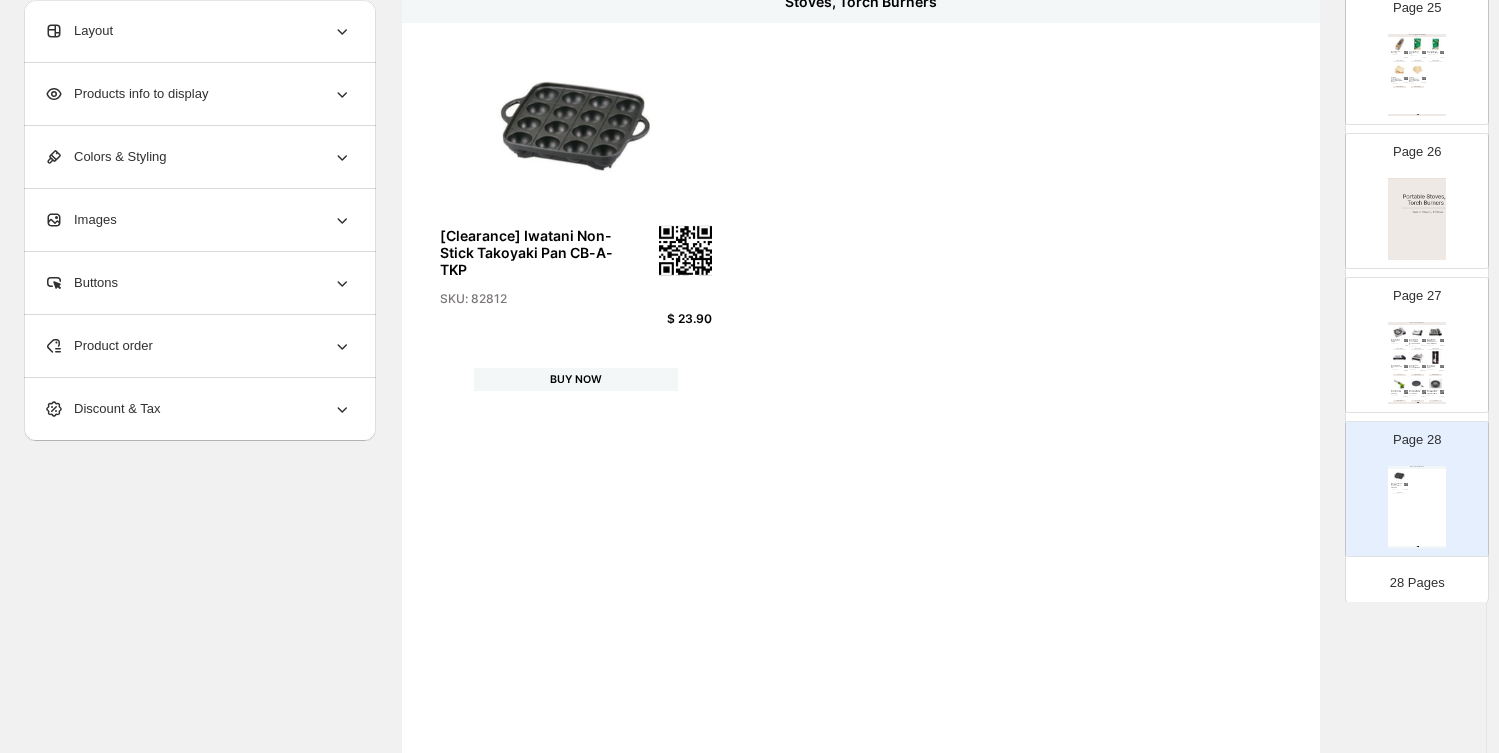 scroll, scrollTop: 111, scrollLeft: 0, axis: vertical 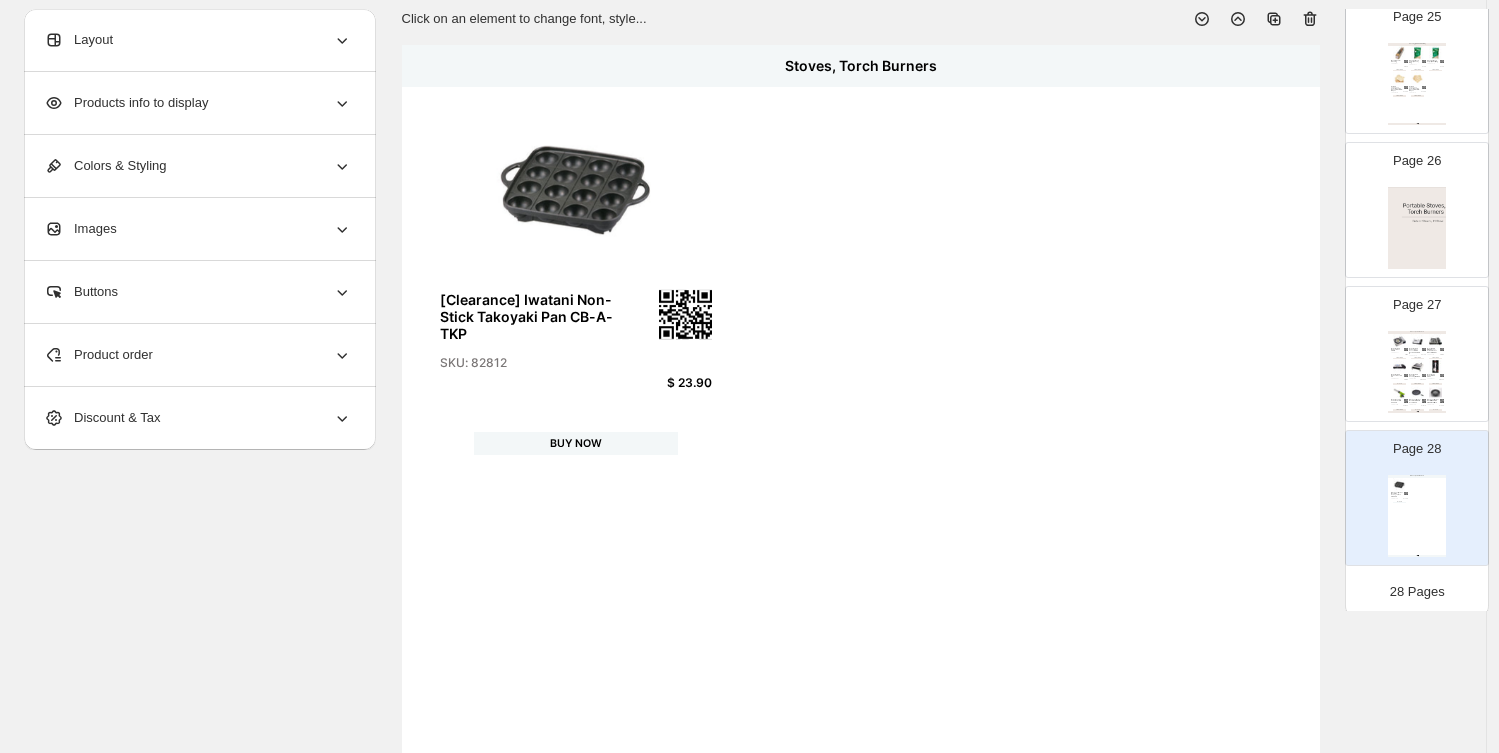 click on "SKU:  82812" at bounding box center [533, 363] 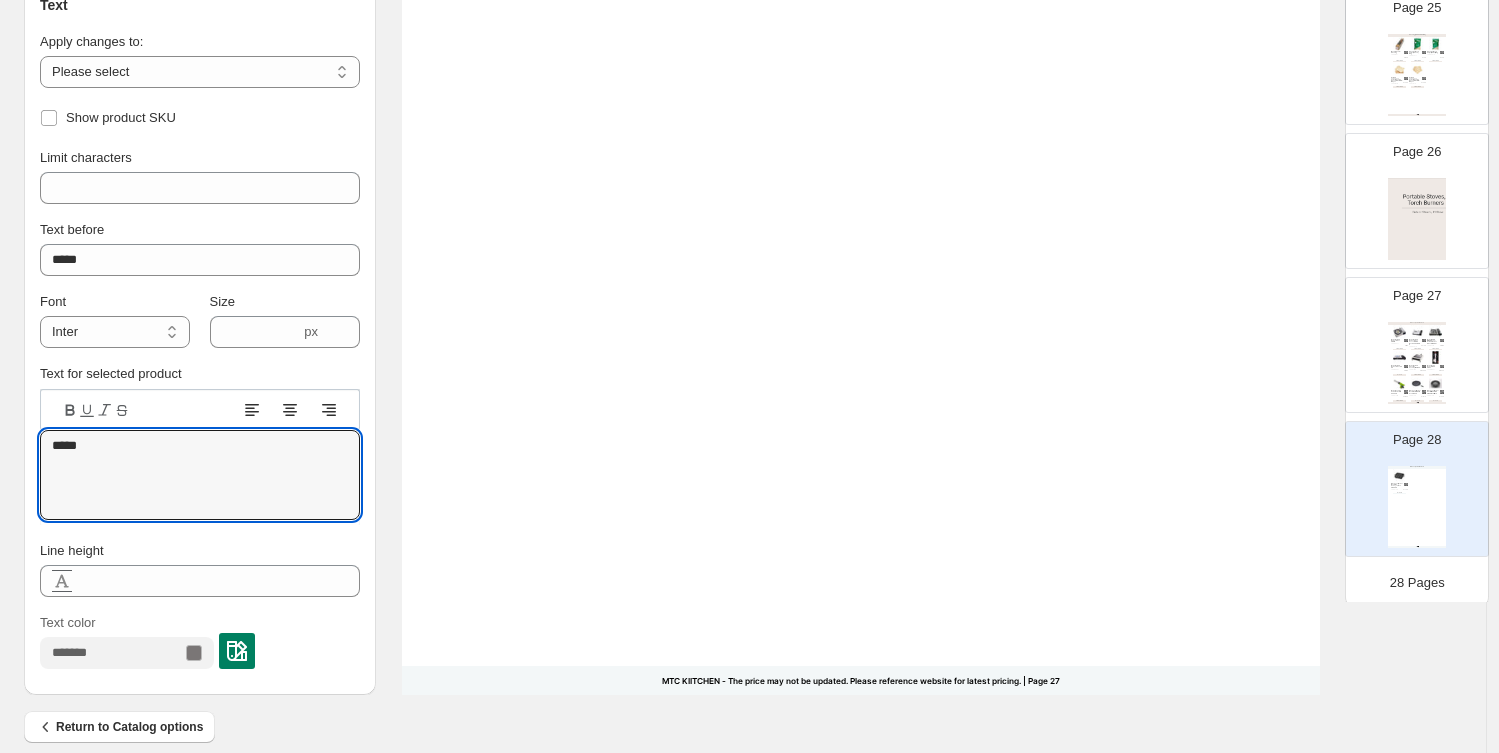 scroll, scrollTop: 666, scrollLeft: 0, axis: vertical 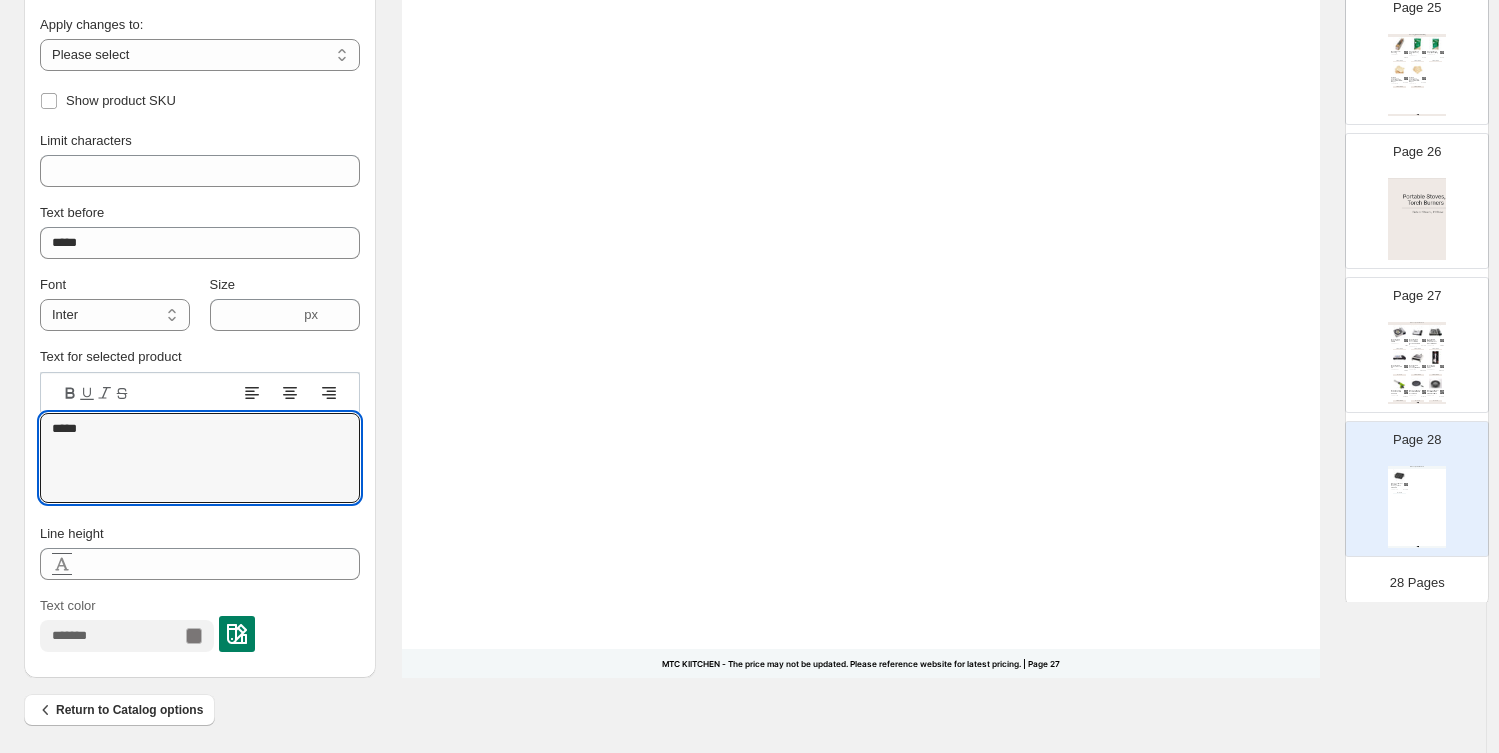 click on "Stoves, Torch Burners [Clearance] Iwatani Non-Stick Takoyaki Pan CB-A-TKP SKU:  82812 $ 23.90 BUY NOW MTC KIITCHEN - The price may not be updated. Please reference website for latest pricing. | Page undefined" at bounding box center [1417, 507] 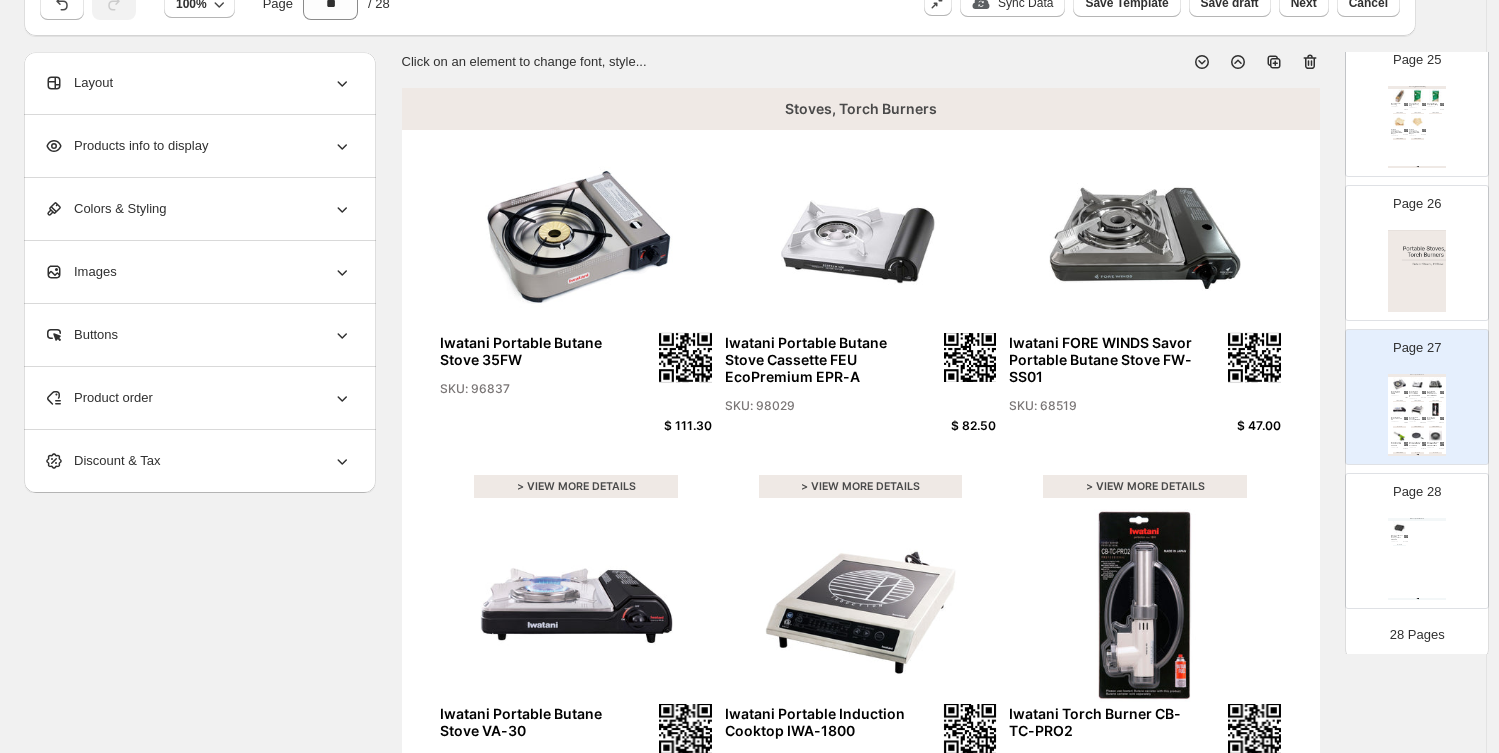 scroll, scrollTop: 0, scrollLeft: 0, axis: both 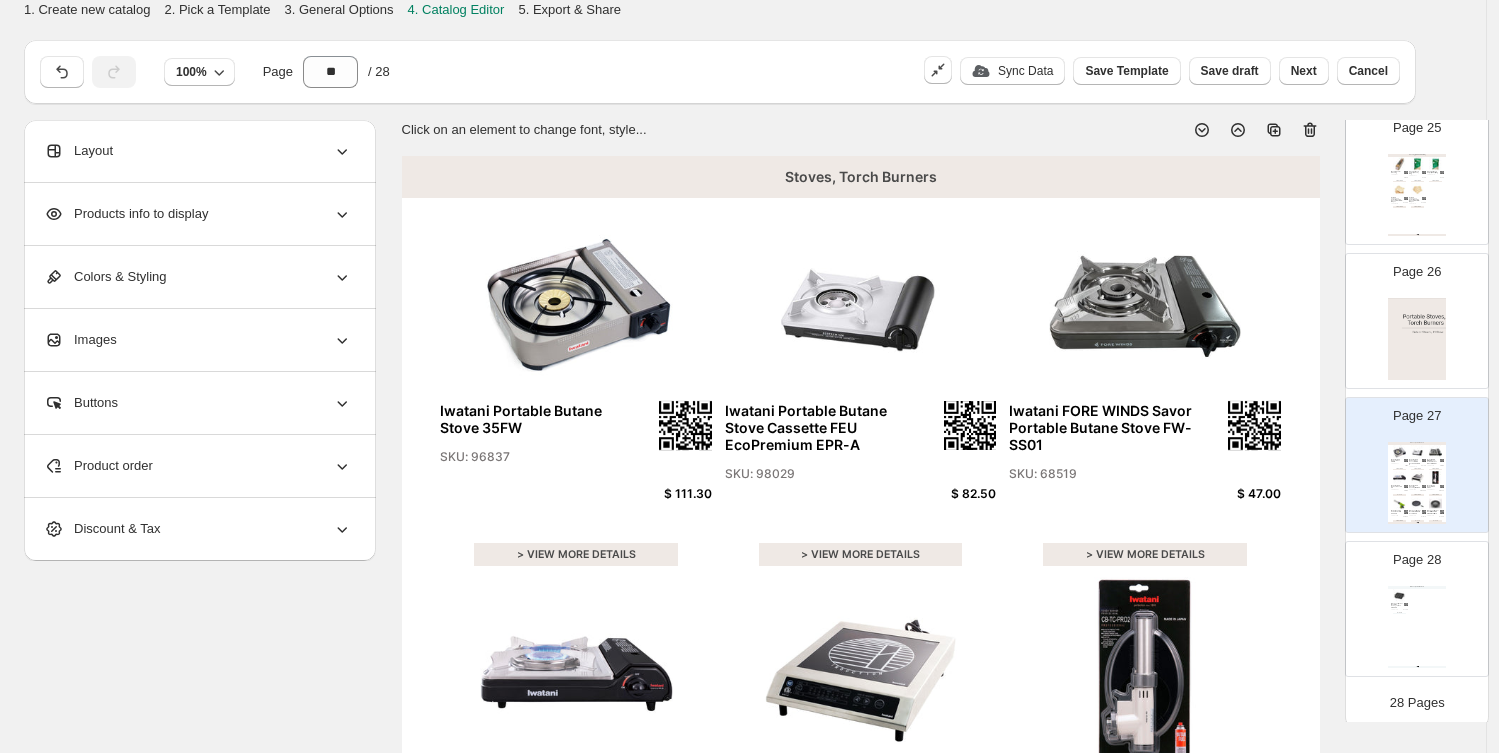 click 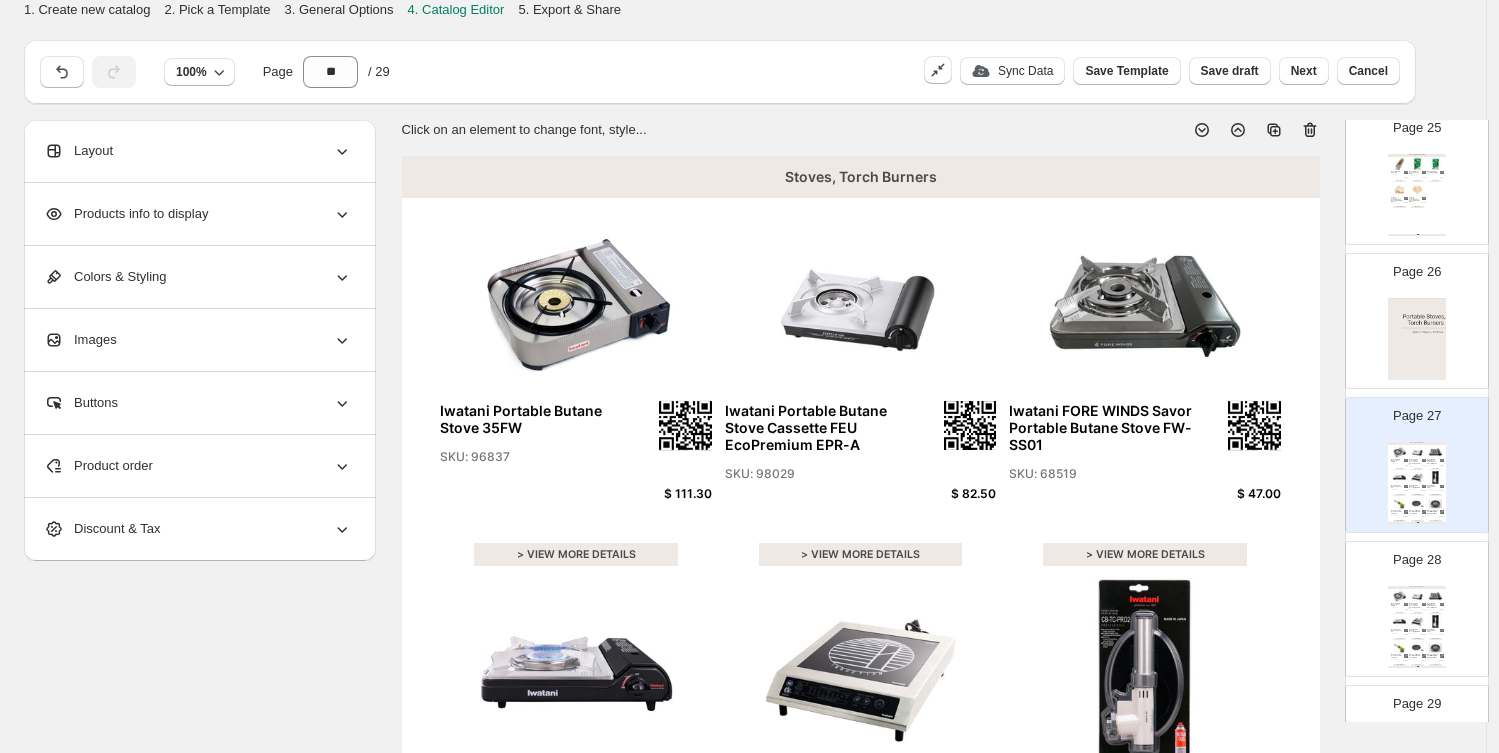 click on "Stoves, Torch Burners Iwatani Portable Butane Stove 35FW SKU:  96837 $ 111.30 > VIEW MORE DETAILS Iwatani Portable Butane Stove Cassette FEU EcoPremium EPR-A SKU:  98029 $ 82.50 > VIEW MORE DETAILS Iwatani FORE WINDS Savor Portable Butane Stove FW-SS01 SKU:  68519 $ 47.00 > VIEW MORE DETAILS Iwatani Portable Butane Stove VA-30 SKU:  130661 $ 47.00 BUY NOW Iwatani Portable Induction Cooktop IWA-1800 SKU:  92769 $ 490.00 > VIEW MORE DETAILS Iwatani Torch Burner CB-TC-PRO2 SKU:  979651 $ 49.99 > VIEW MORE DETAILS Iwatani Cooking Torch Burner CB-TC-CKGR SKU:  82814 $ 54.99 > VIEW MORE DETAILS [Clearance] Iwatani Non-Stick BBQ Grill Pan CB-P-Y3 SKU:  82811 $ 24.20 BUY NOW [Clearance] Iwatani Aburi Grill Plate CB-A-AMP with 2 Grill Nets SKU:  82813 $ 29.90 BUY NOW MTC KIITCHEN - The price may not be updated. Please reference website for latest pricing. | Page undefined" at bounding box center [1417, 627] 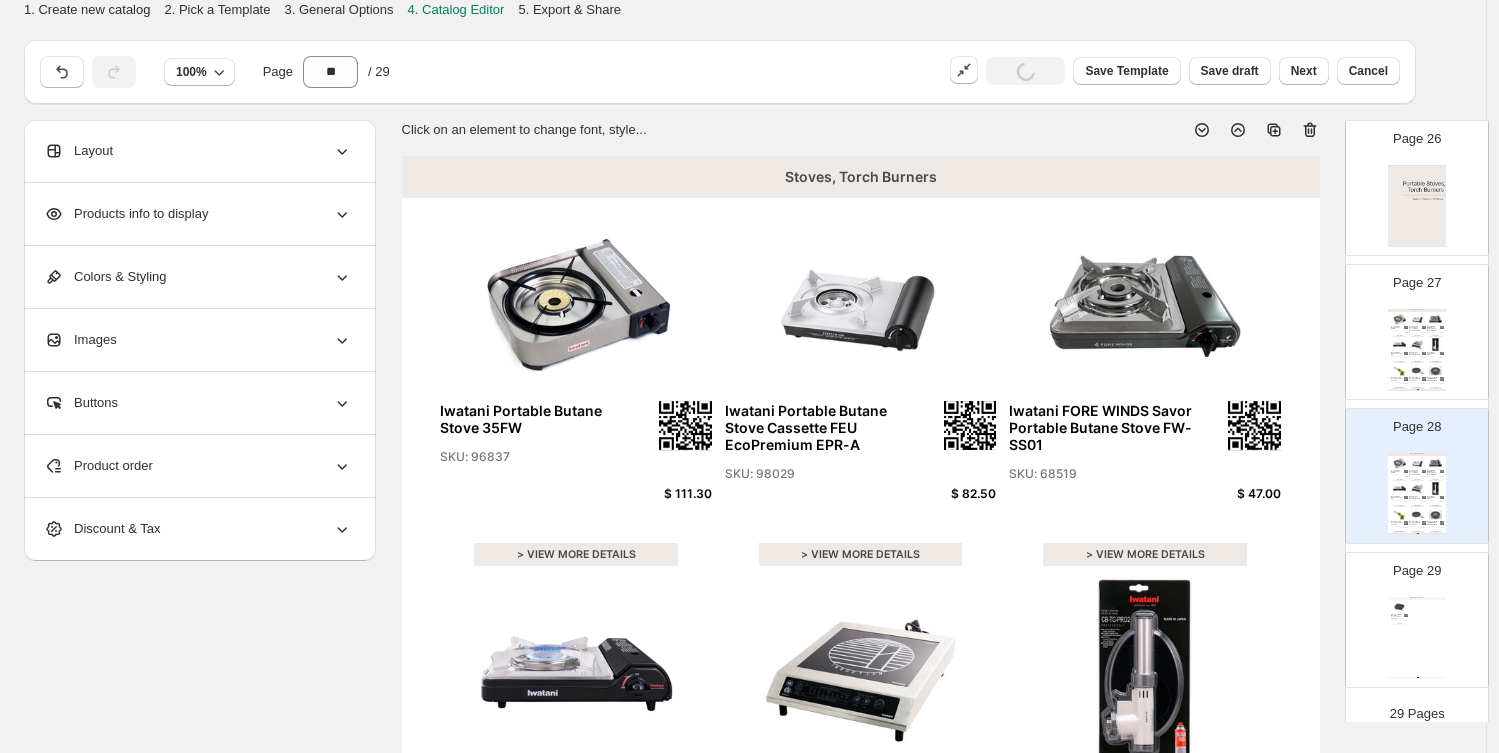 scroll, scrollTop: 3698, scrollLeft: 0, axis: vertical 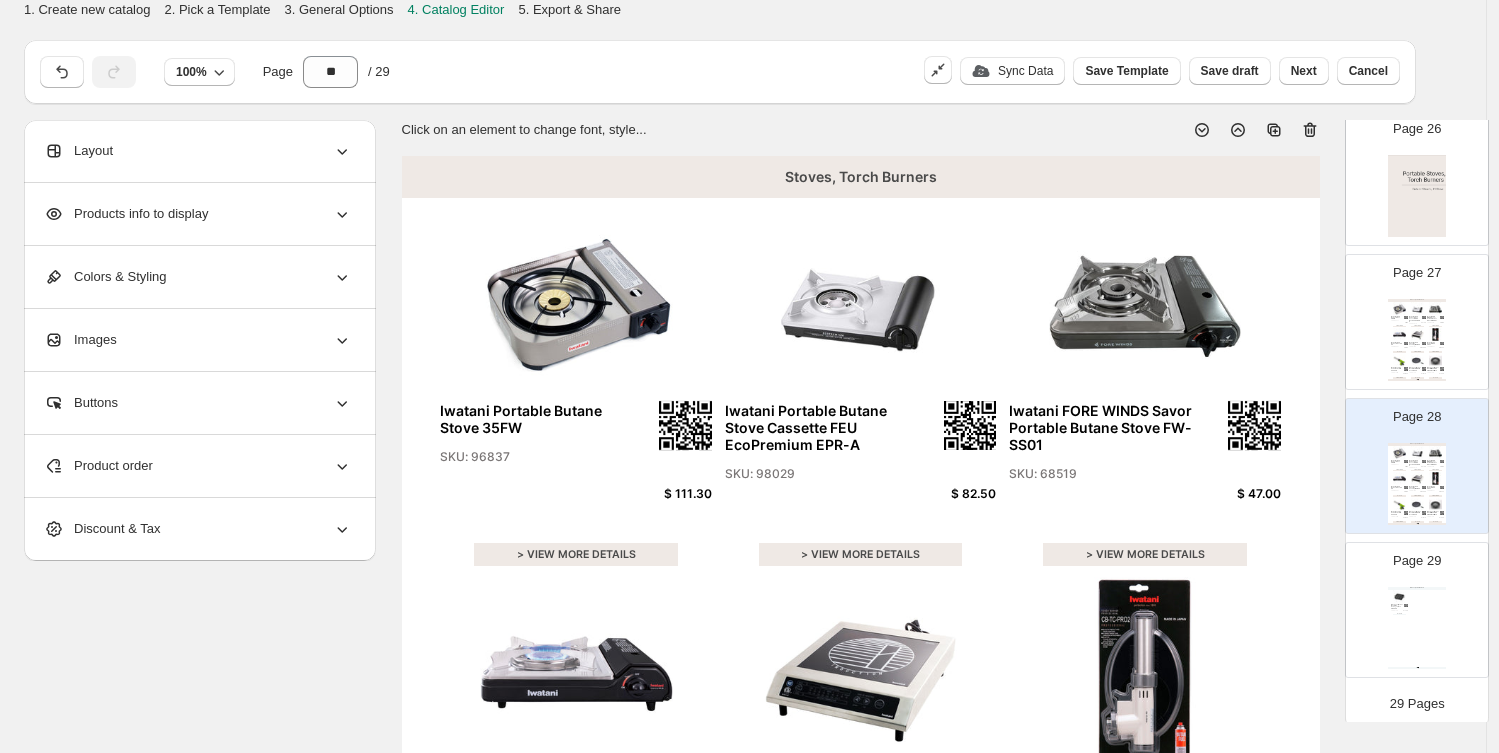 click at bounding box center [1399, 334] 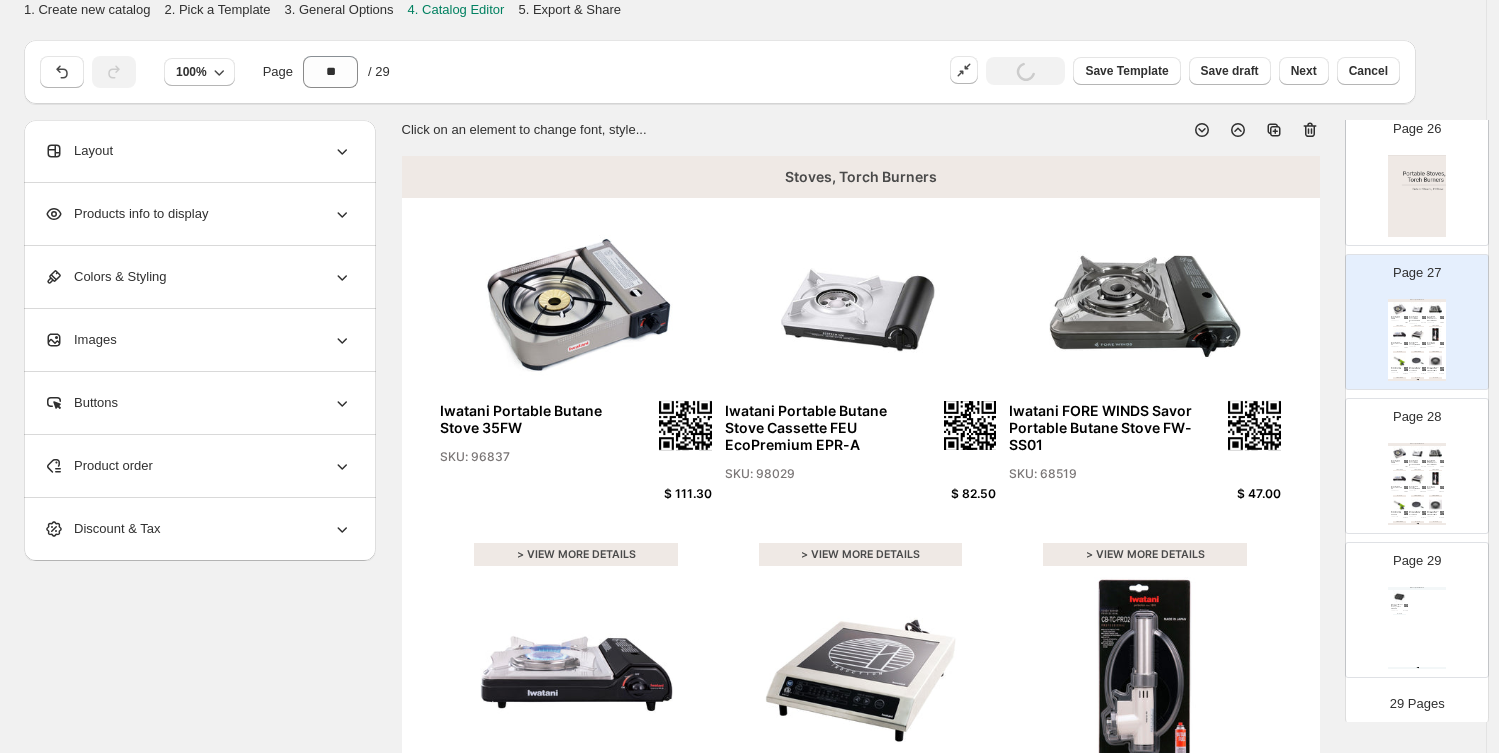click 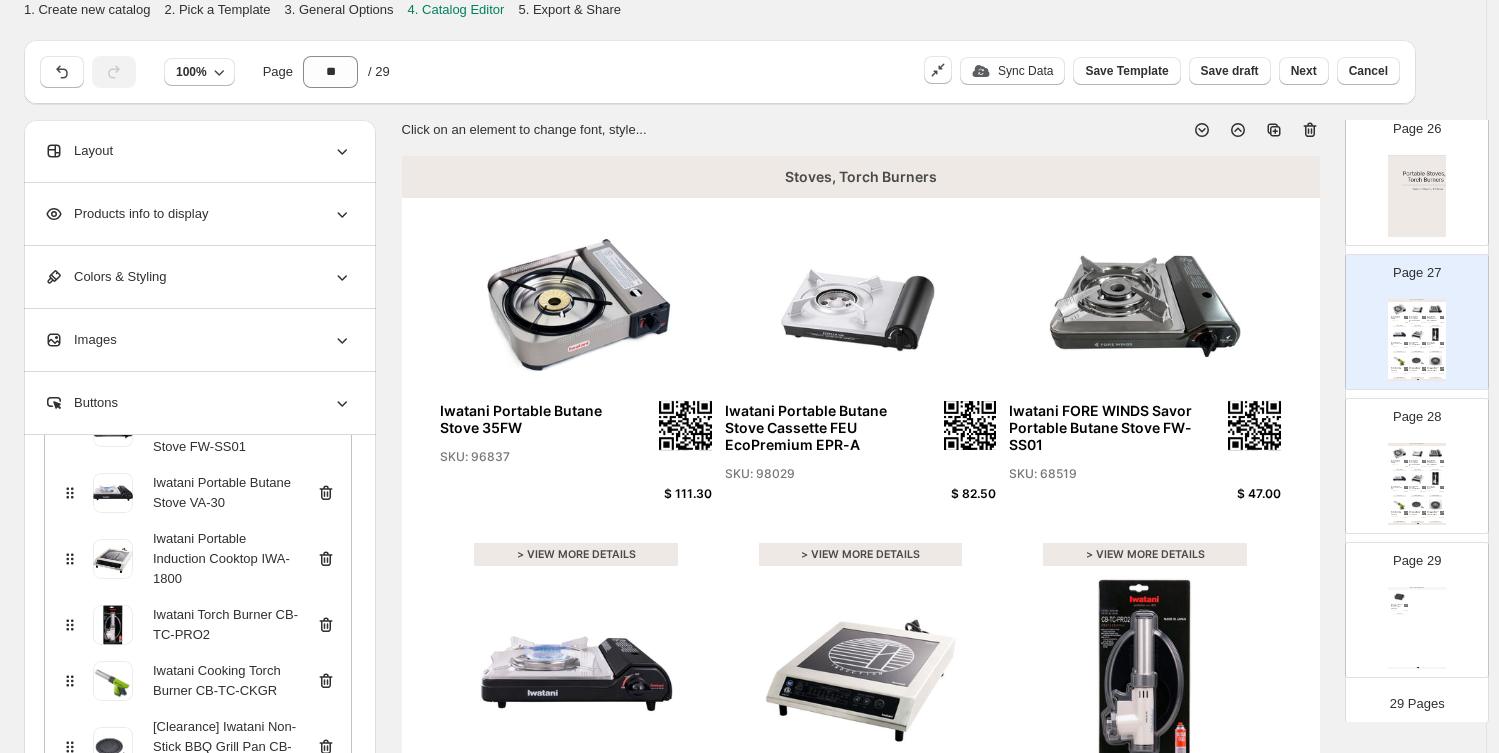 scroll, scrollTop: 411, scrollLeft: 0, axis: vertical 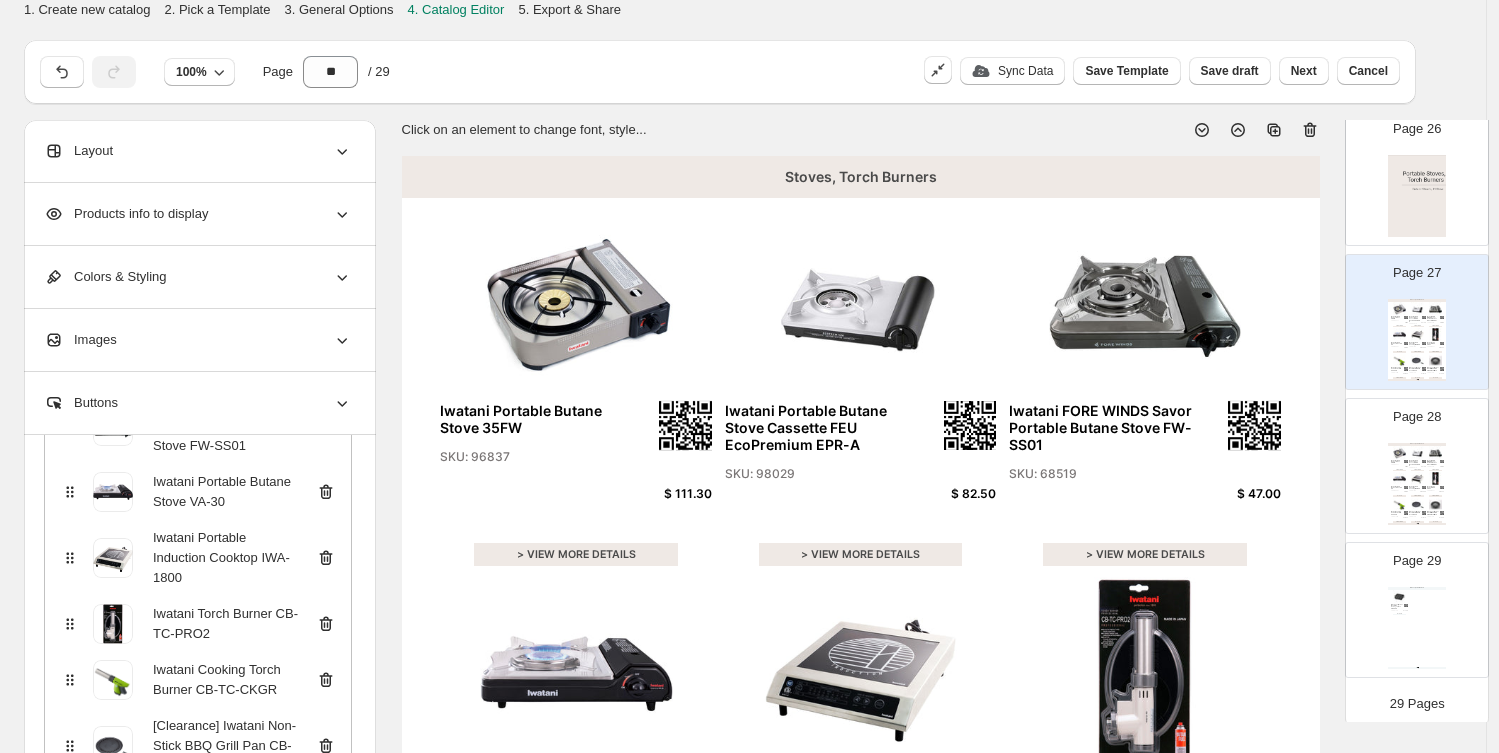 click 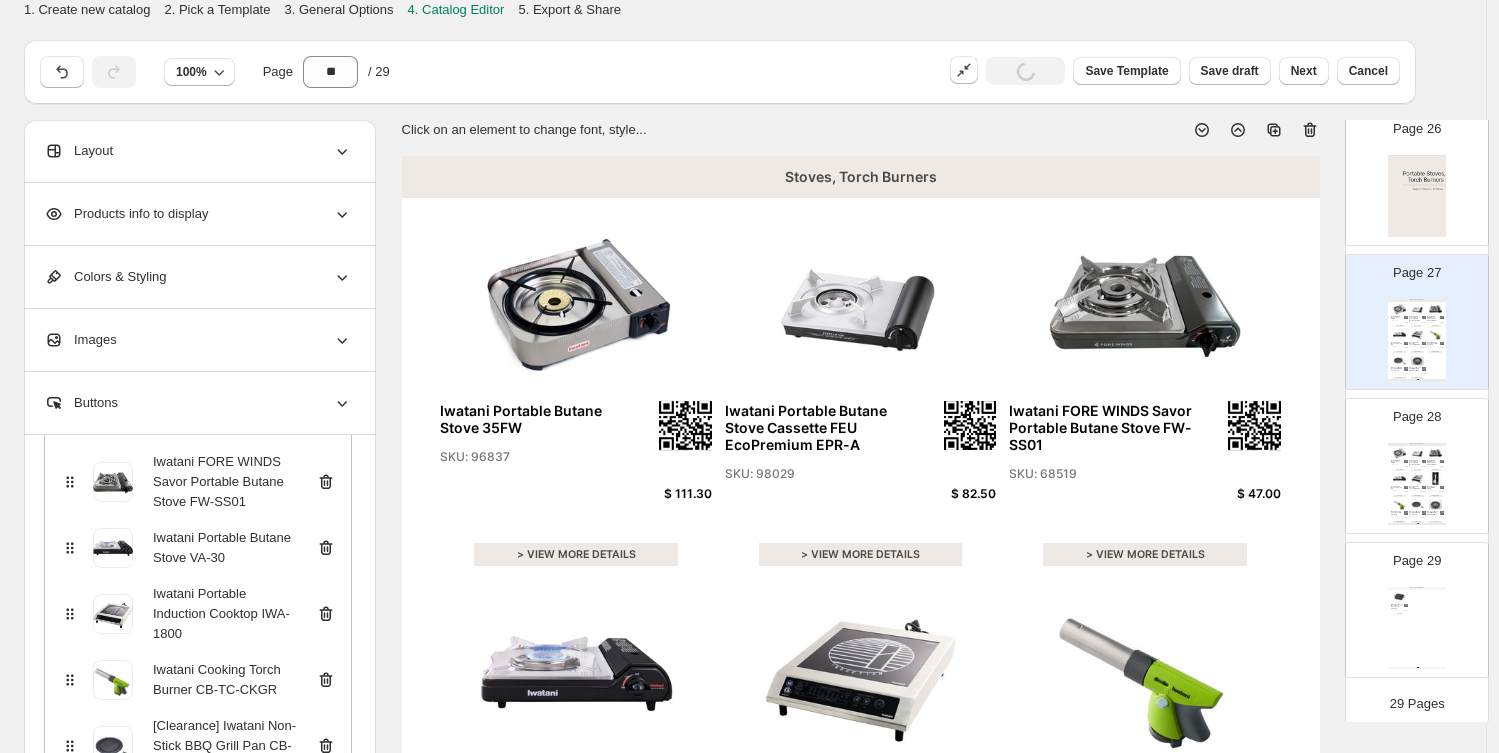 scroll, scrollTop: 355, scrollLeft: 0, axis: vertical 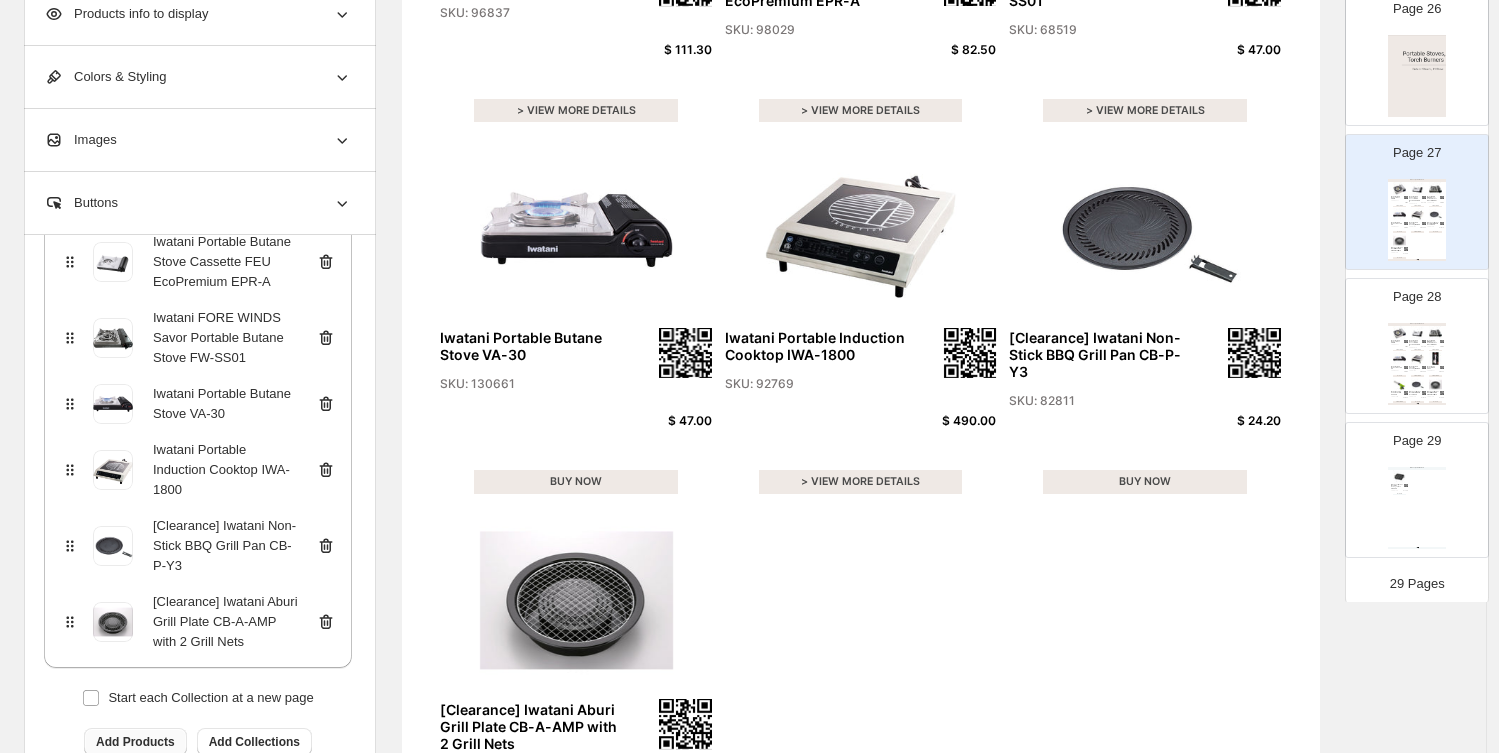 click on "Add Products" at bounding box center (135, 742) 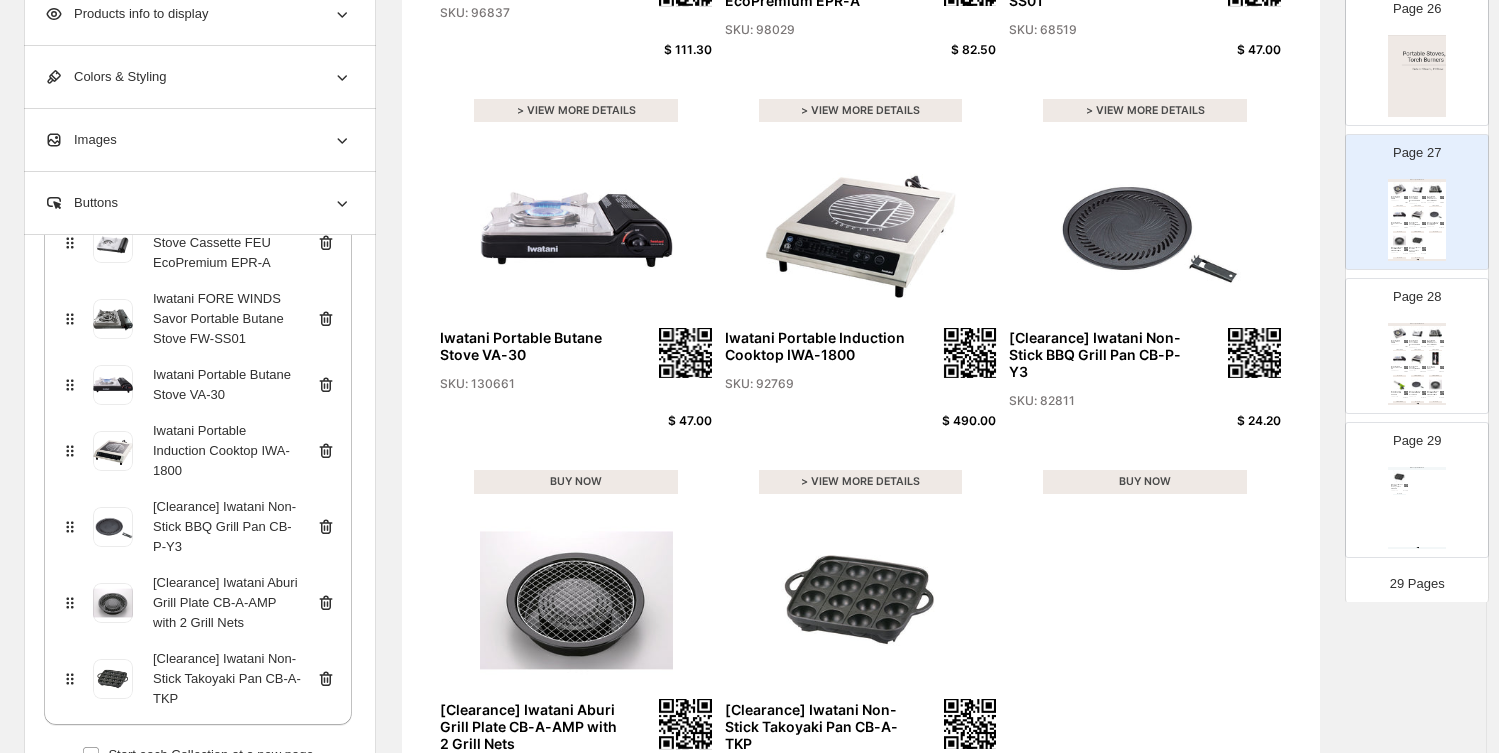 click on "Page 29 Stoves, Torch Burners [Clearance] Iwatani Non-Stick Takoyaki Pan CB-A-TKP SKU:  82812 $ 23.90 BUY NOW MTC KIITCHEN - The price may not be updated. Please reference website for latest pricing. | Page undefined" at bounding box center [1409, 482] 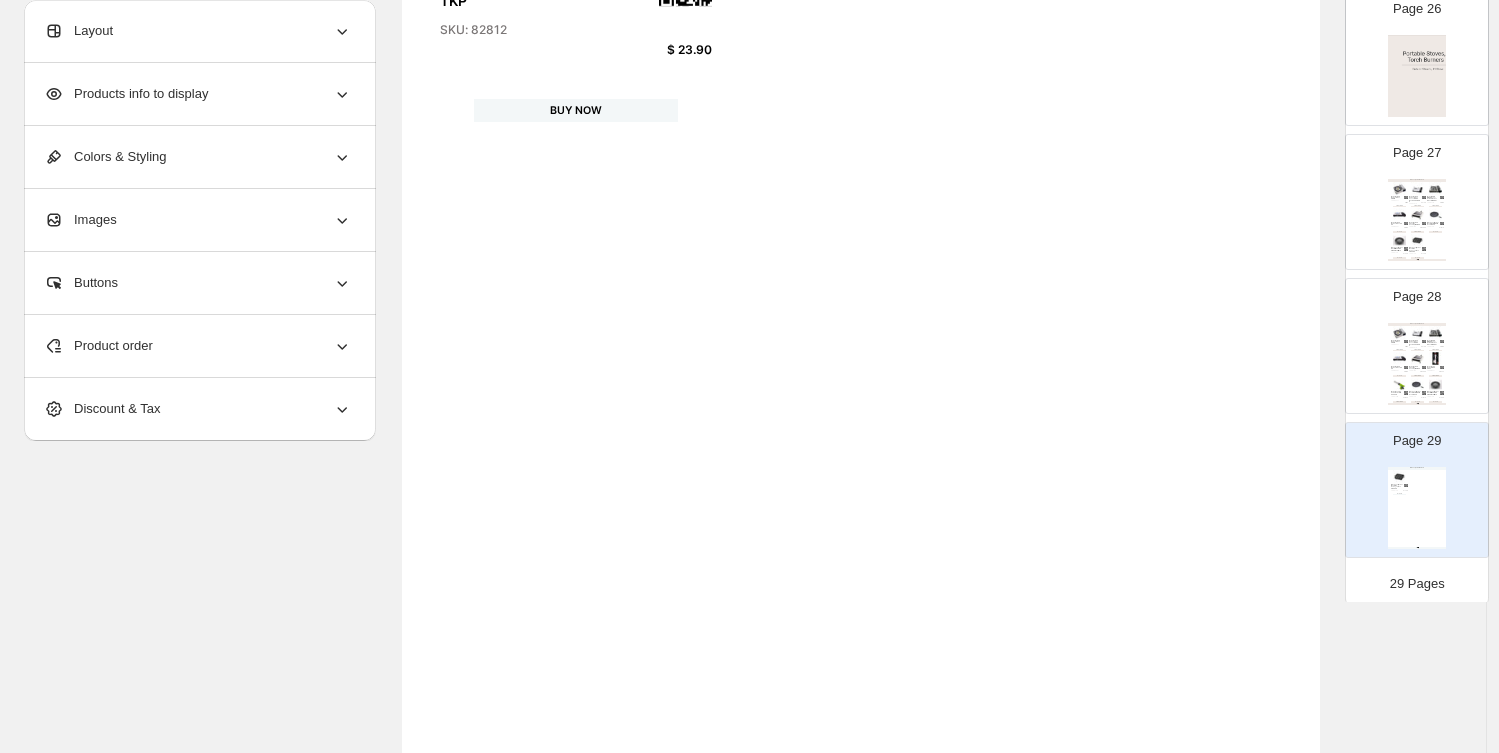 scroll, scrollTop: 0, scrollLeft: 0, axis: both 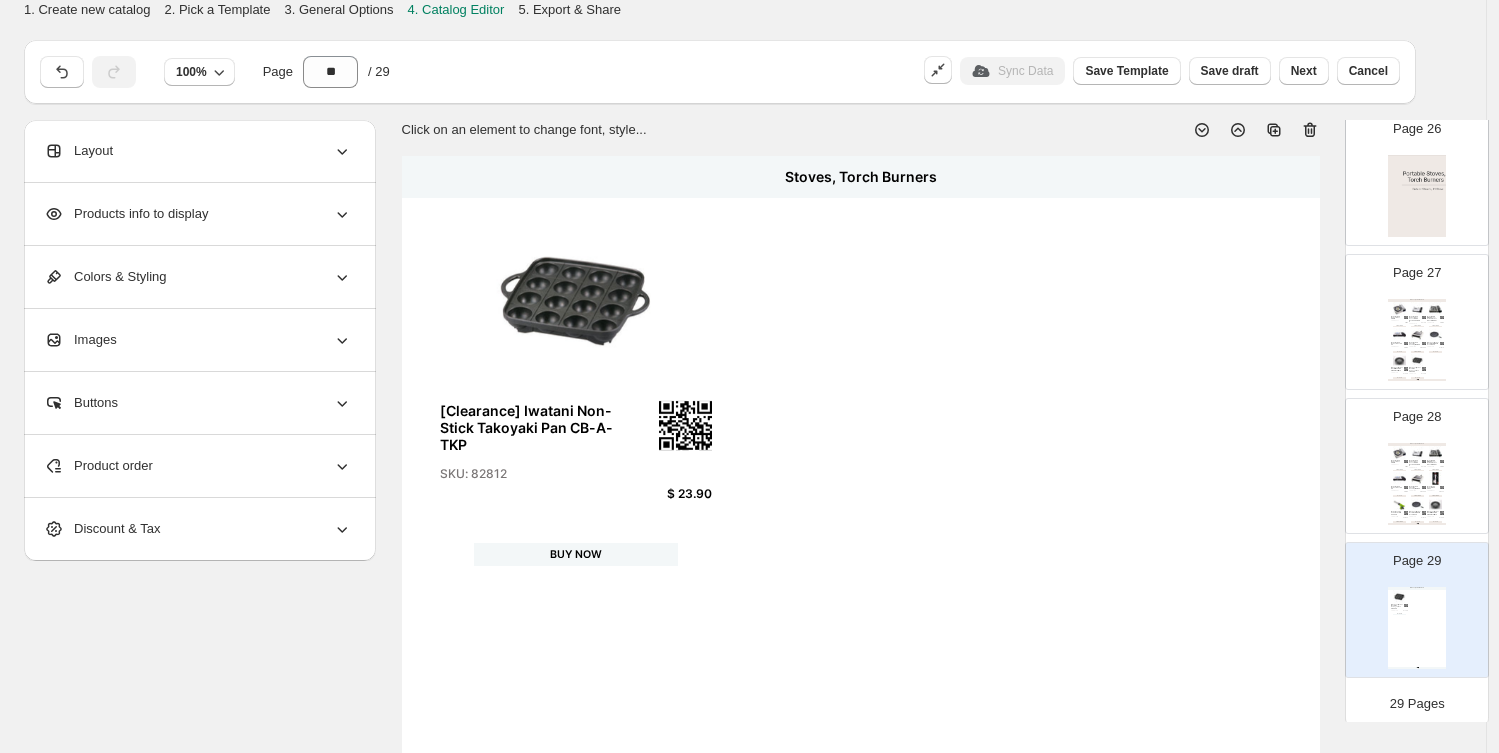 click 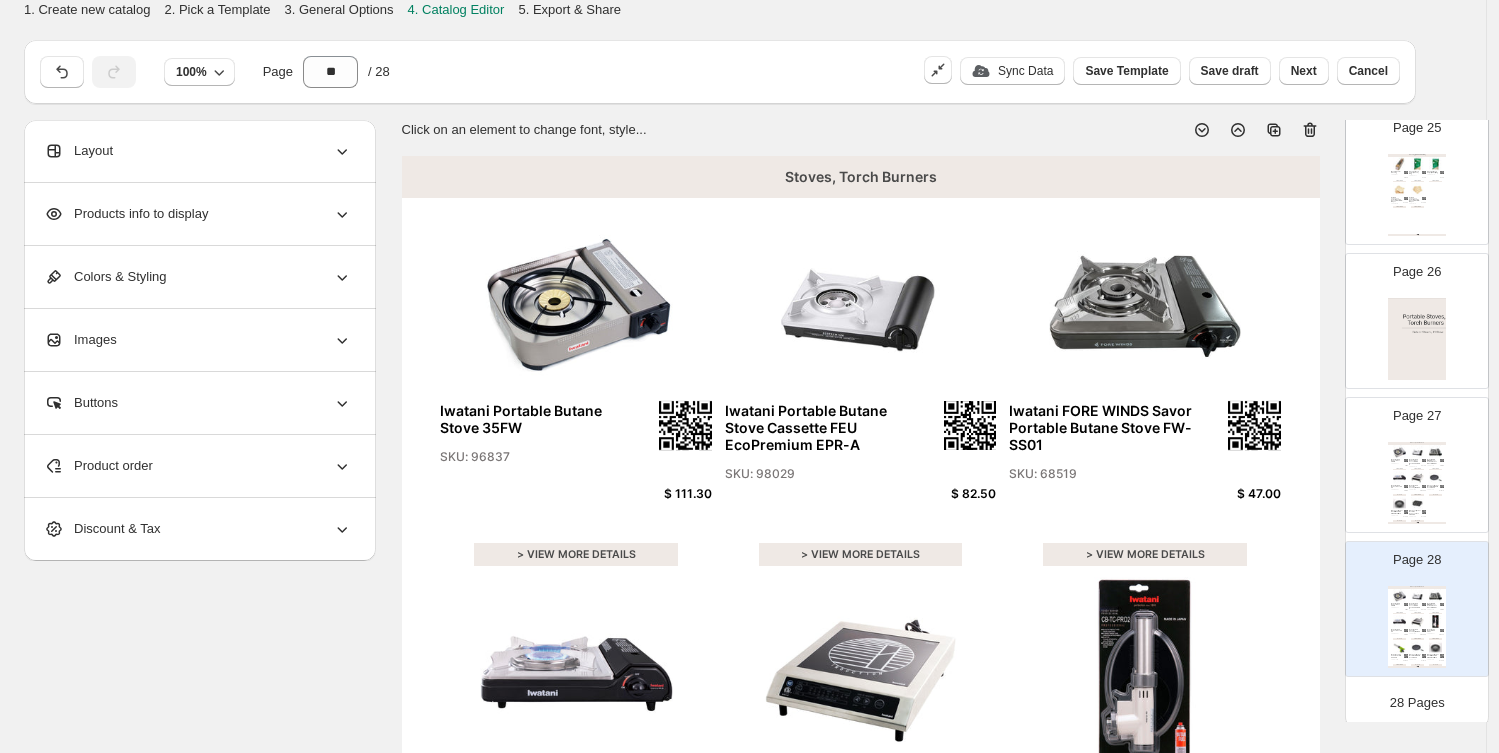 click 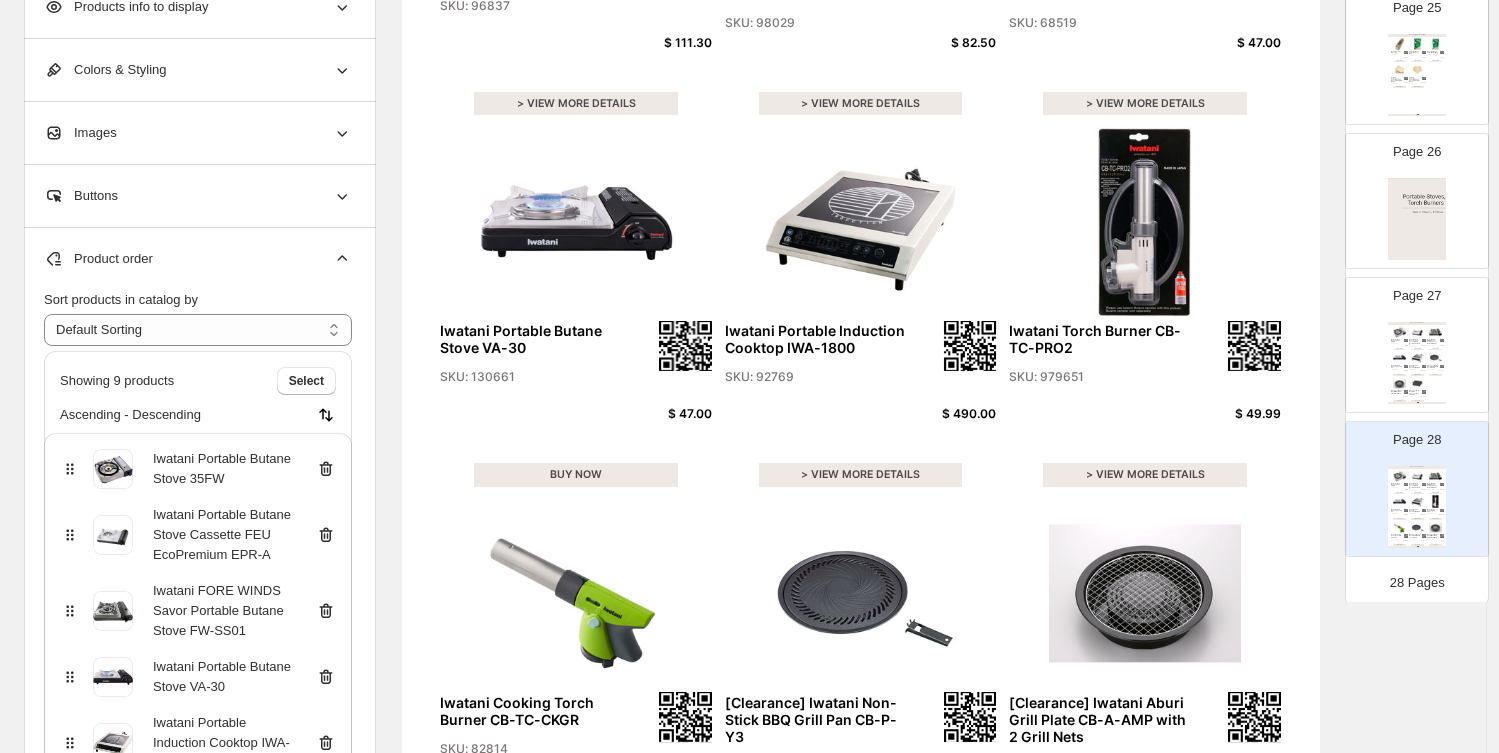 scroll, scrollTop: 555, scrollLeft: 0, axis: vertical 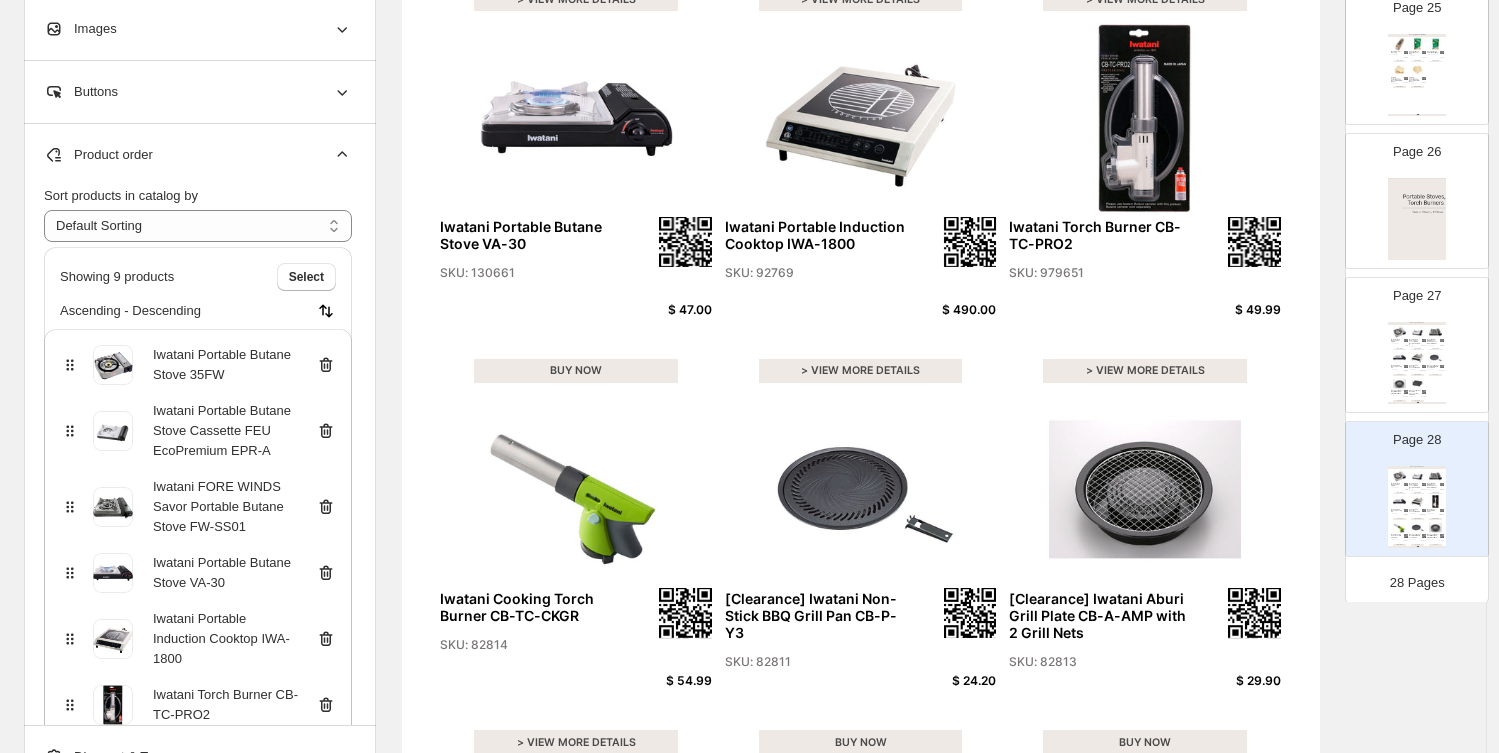 click 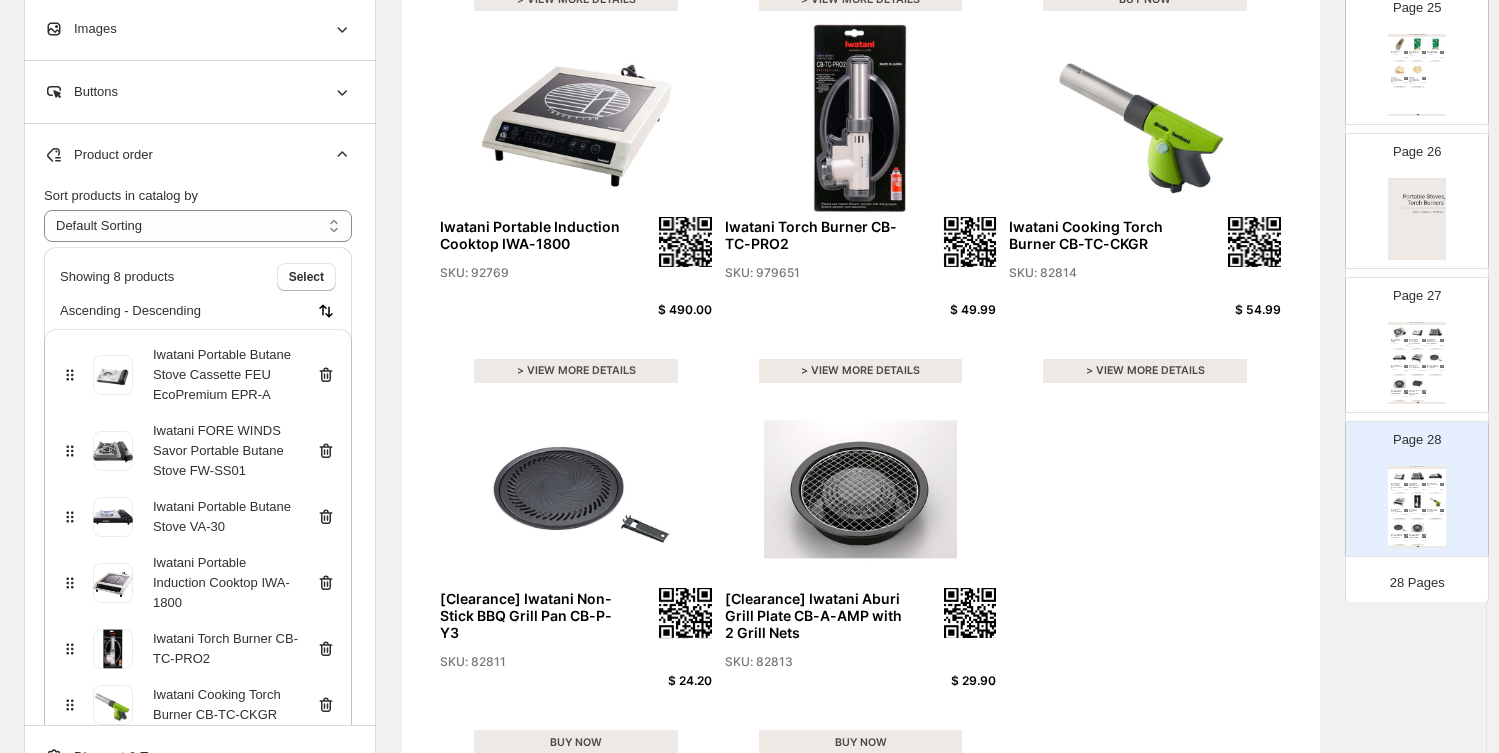 click 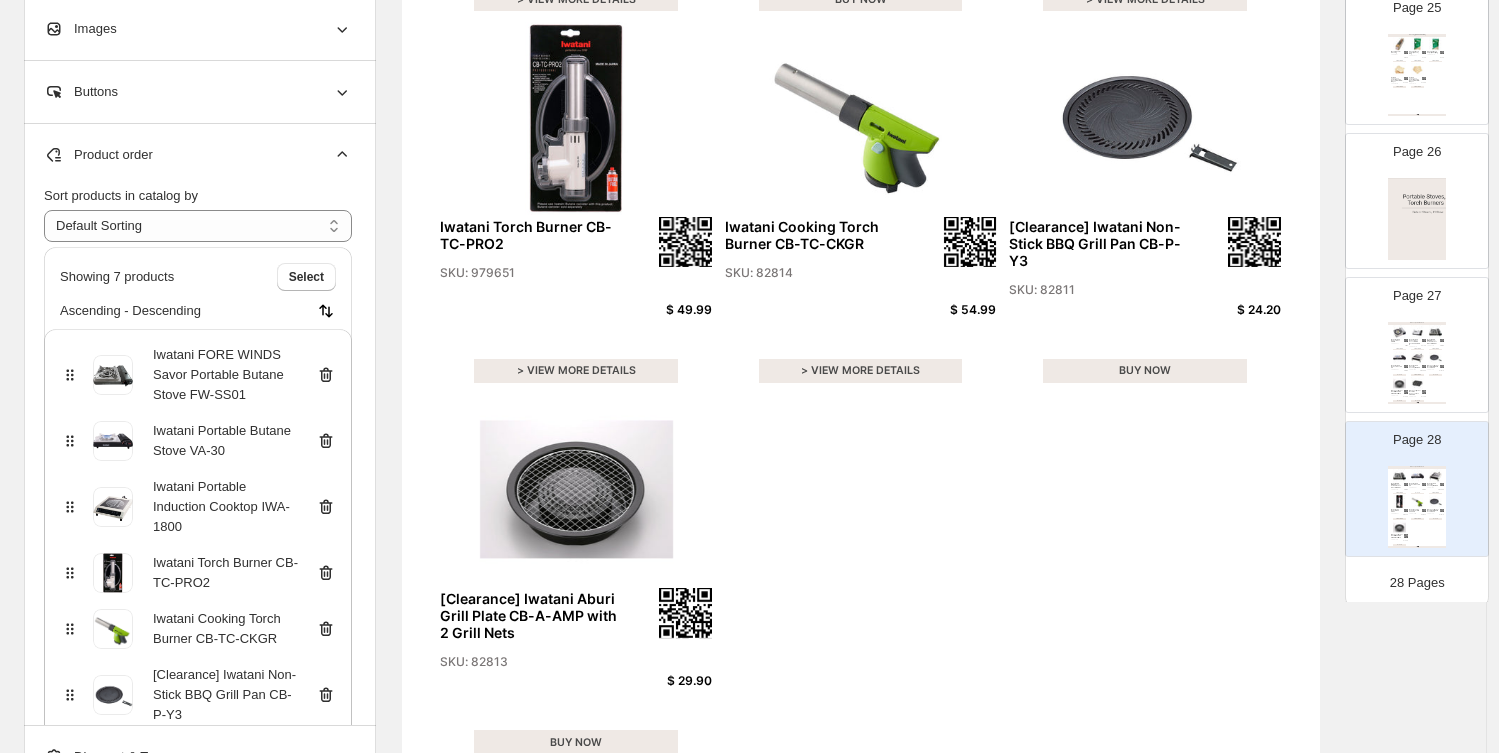 click 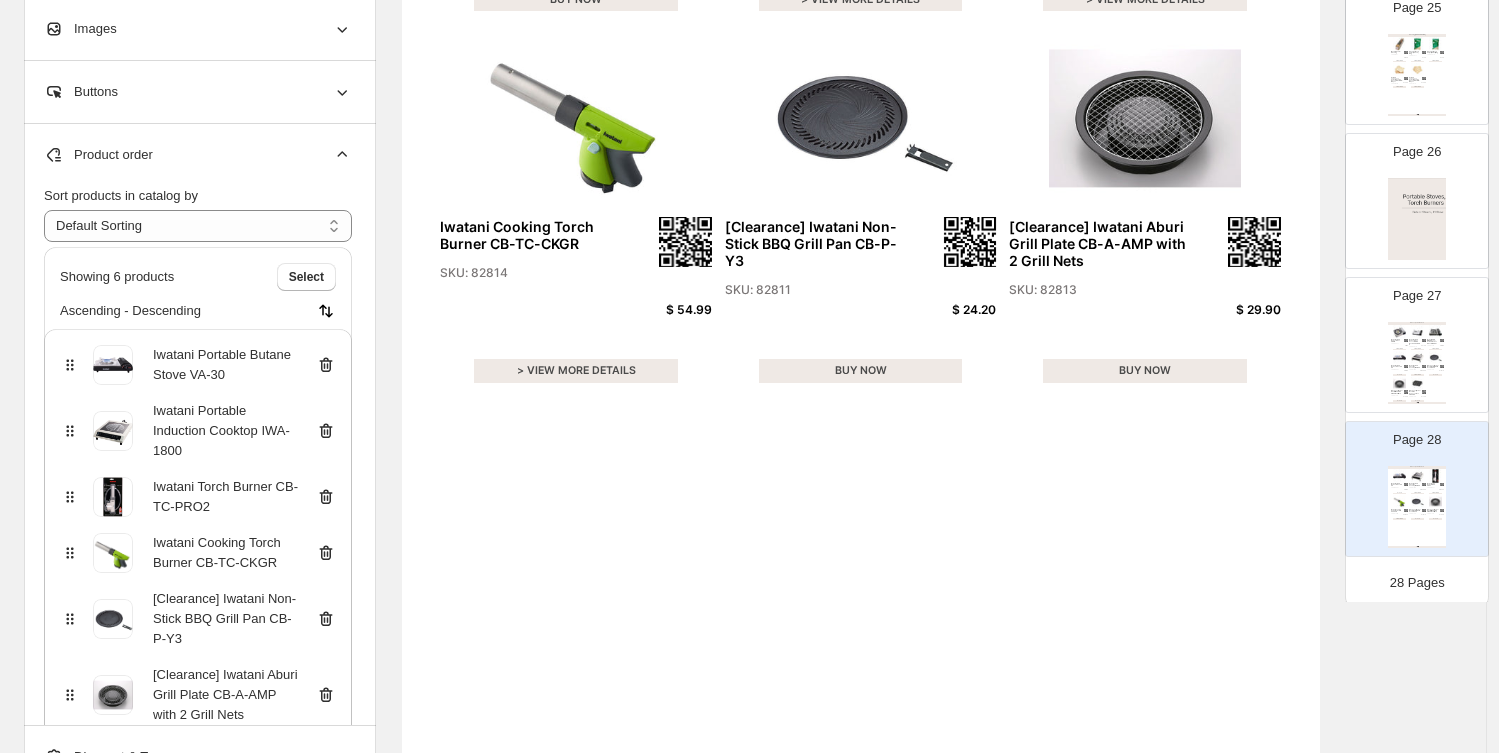 click 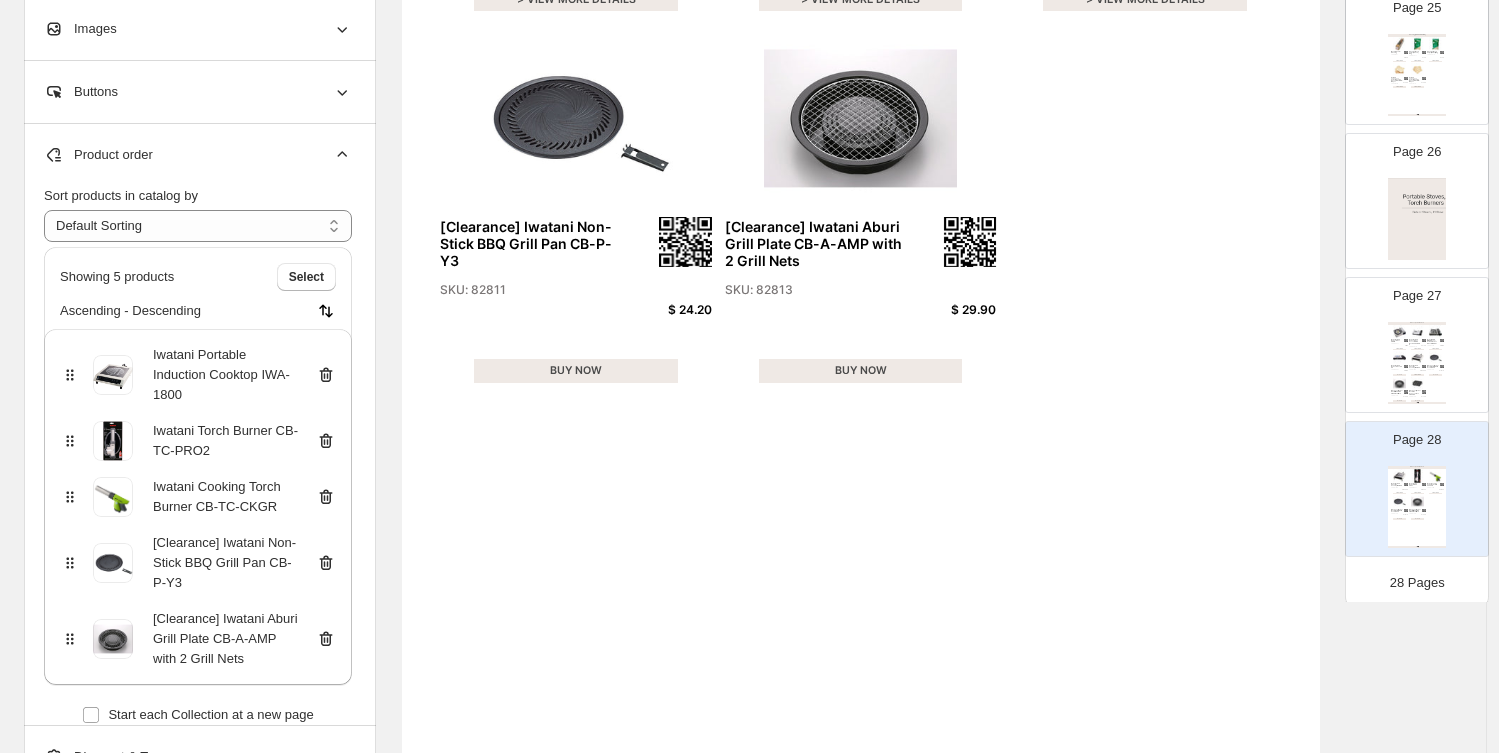click 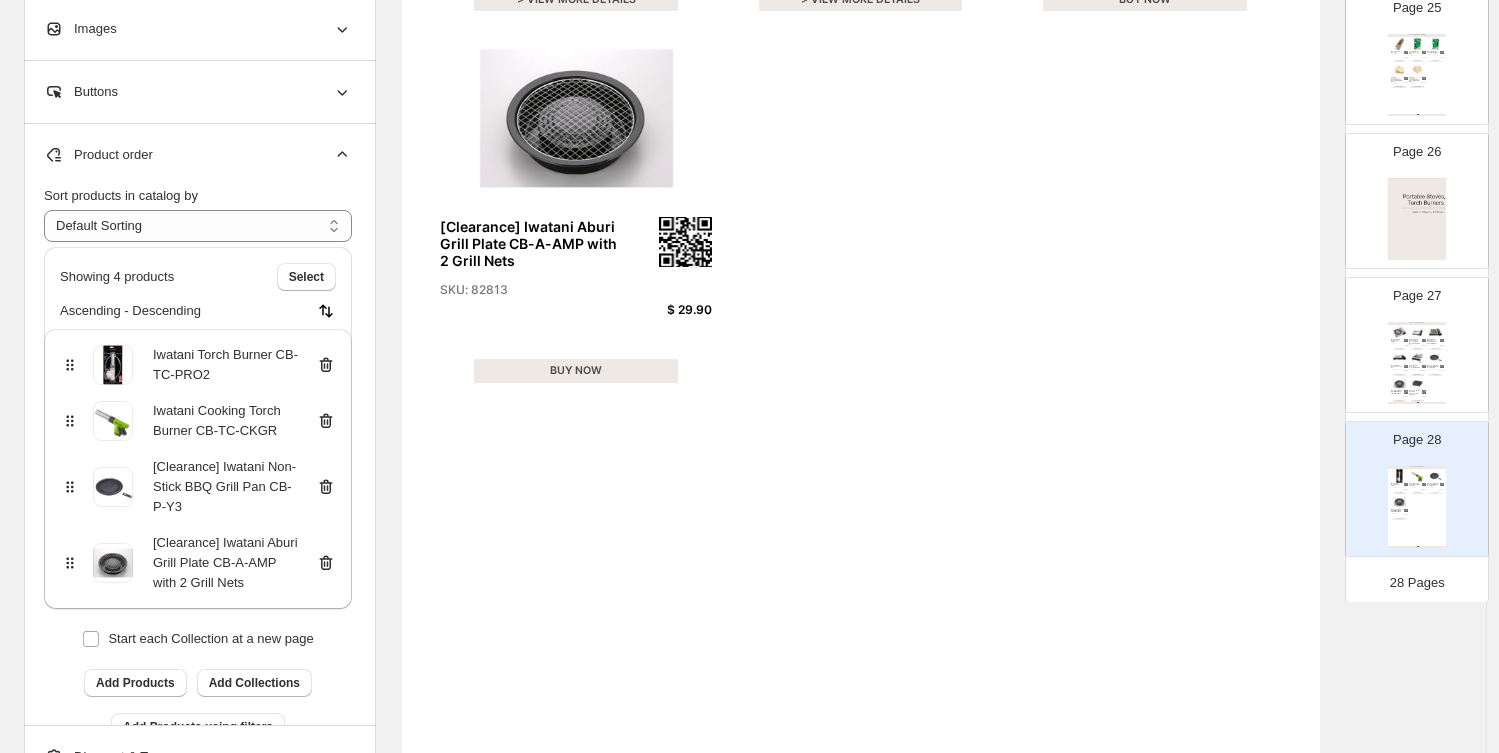 click 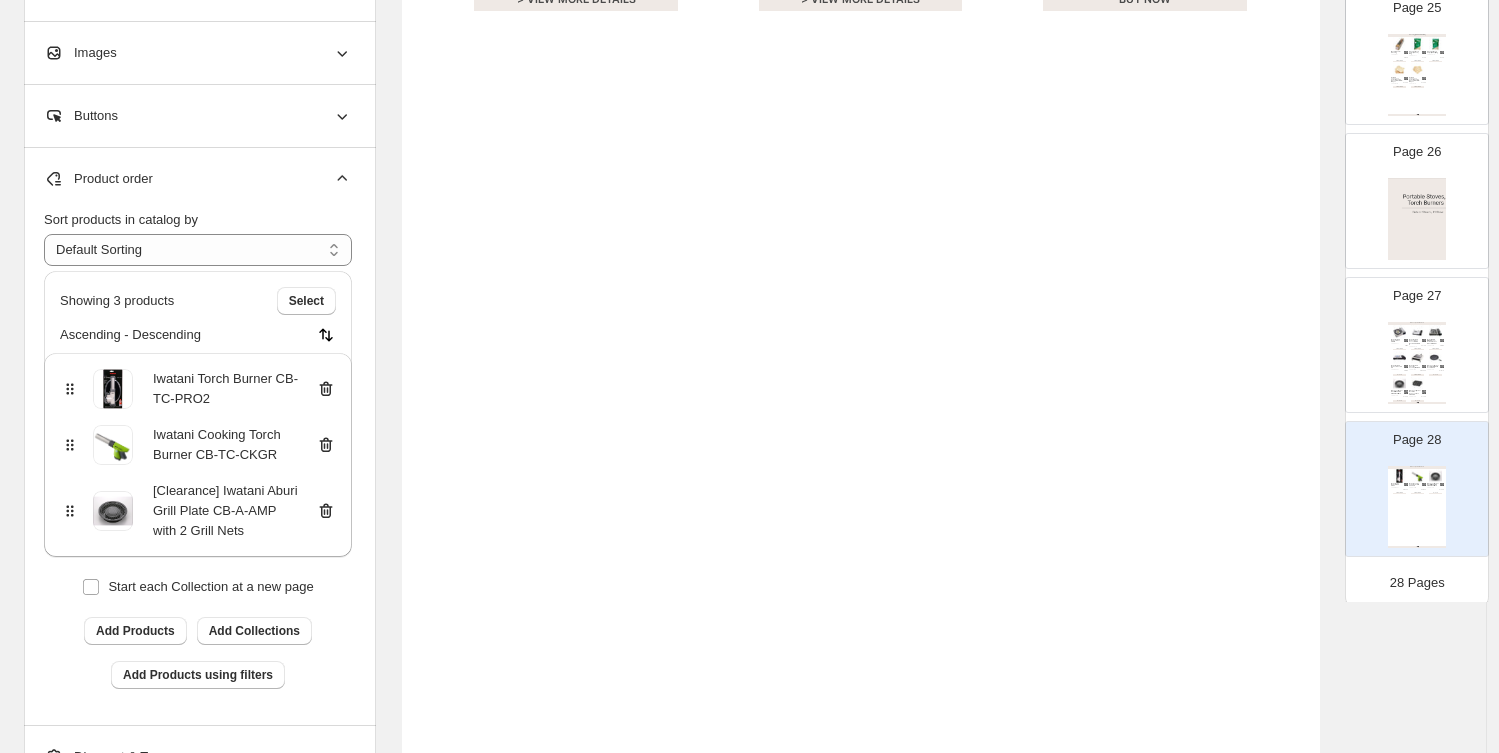 click 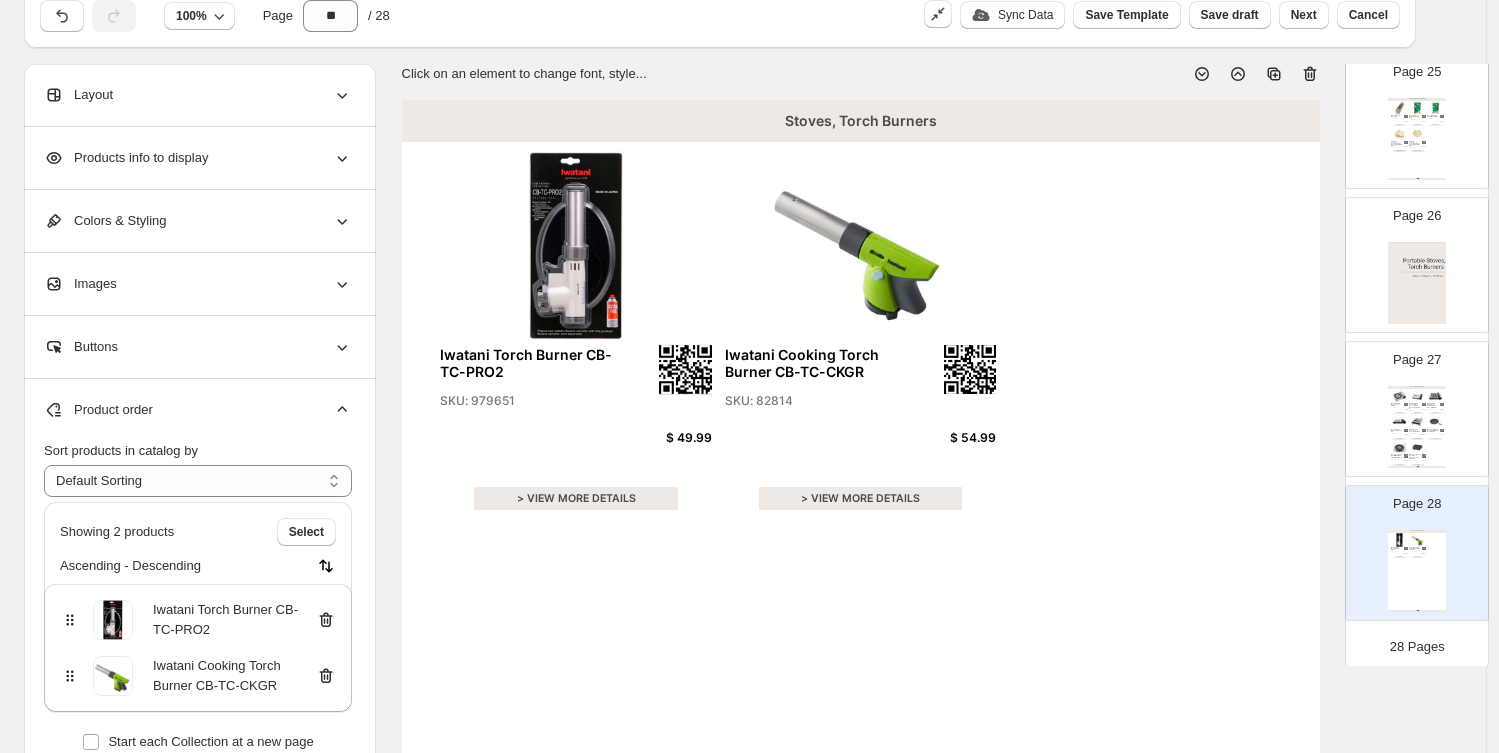 scroll, scrollTop: 0, scrollLeft: 0, axis: both 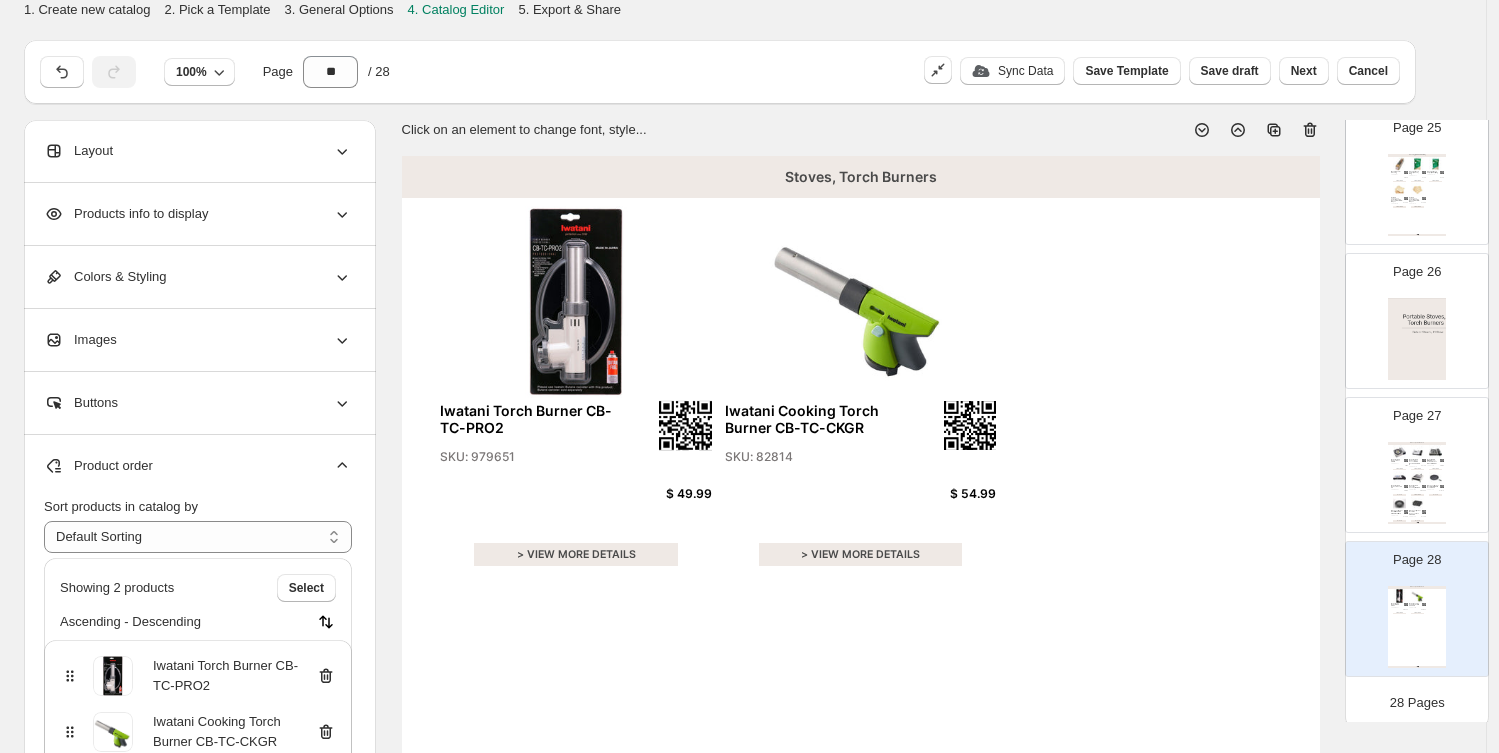 click on "Stoves, Torch Burners" at bounding box center [861, 177] 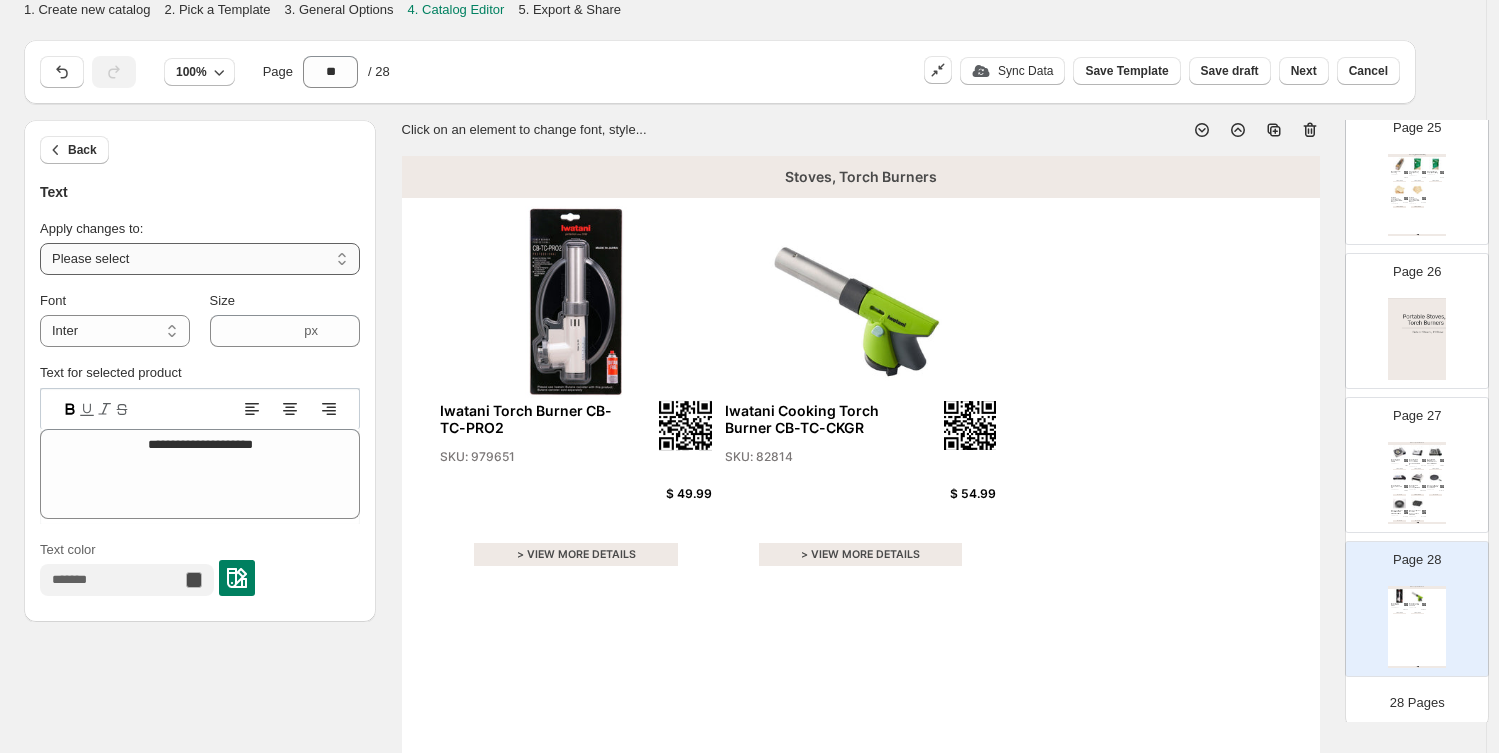 drag, startPoint x: 259, startPoint y: 254, endPoint x: 254, endPoint y: 263, distance: 10.29563 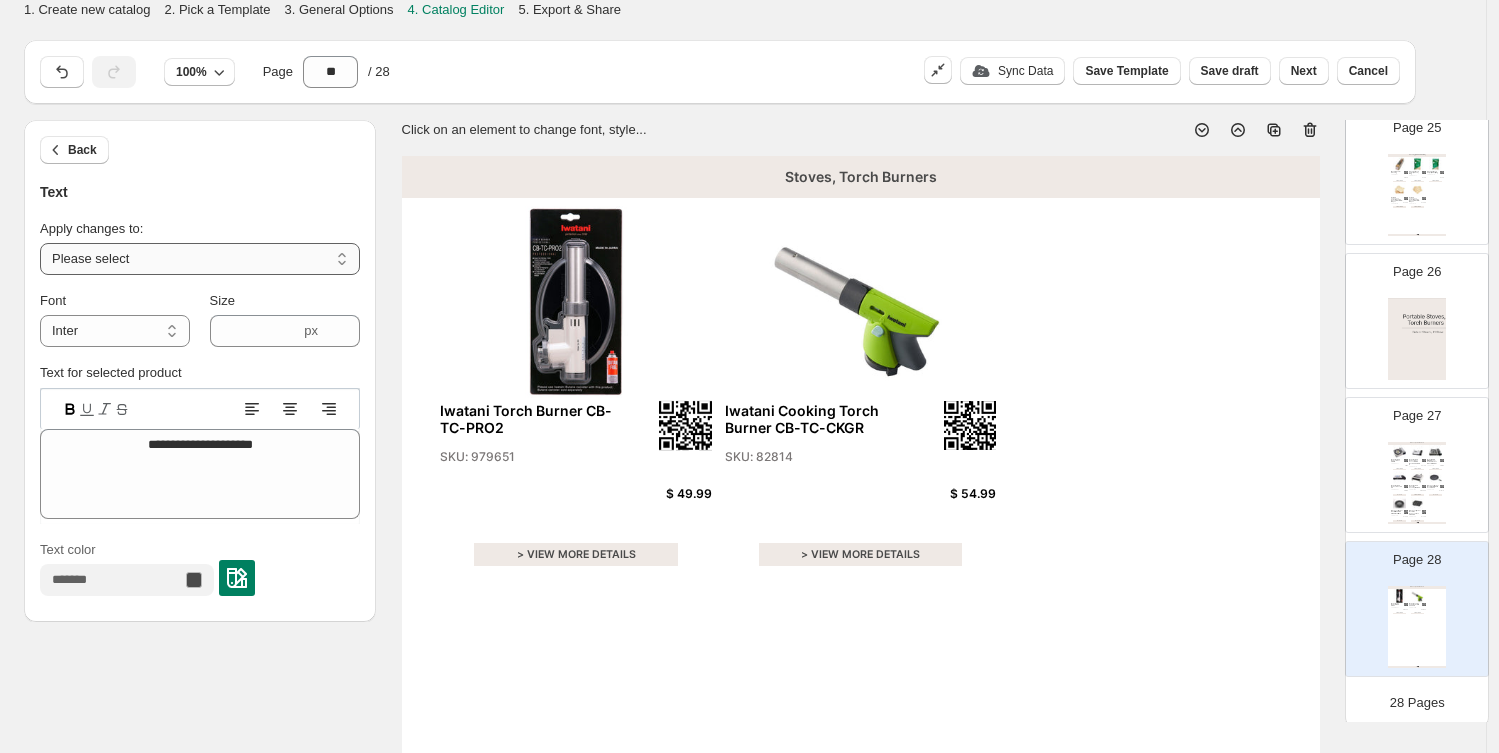 select on "**********" 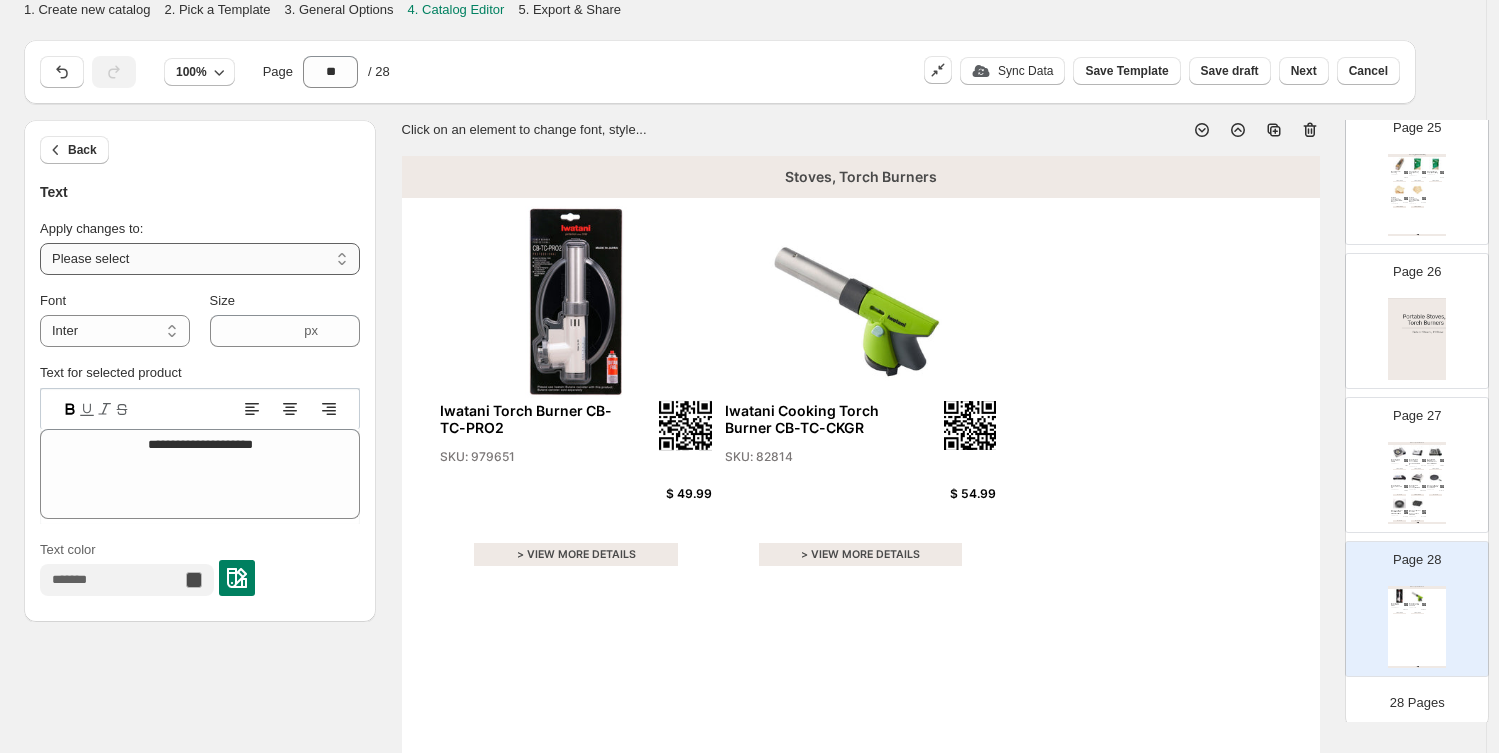 click on "**********" at bounding box center (200, 259) 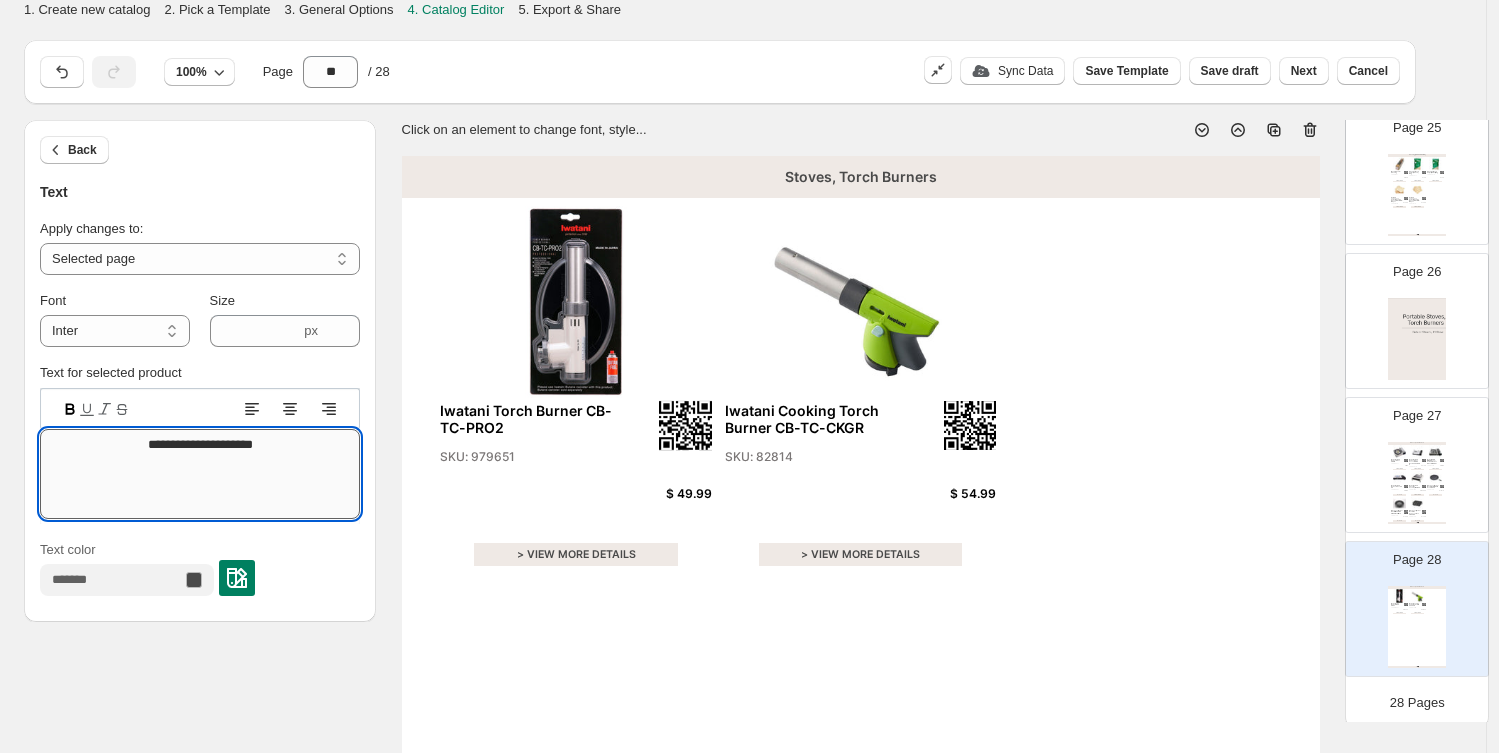 drag, startPoint x: 184, startPoint y: 444, endPoint x: 110, endPoint y: 433, distance: 74.8131 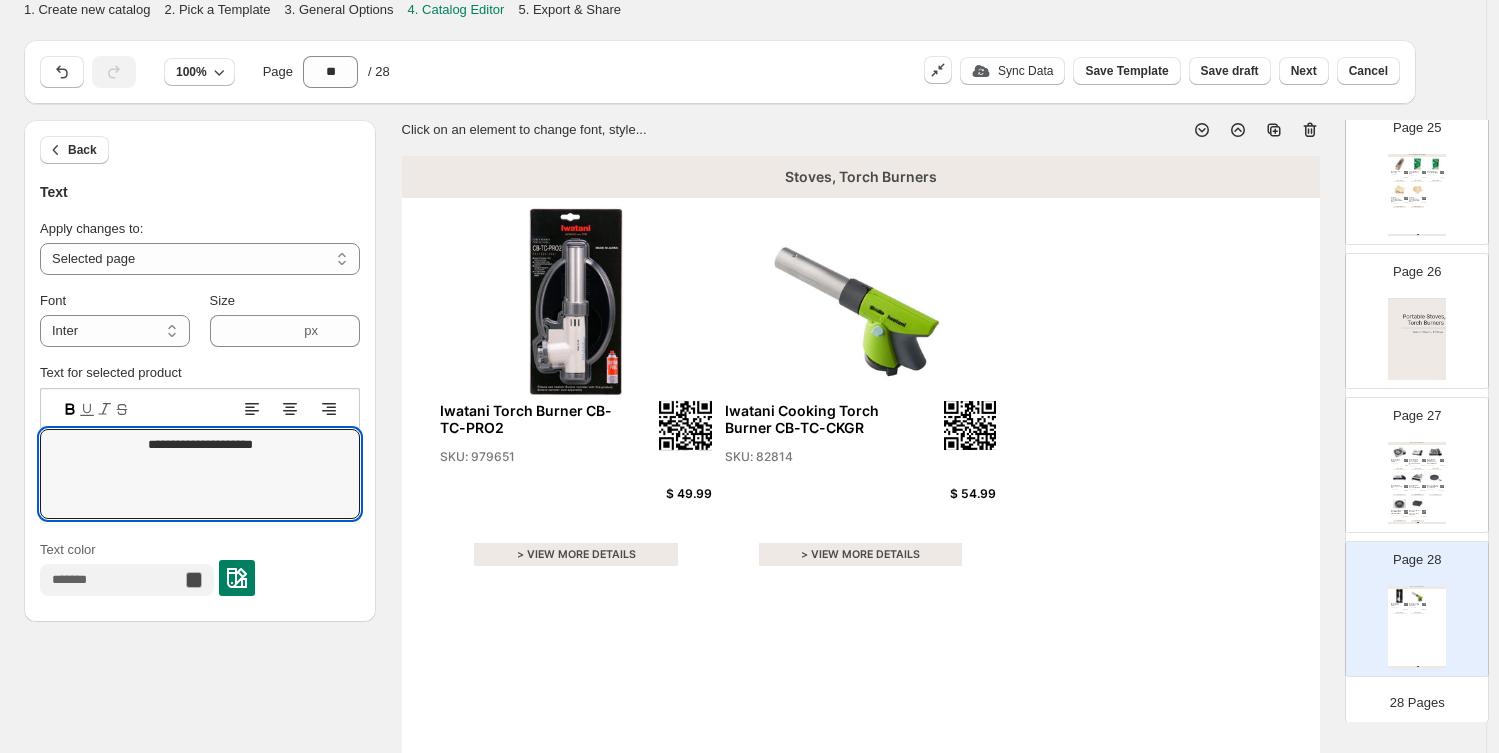 type on "**********" 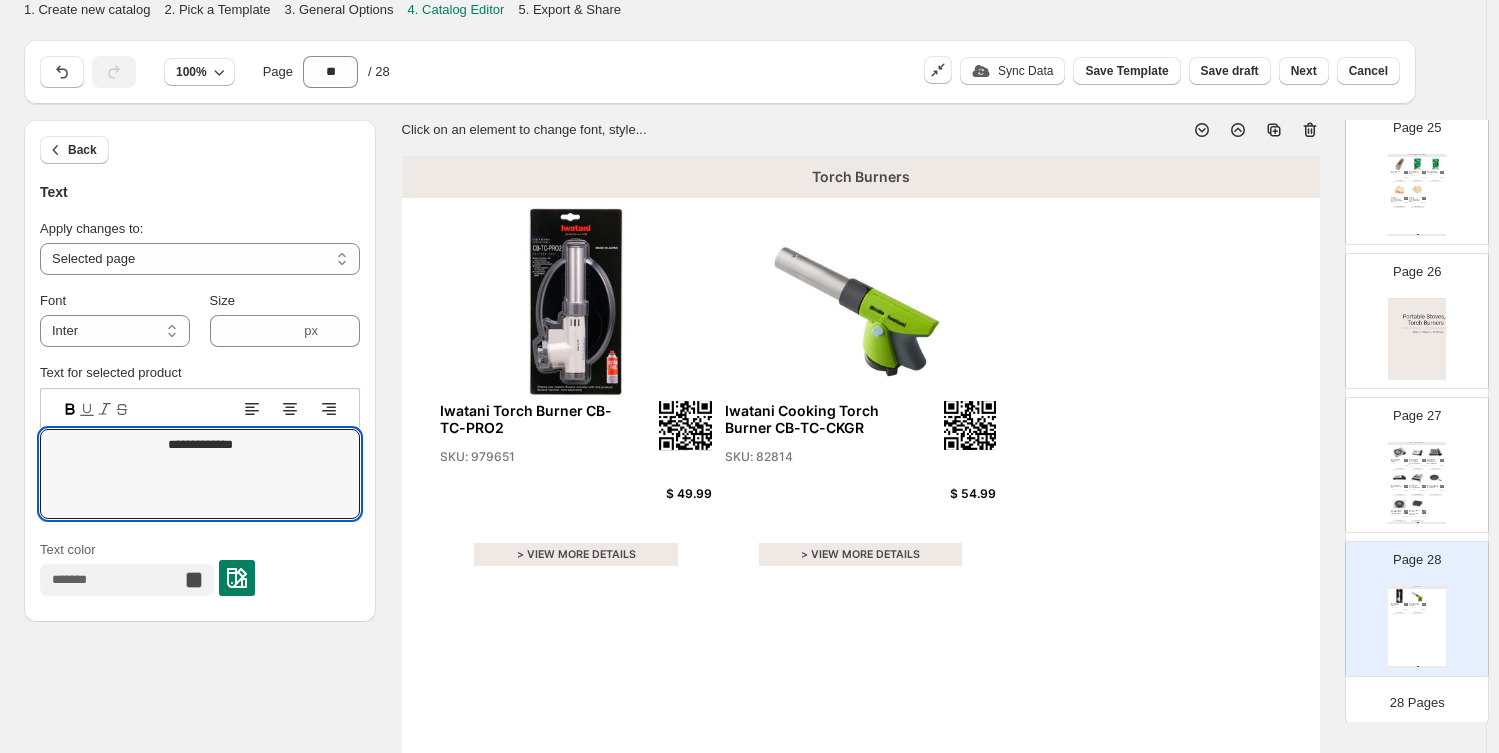 click at bounding box center [1417, 451] 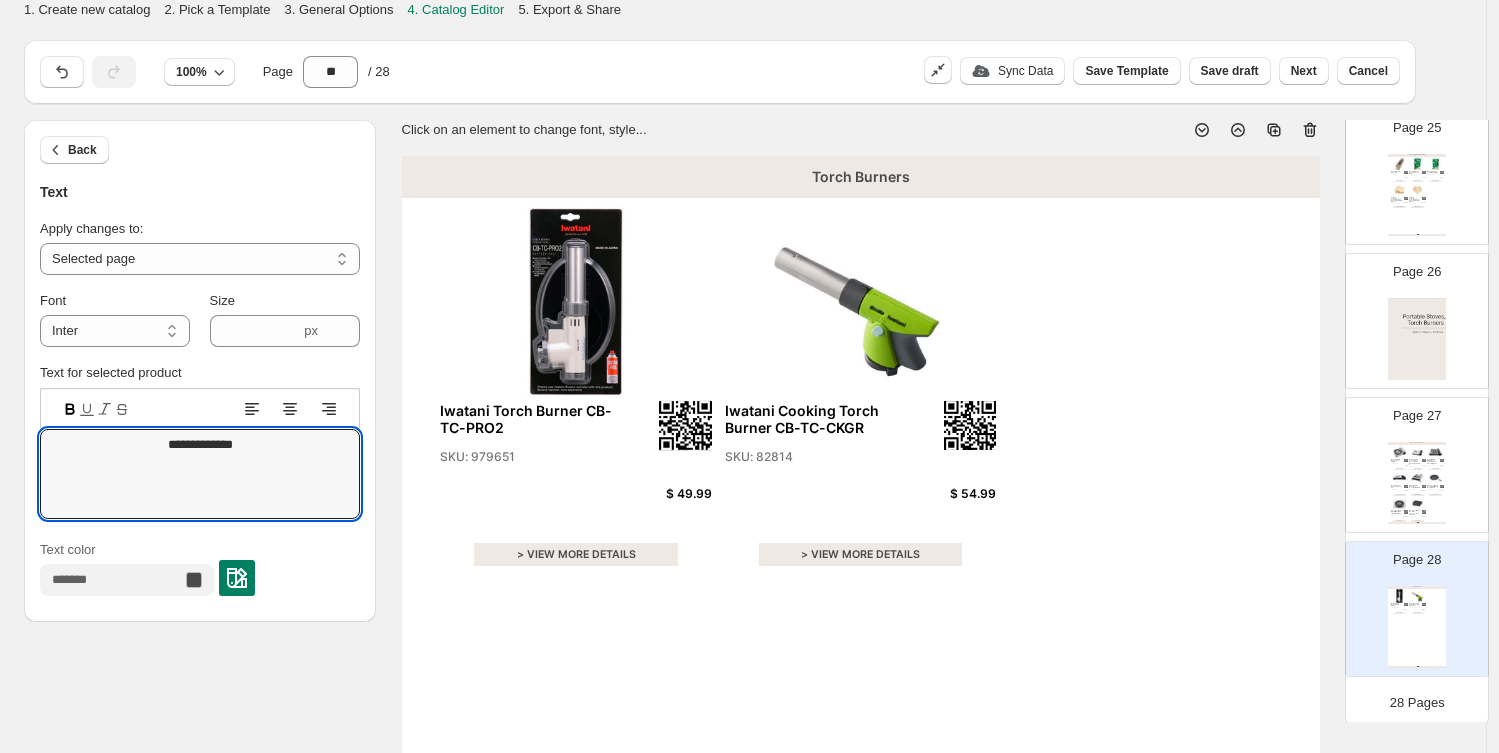 type on "**" 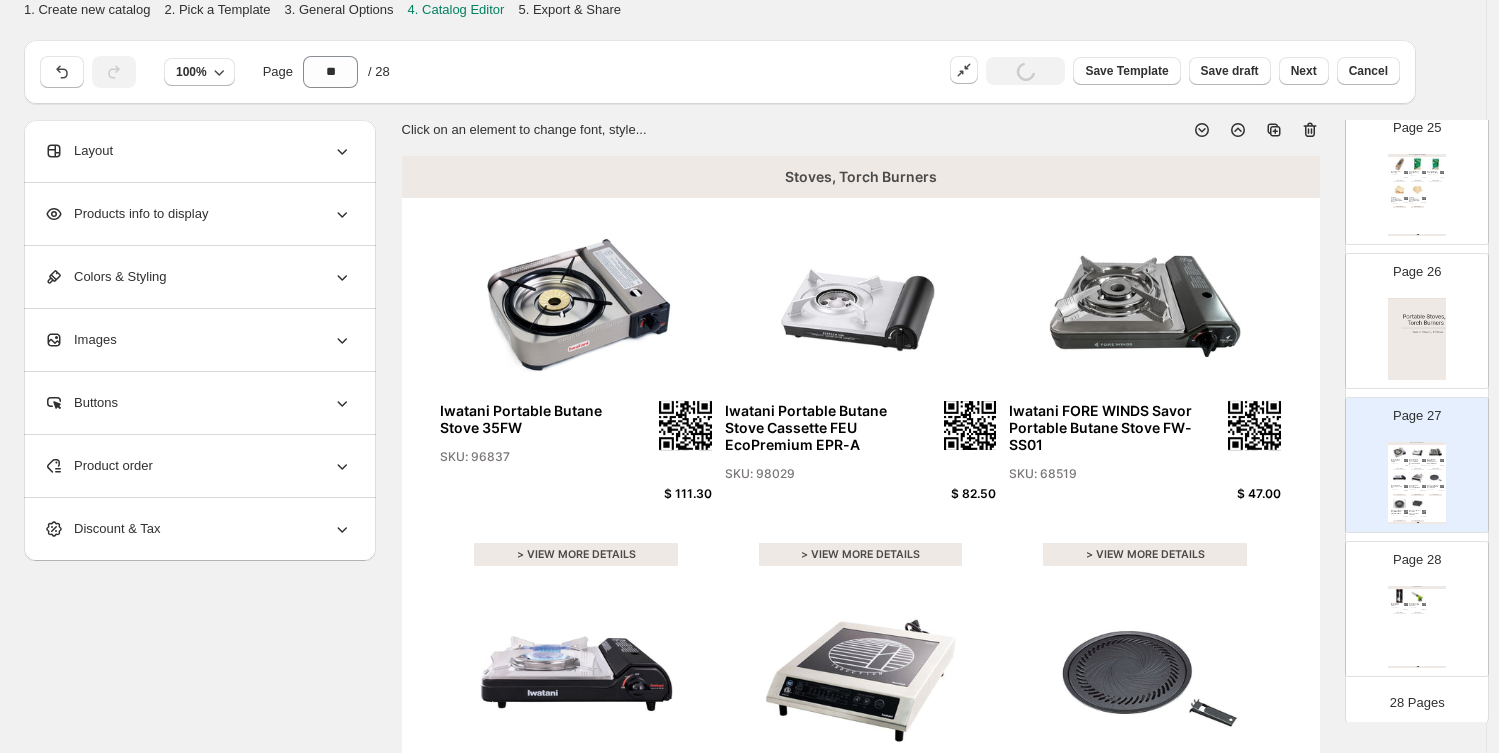 click on "Stoves, Torch Burners" at bounding box center (861, 177) 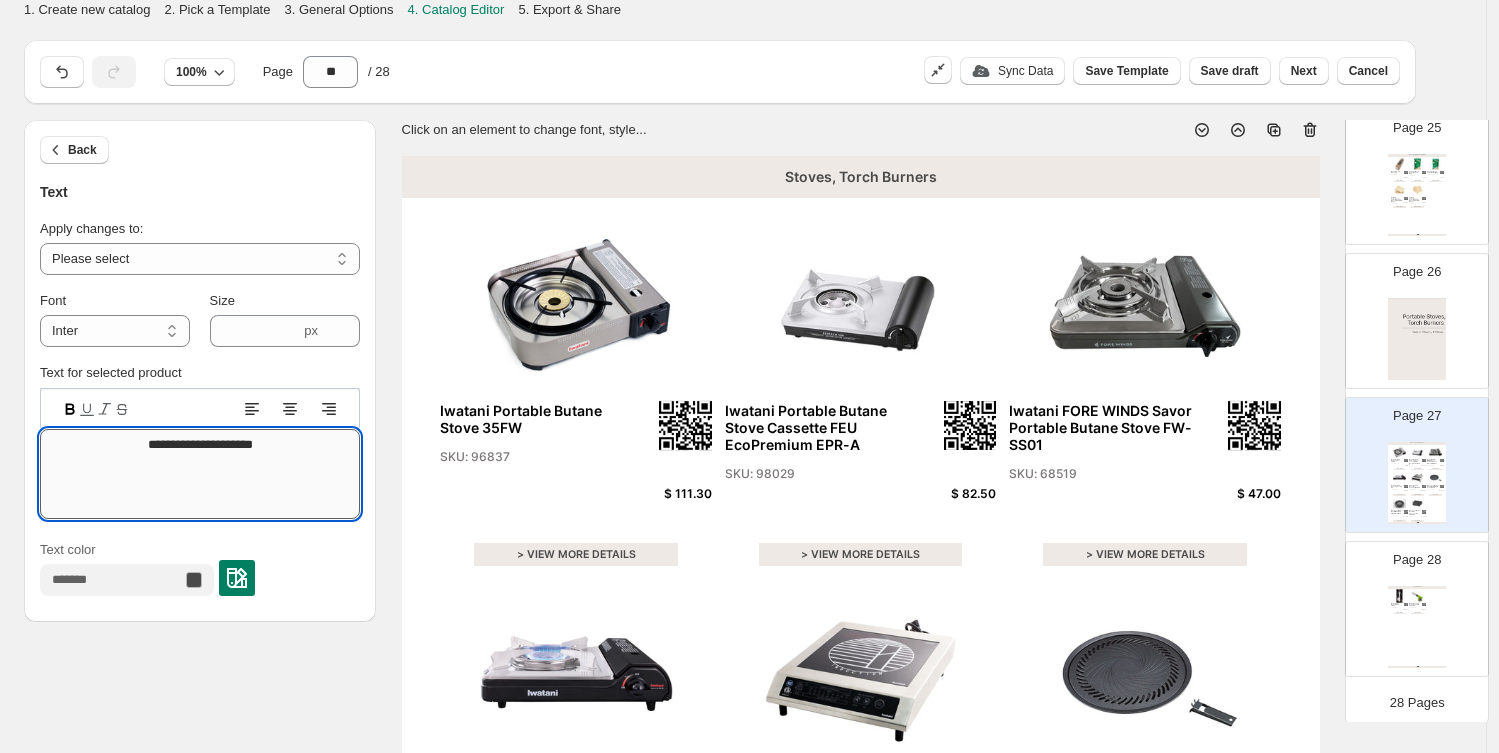 drag, startPoint x: 186, startPoint y: 446, endPoint x: 311, endPoint y: 445, distance: 125.004 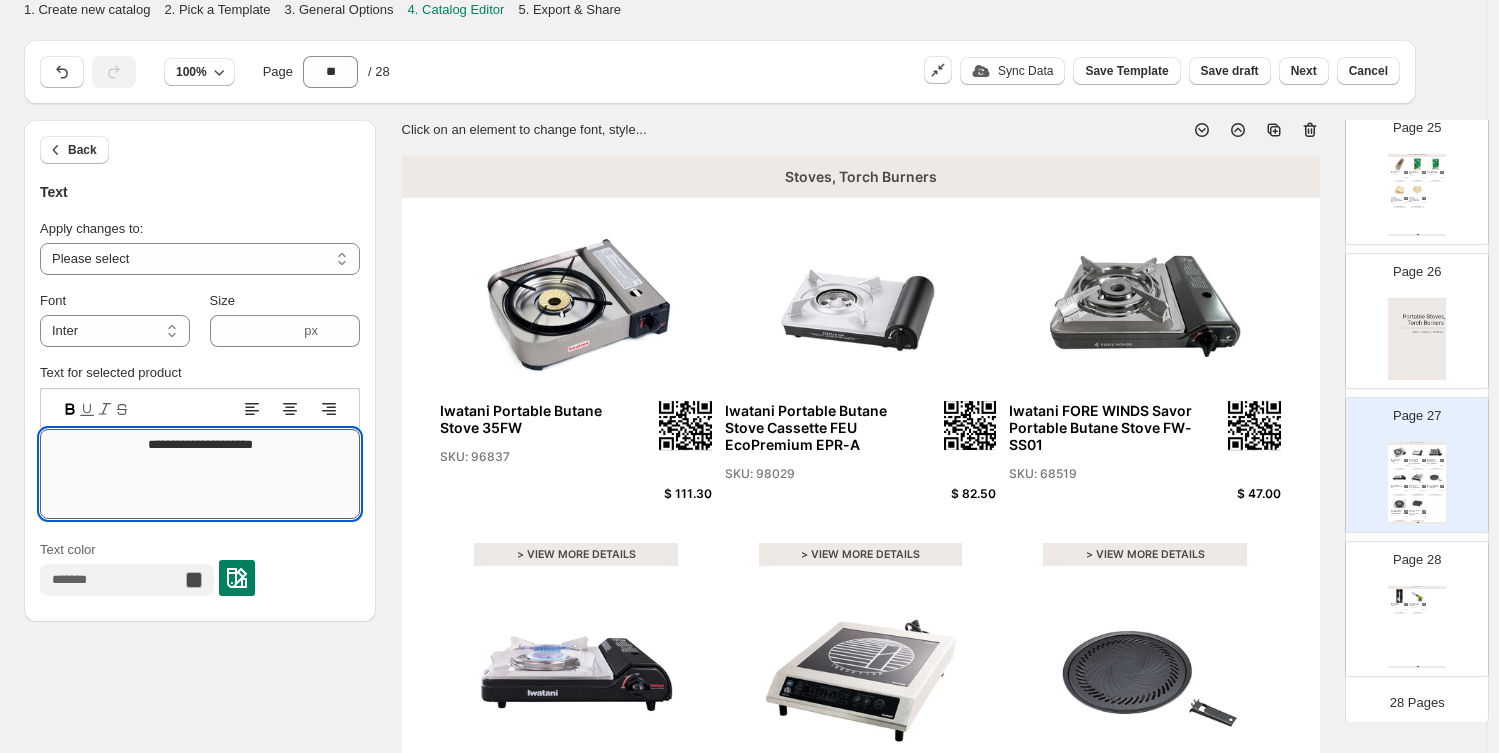 type on "**********" 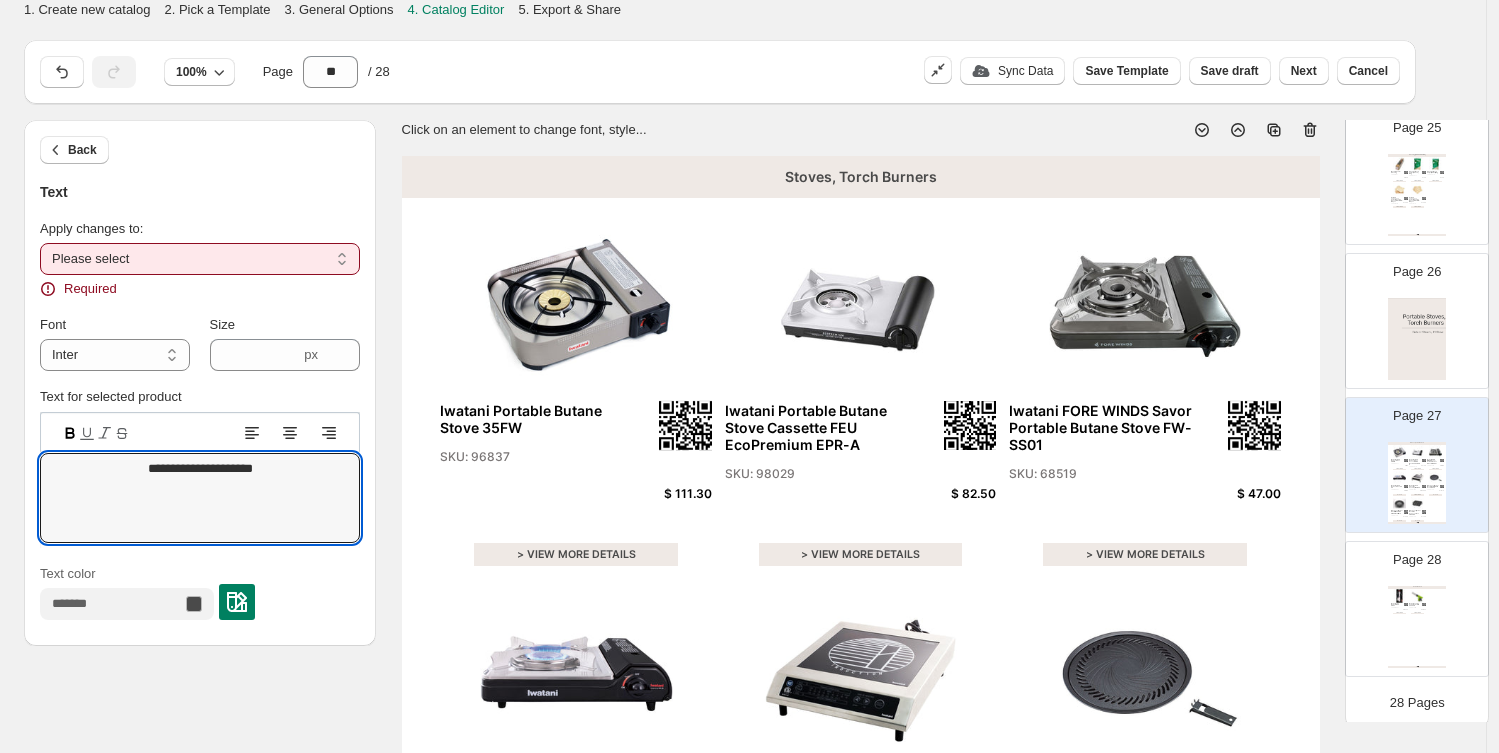 click on "**********" at bounding box center [200, 259] 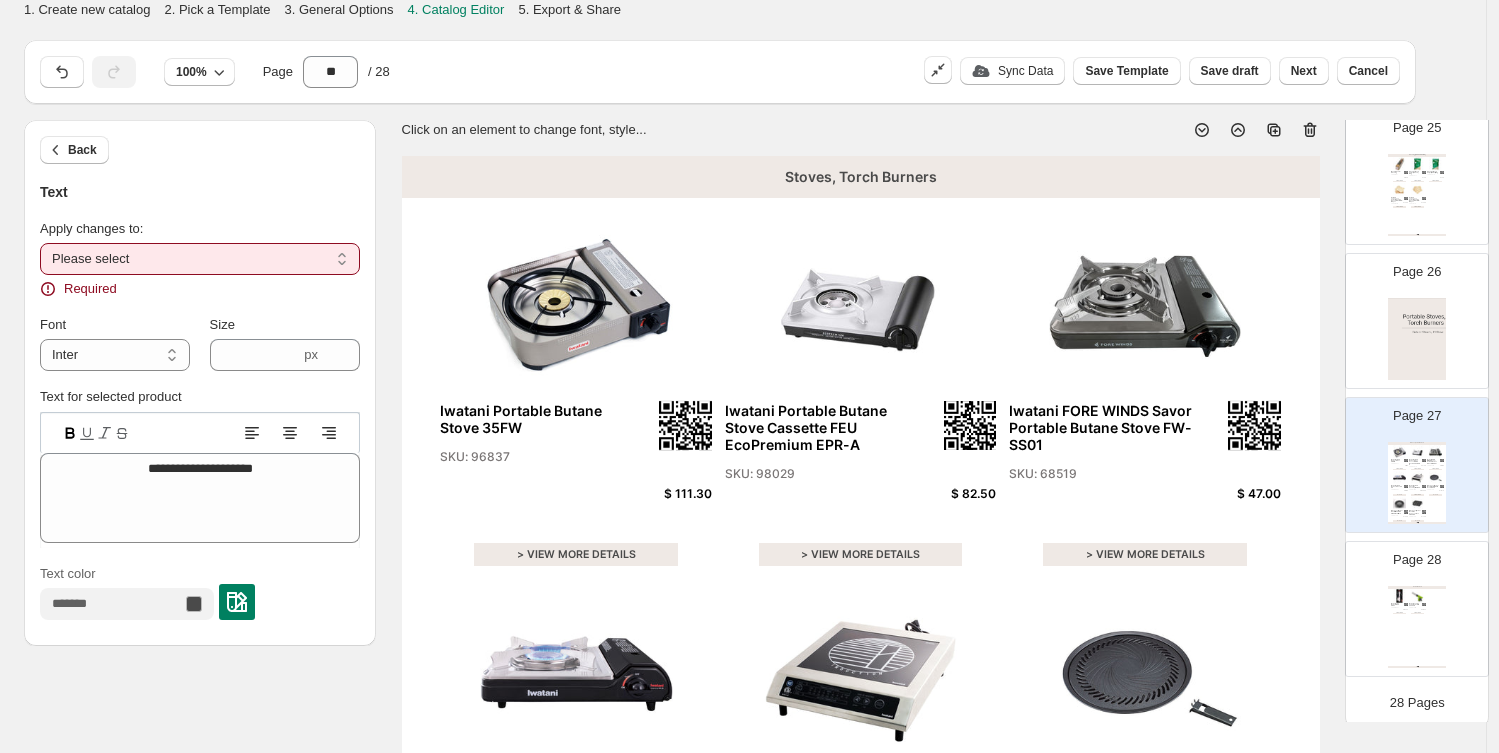 click on "**********" at bounding box center [200, 259] 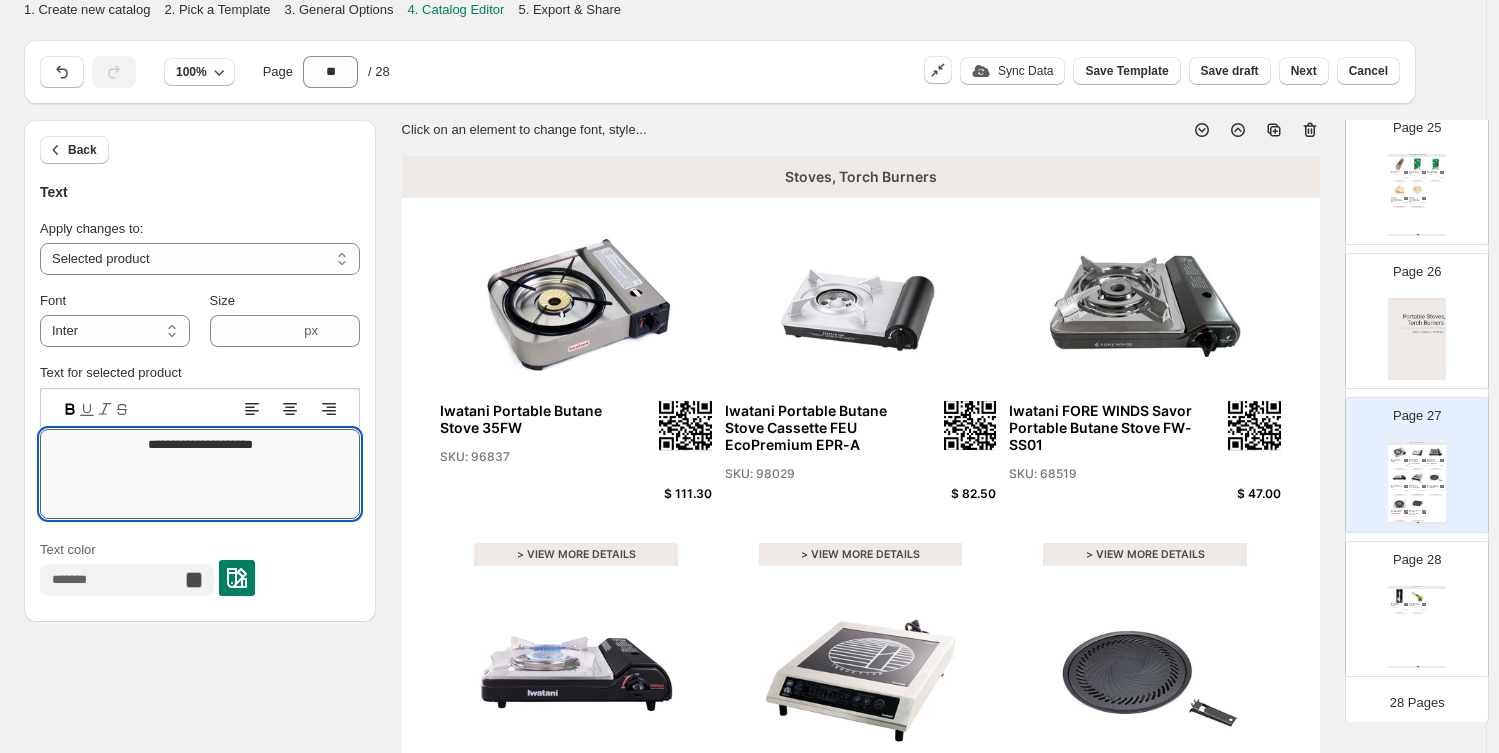 drag, startPoint x: 183, startPoint y: 445, endPoint x: 326, endPoint y: 450, distance: 143.08739 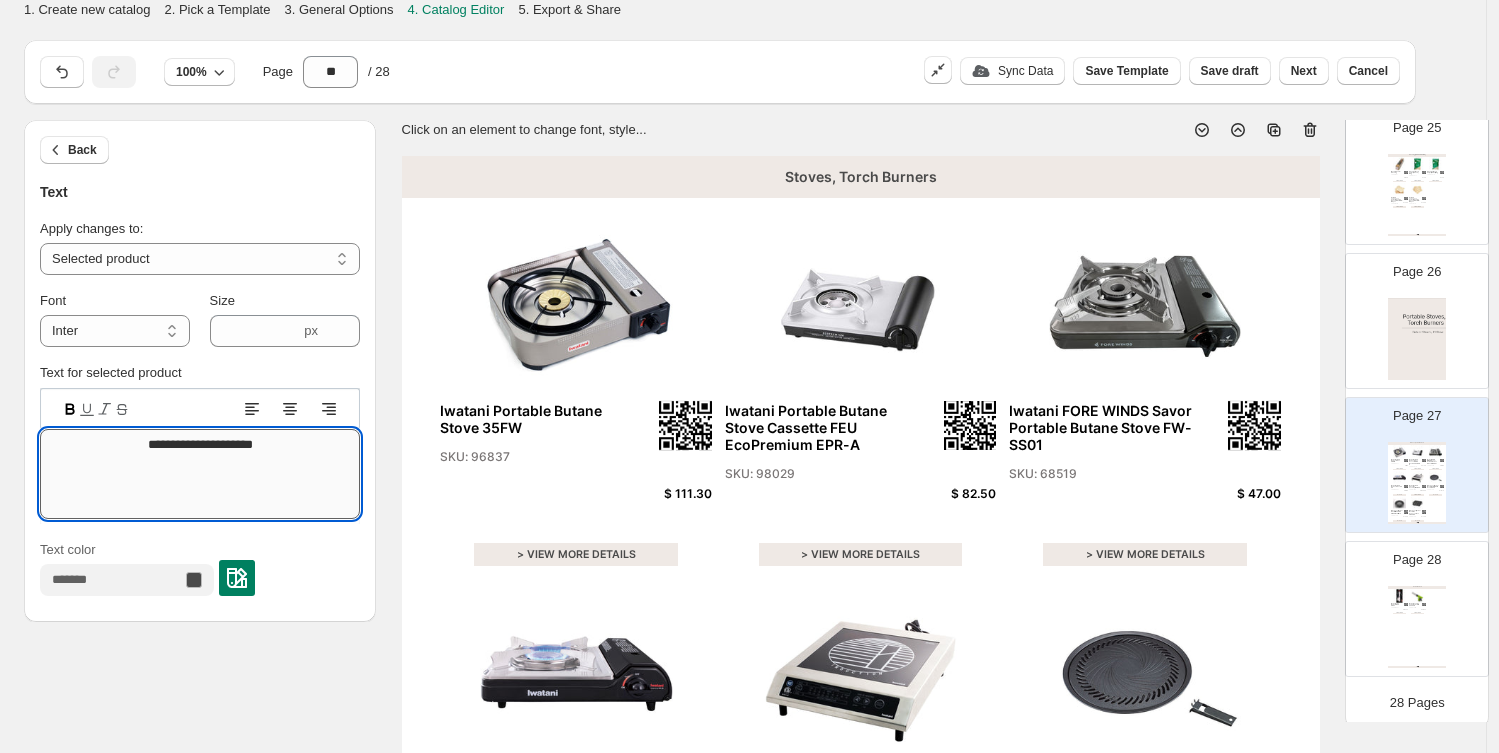 click on "**********" at bounding box center [200, 474] 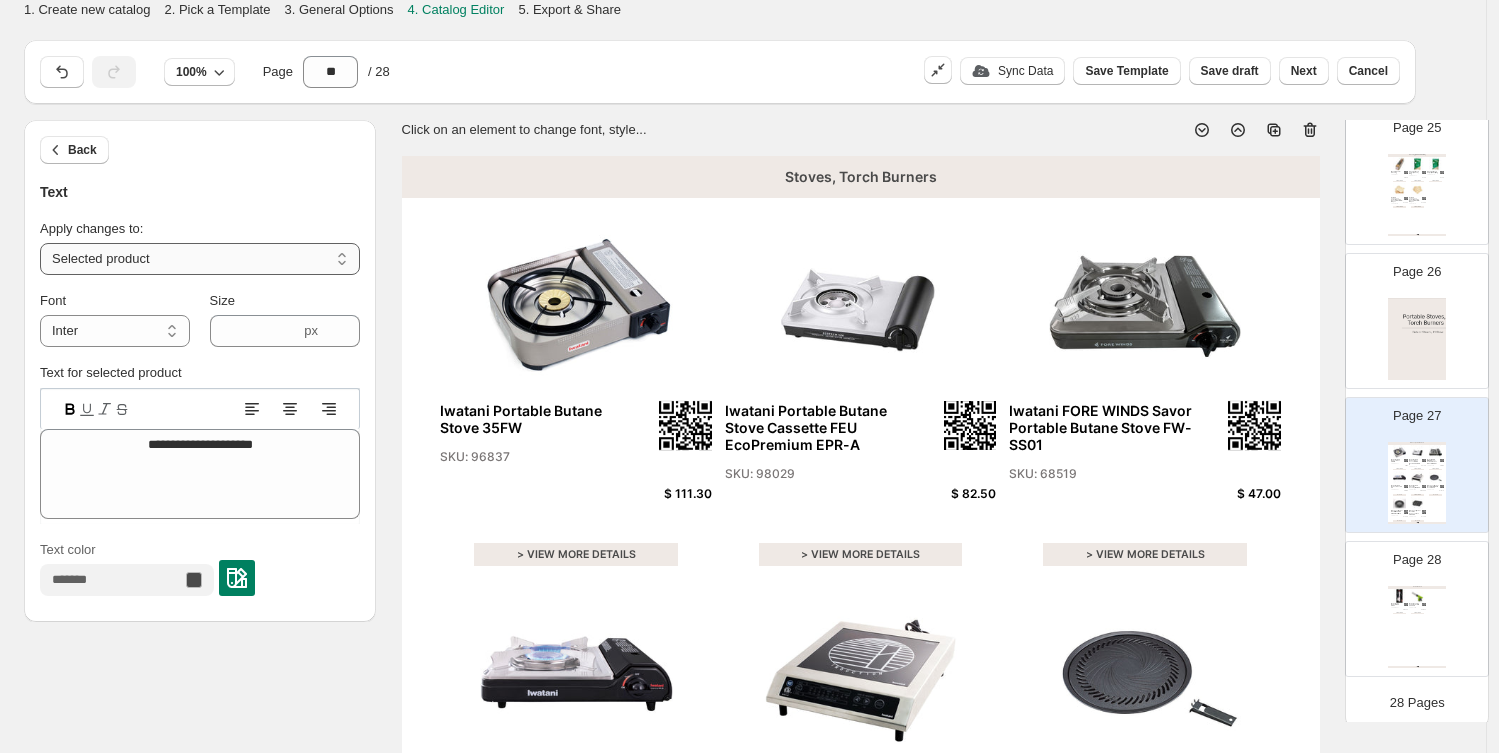 click on "**********" at bounding box center (200, 259) 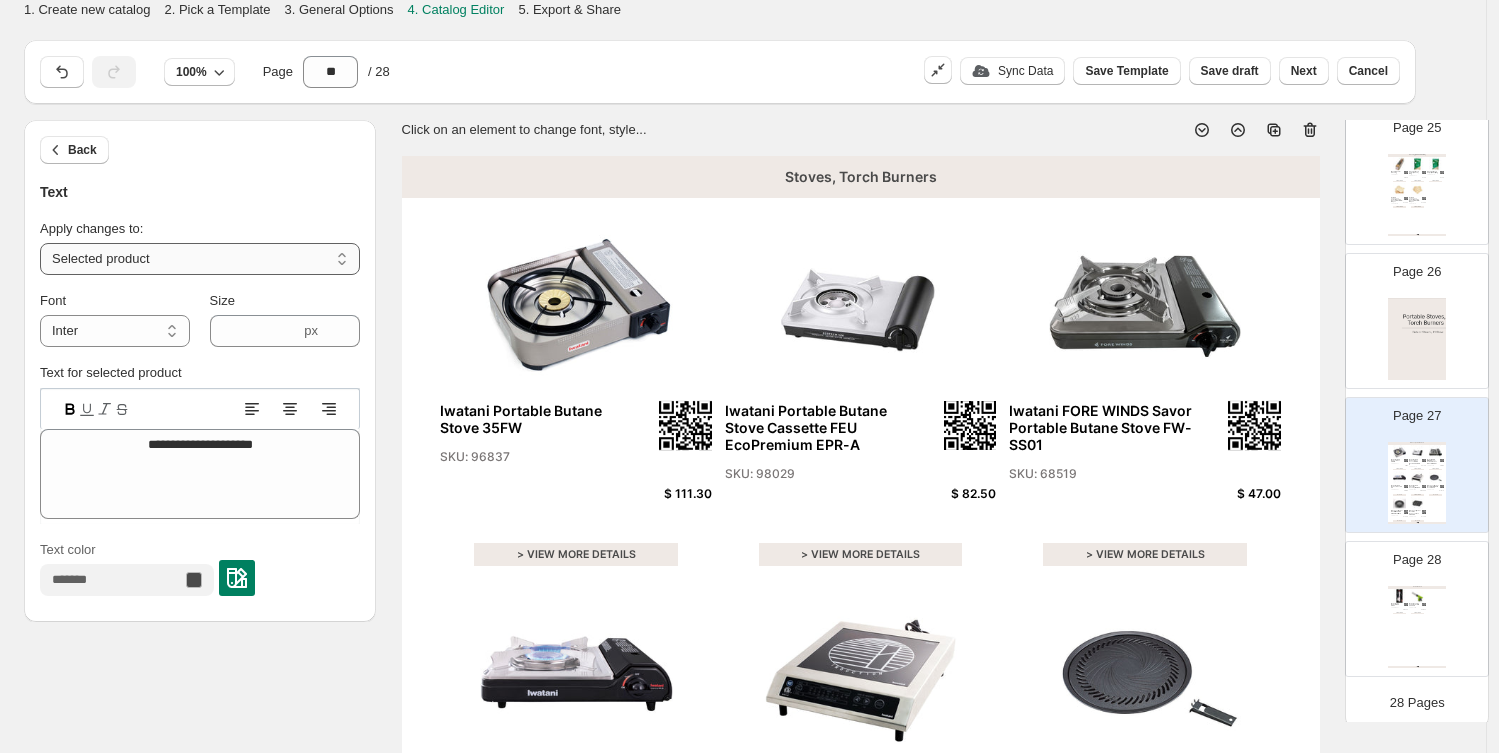 select on "**********" 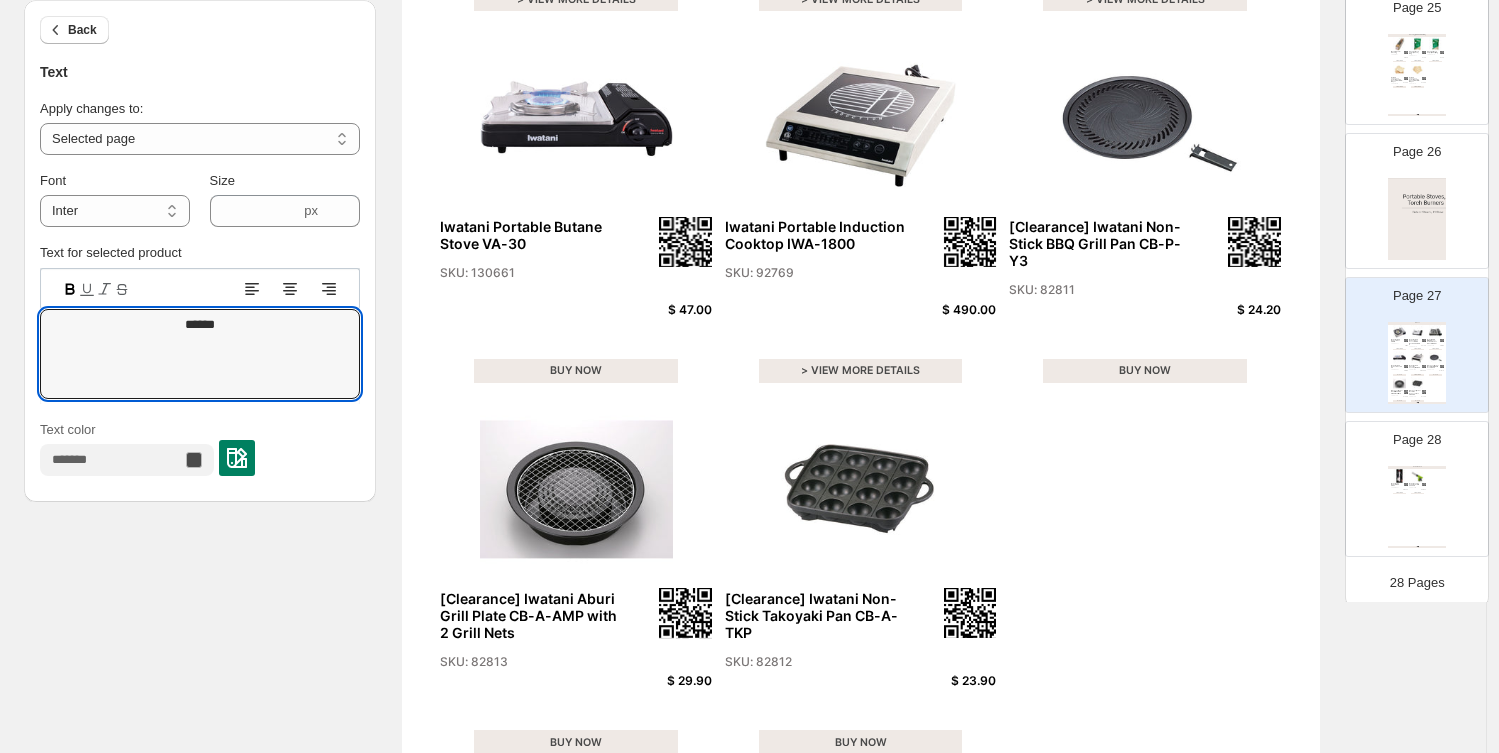 scroll, scrollTop: 444, scrollLeft: 0, axis: vertical 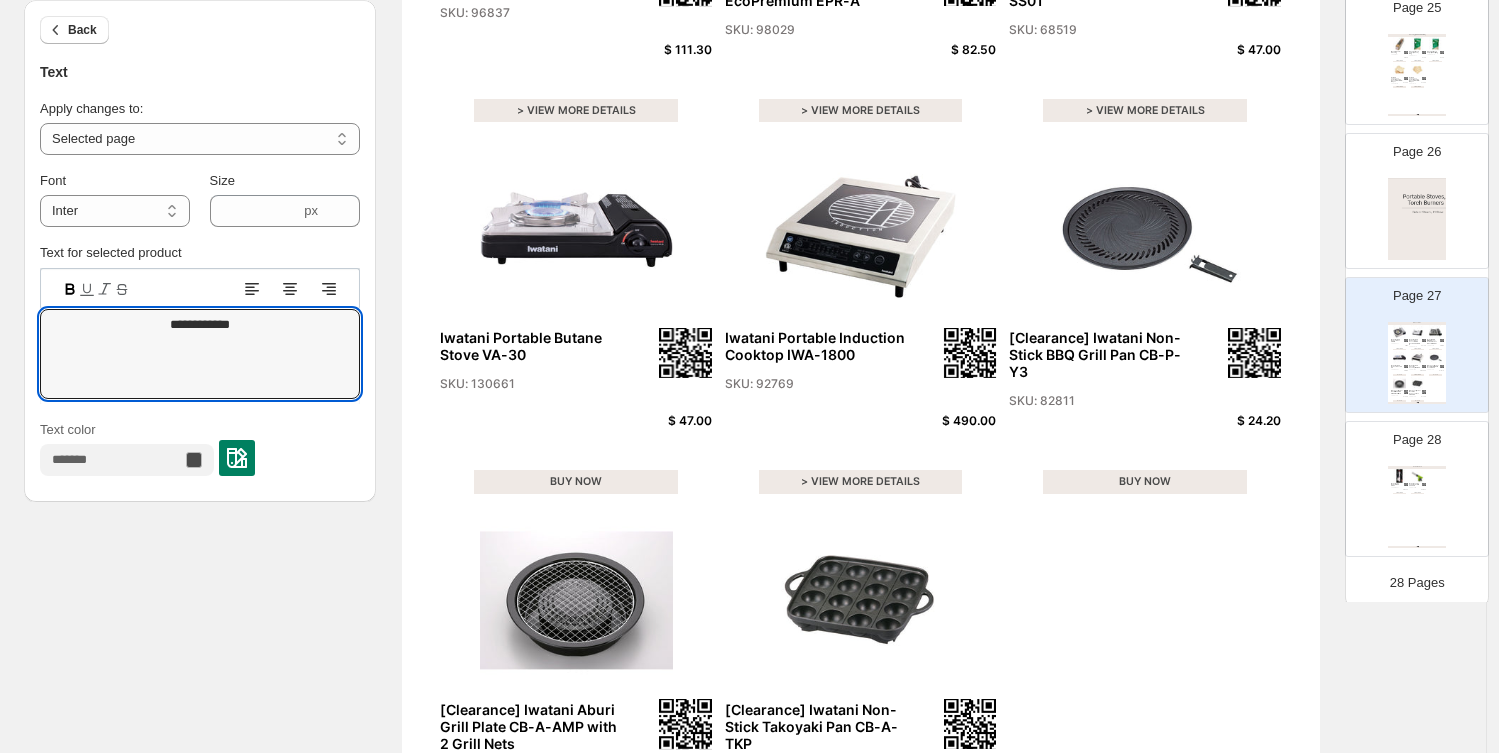 type on "**********" 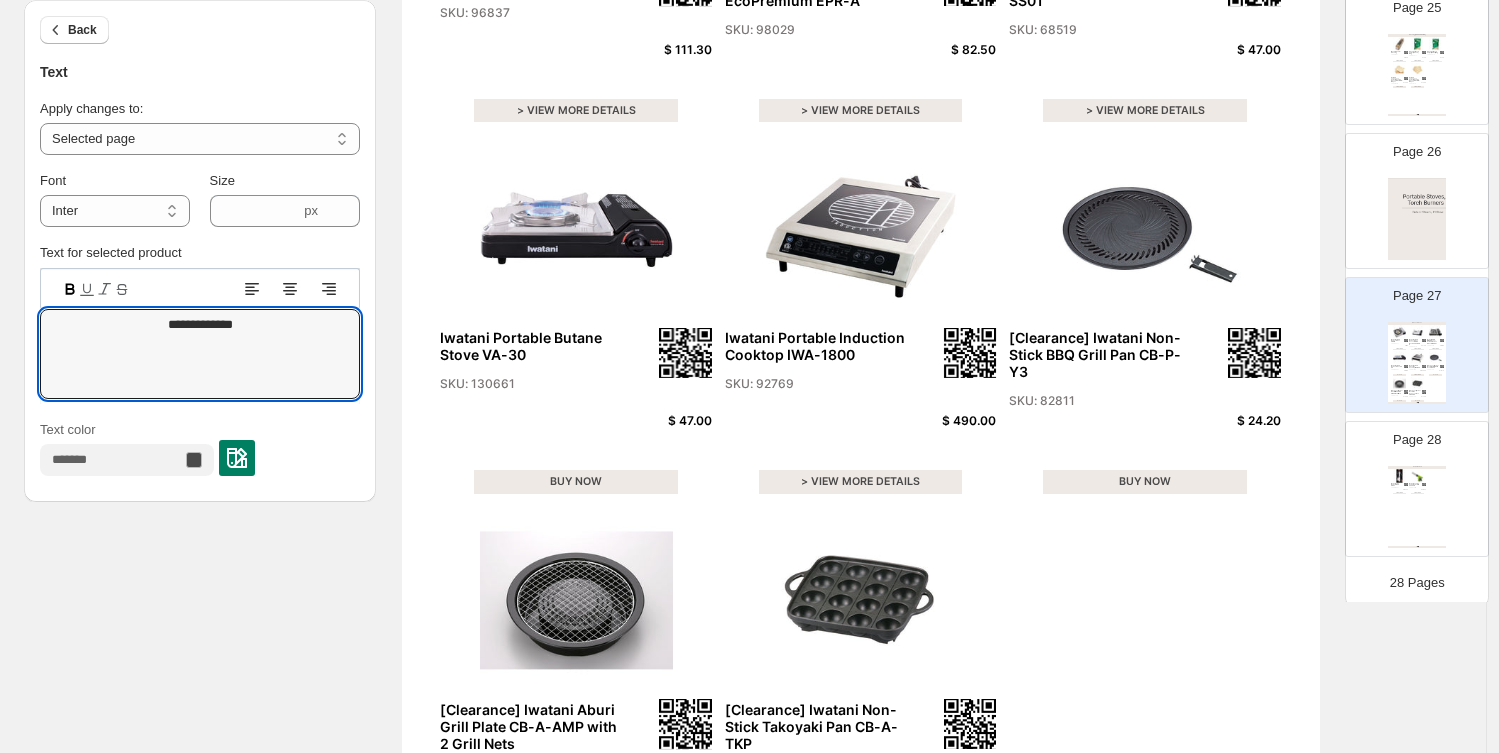 click at bounding box center [1435, 331] 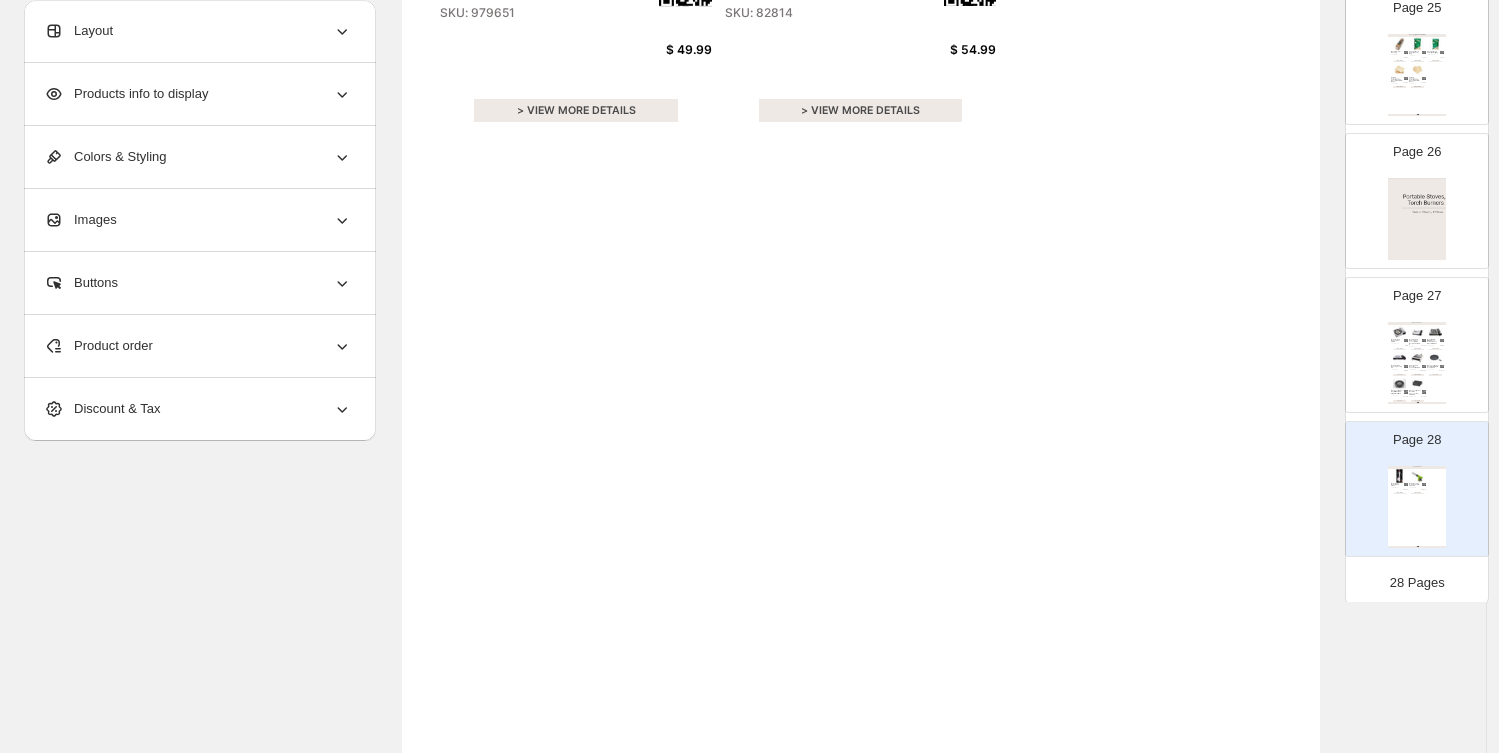 click on "SKU:  82811" at bounding box center [1433, 369] 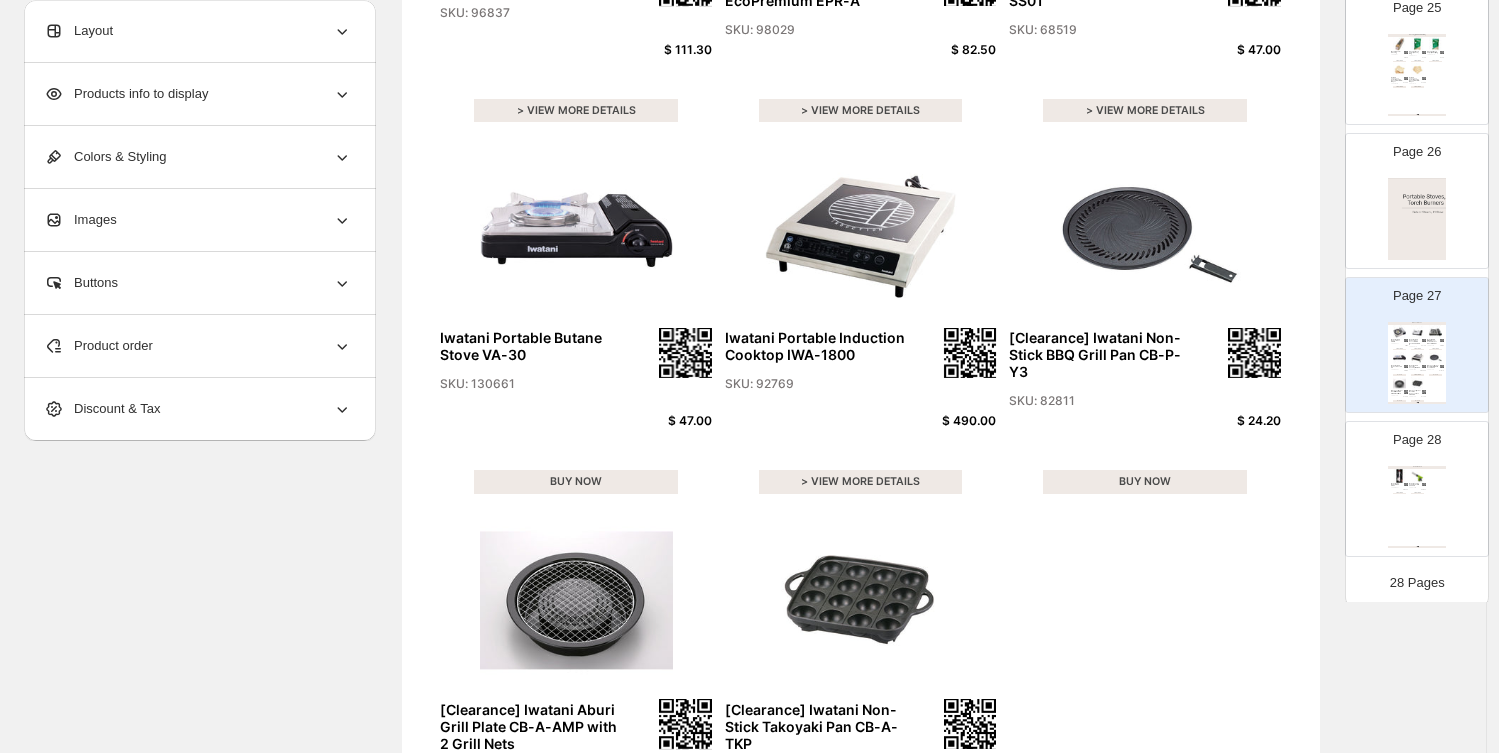 click on "BUY NOW" at bounding box center (1145, 482) 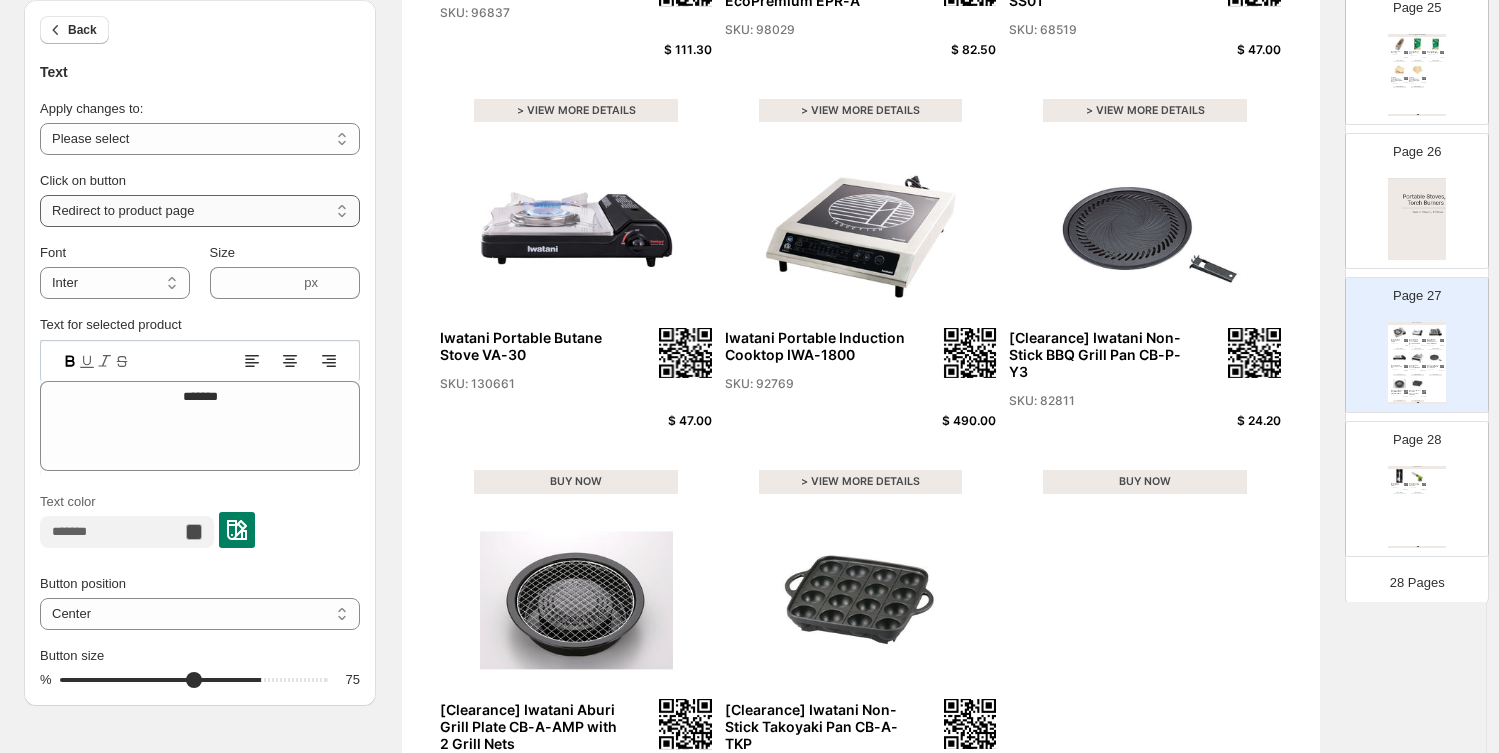 click on "**********" at bounding box center [200, 211] 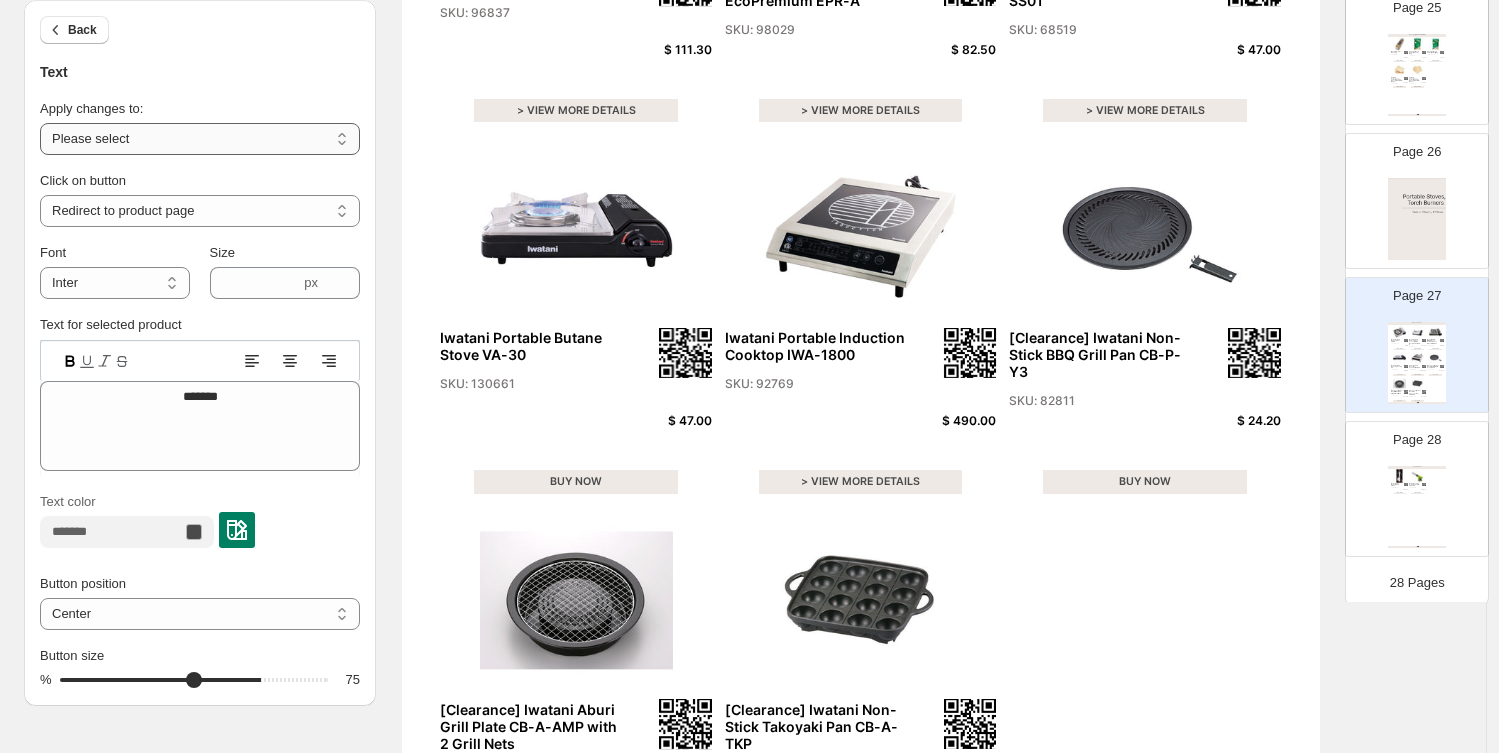 click on "**********" at bounding box center [200, 139] 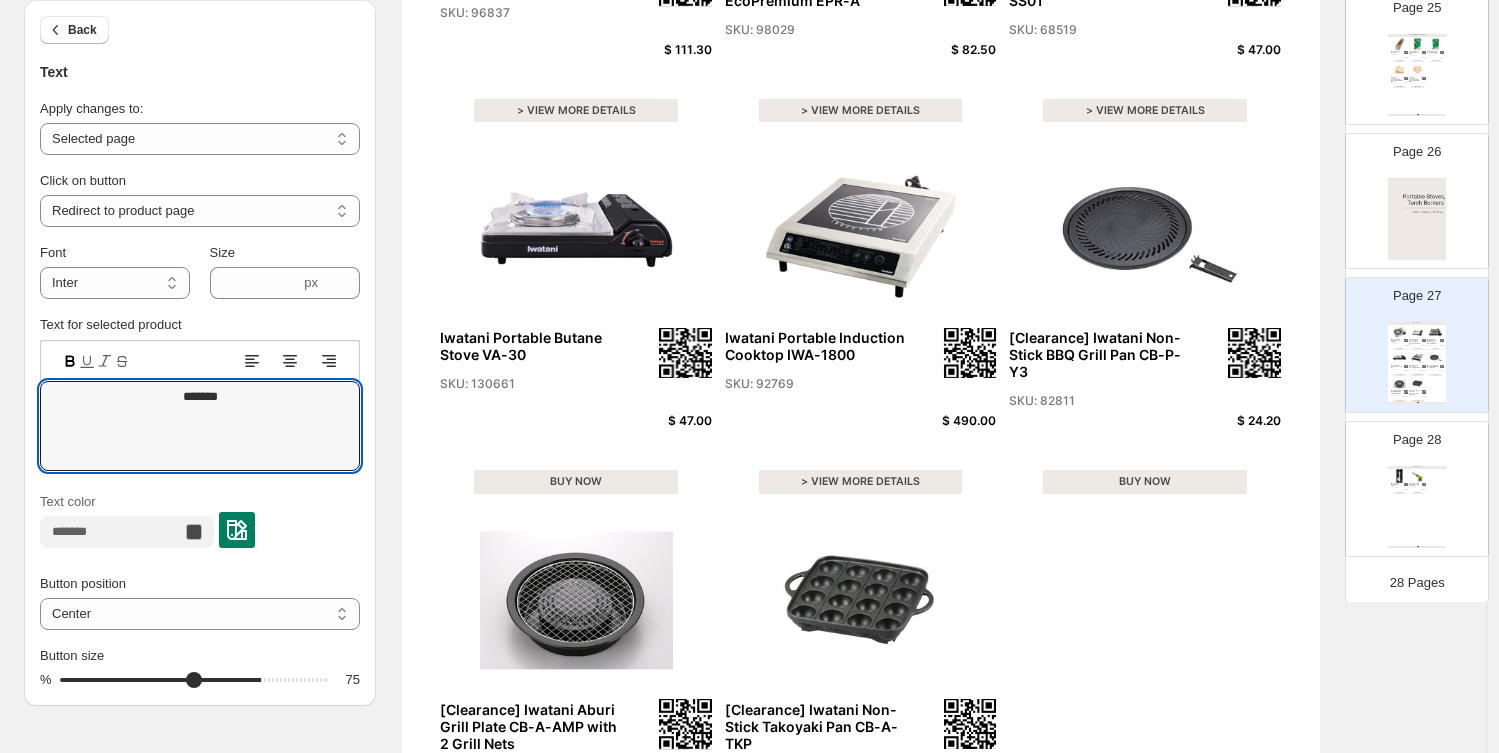 drag, startPoint x: 261, startPoint y: 391, endPoint x: 93, endPoint y: 371, distance: 169.1863 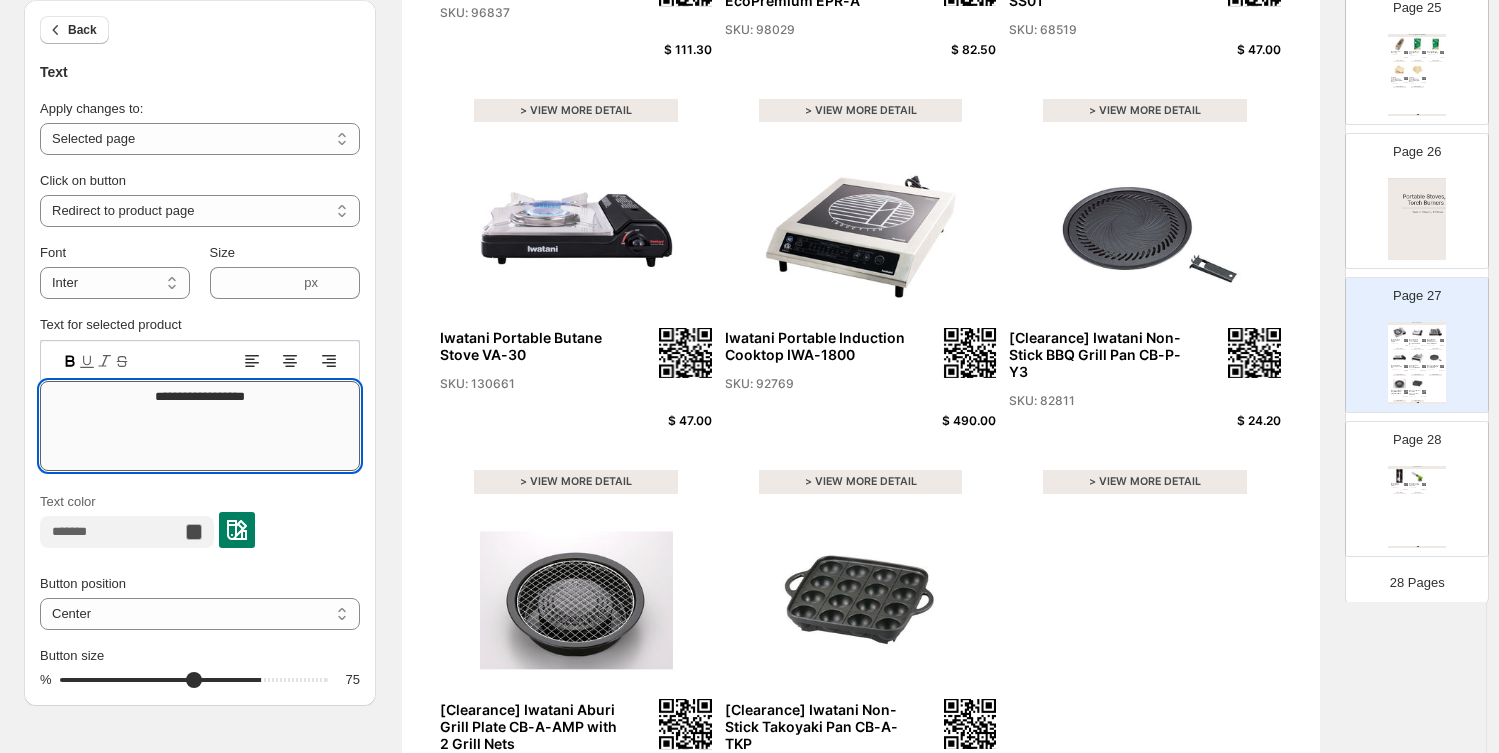 type on "**********" 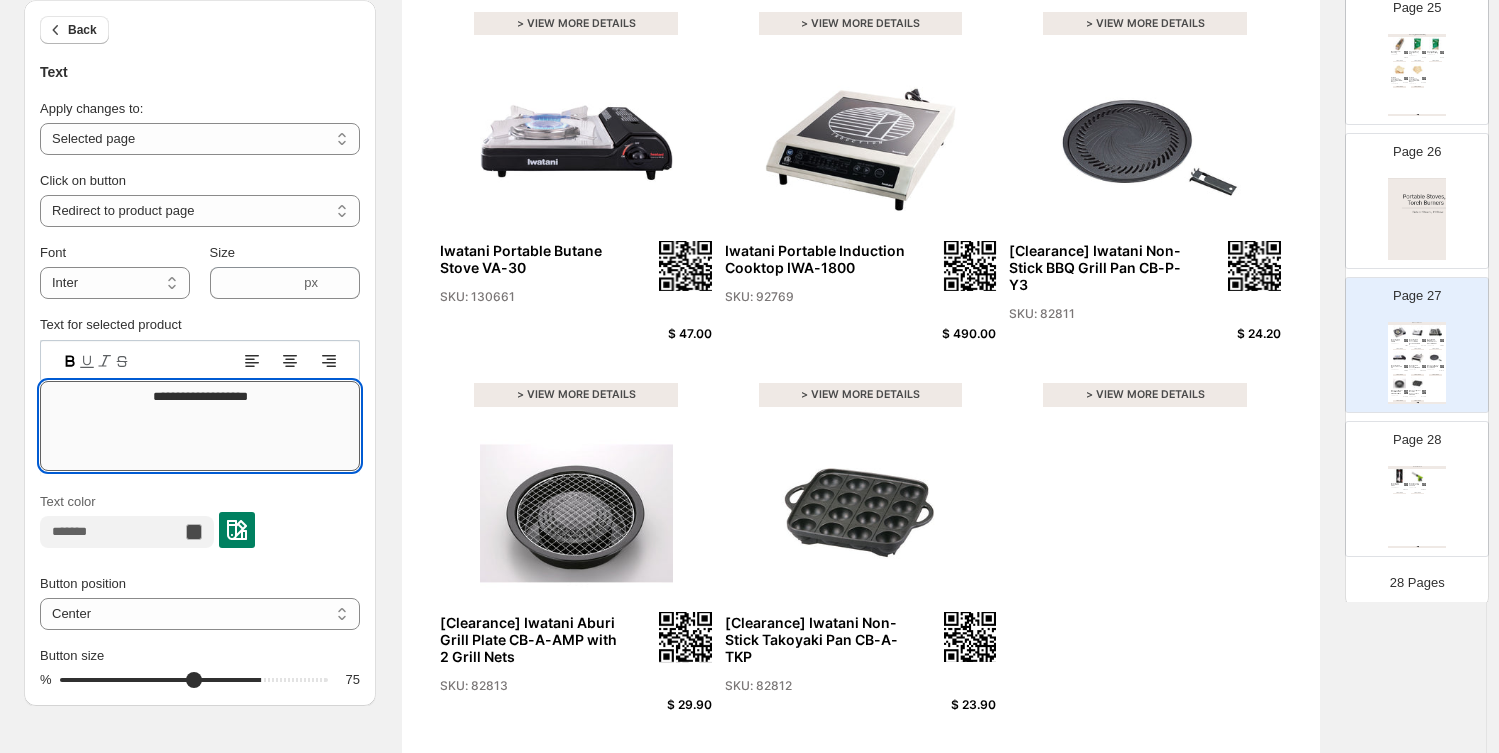 scroll, scrollTop: 555, scrollLeft: 0, axis: vertical 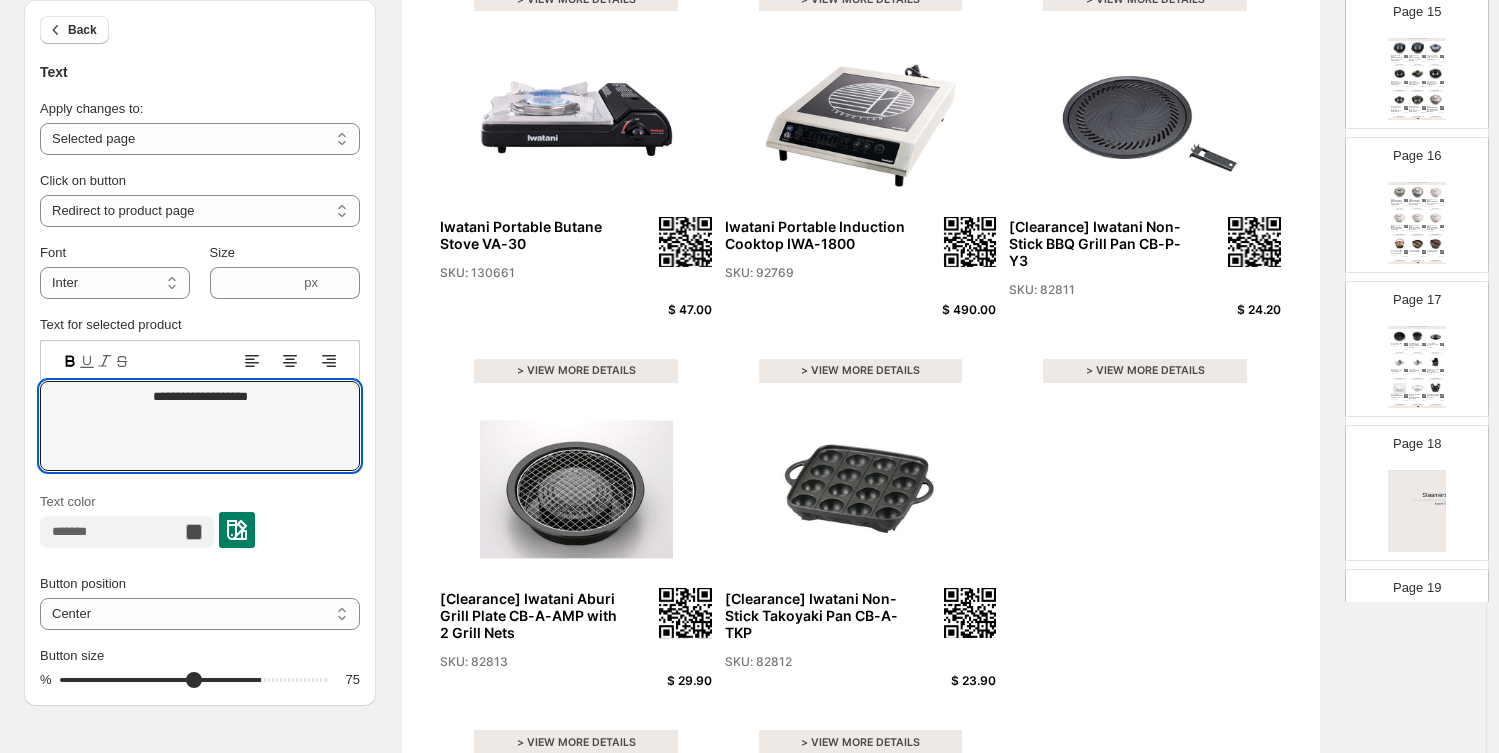 click on "Ginpo Kannyu White [PERSON_NAME] Donabe Clay Pot 47 fl oz / 8" dia SKU:  90175" at bounding box center (1417, 229) 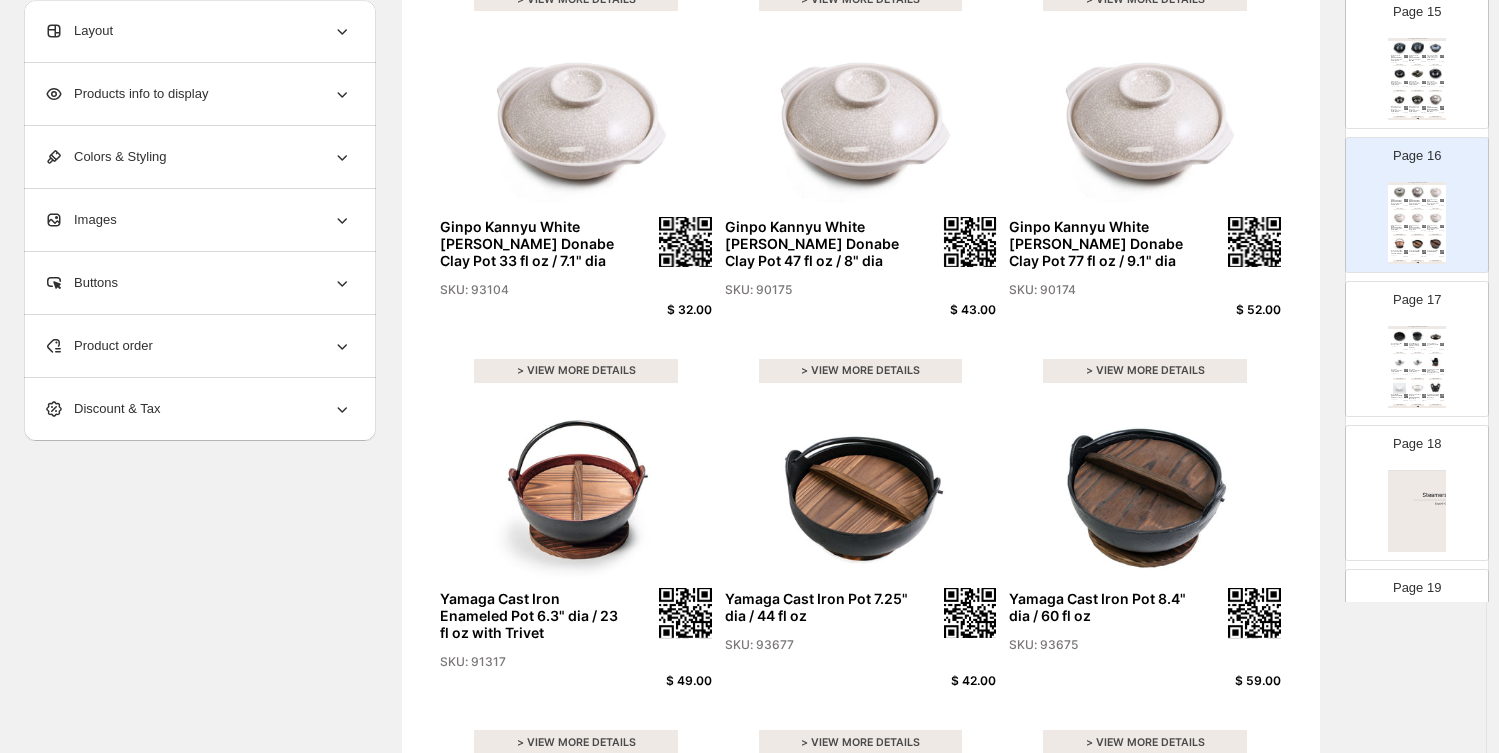 click on "Textured Stainless Steel Pot 23 fl oz / 6.9" dia" at bounding box center (1415, 371) 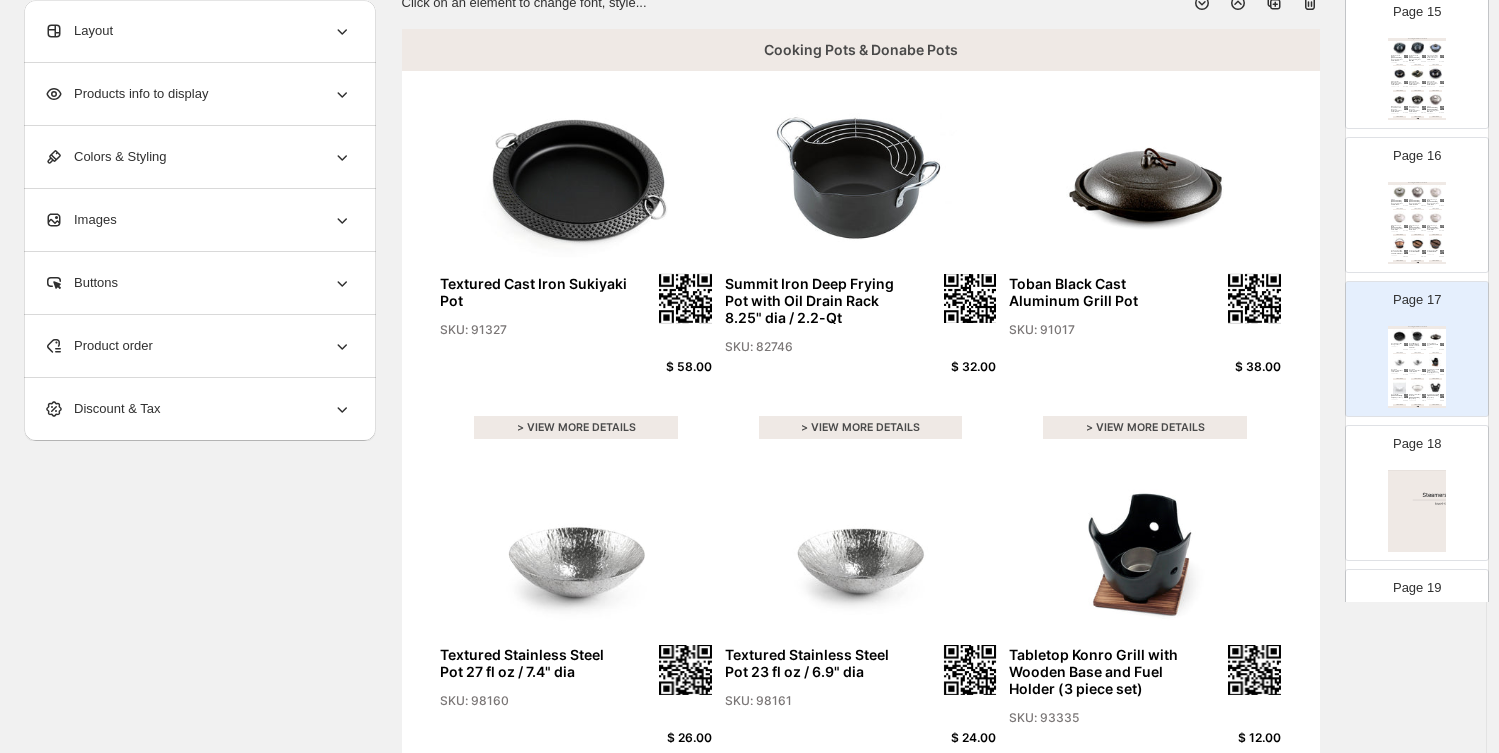 scroll, scrollTop: 6, scrollLeft: 0, axis: vertical 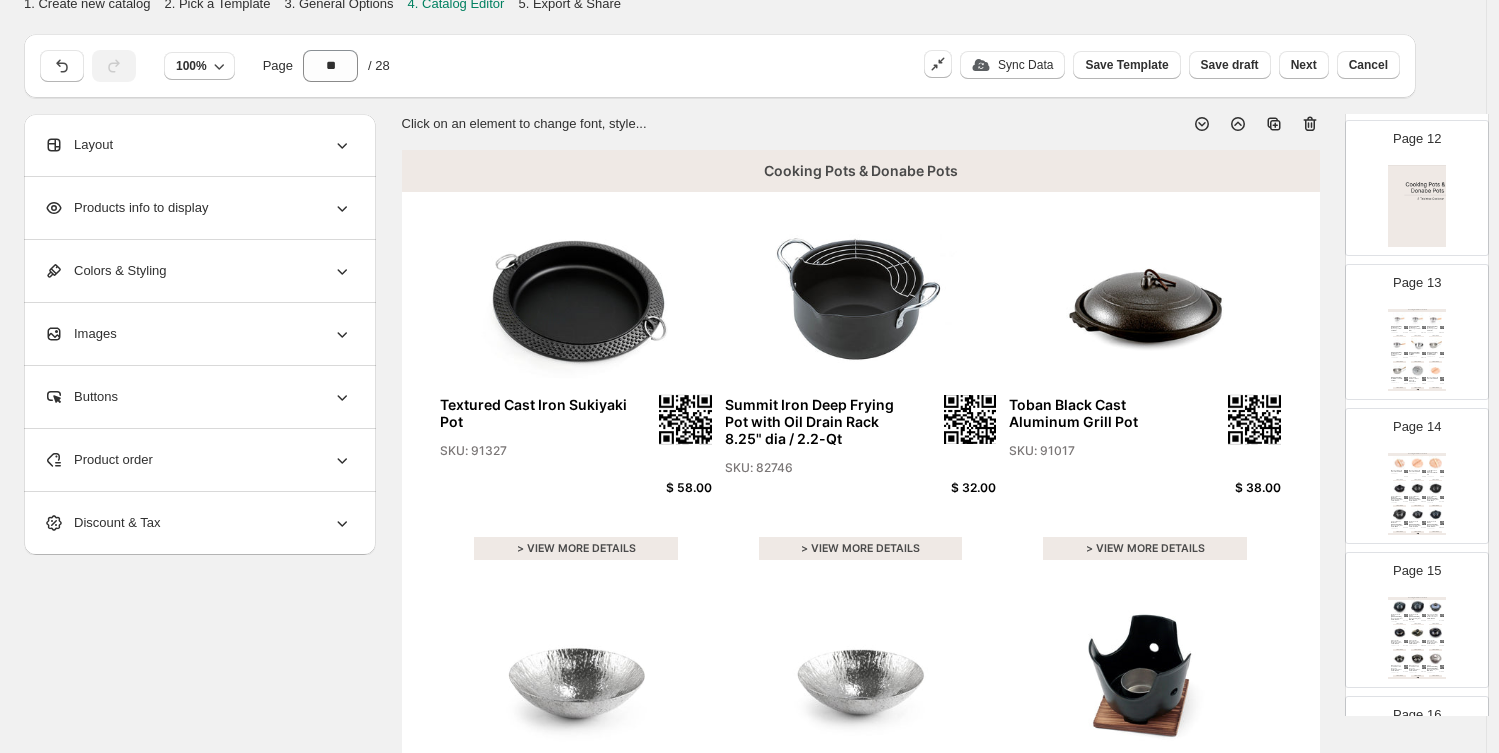 click on "> VIEW MORE DETAILS" at bounding box center (1417, 481) 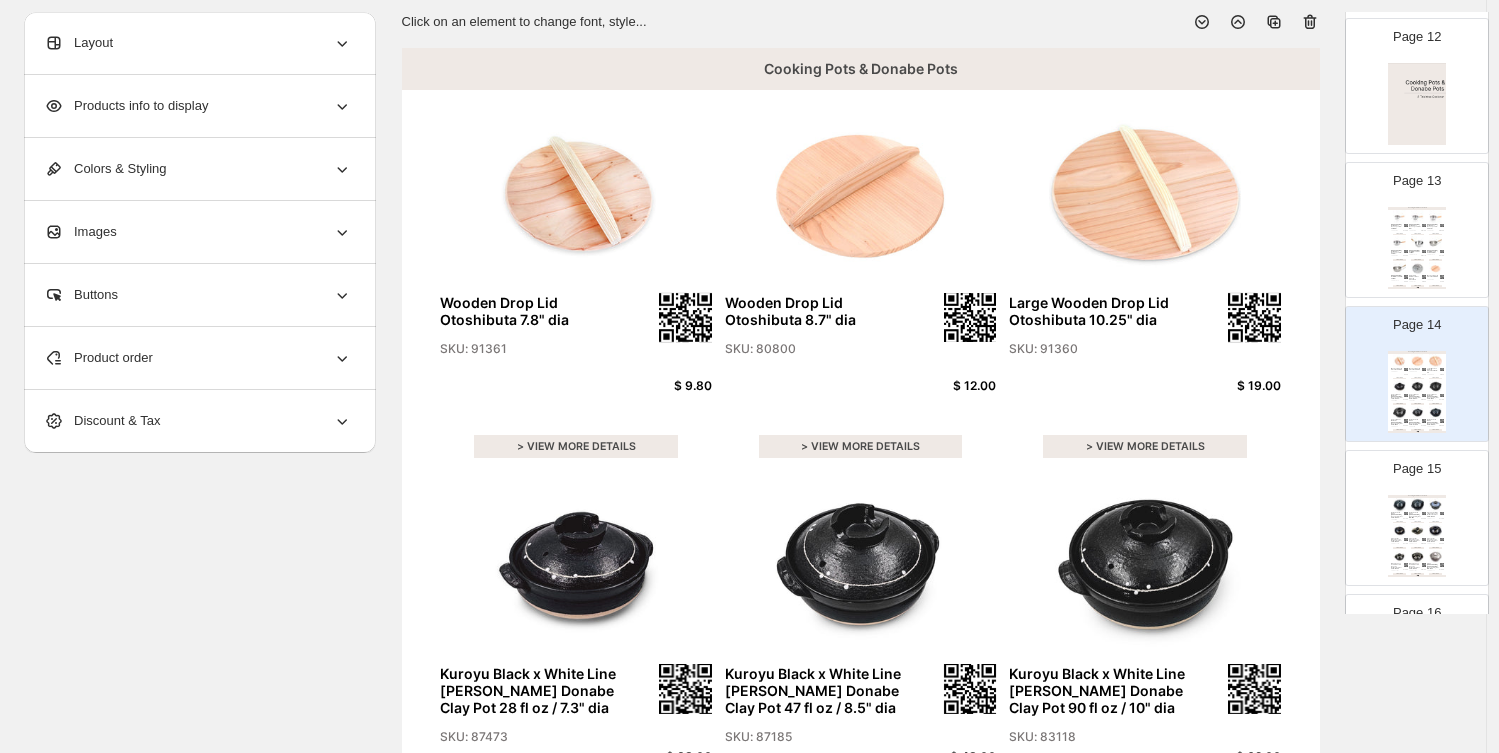 scroll, scrollTop: 6, scrollLeft: 0, axis: vertical 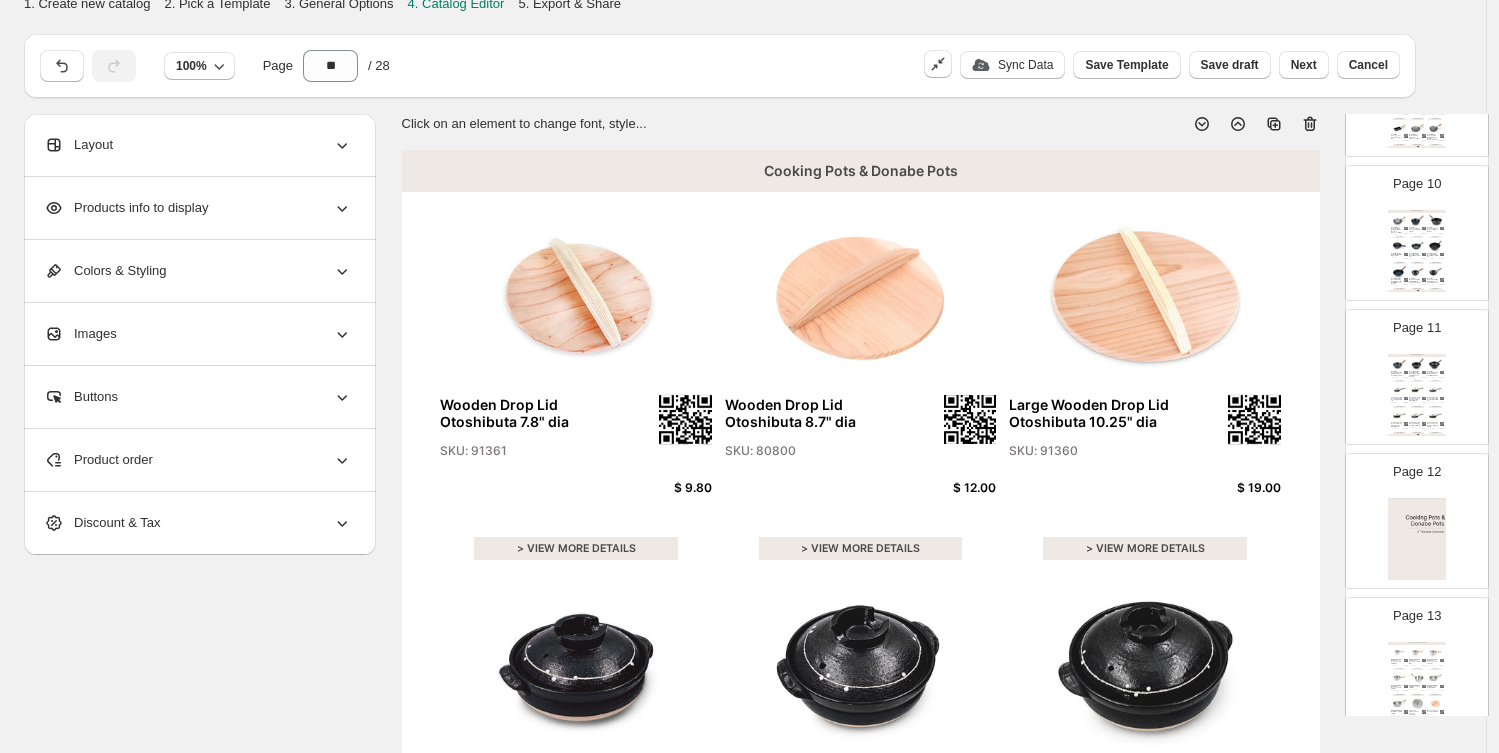 click at bounding box center [1417, 363] 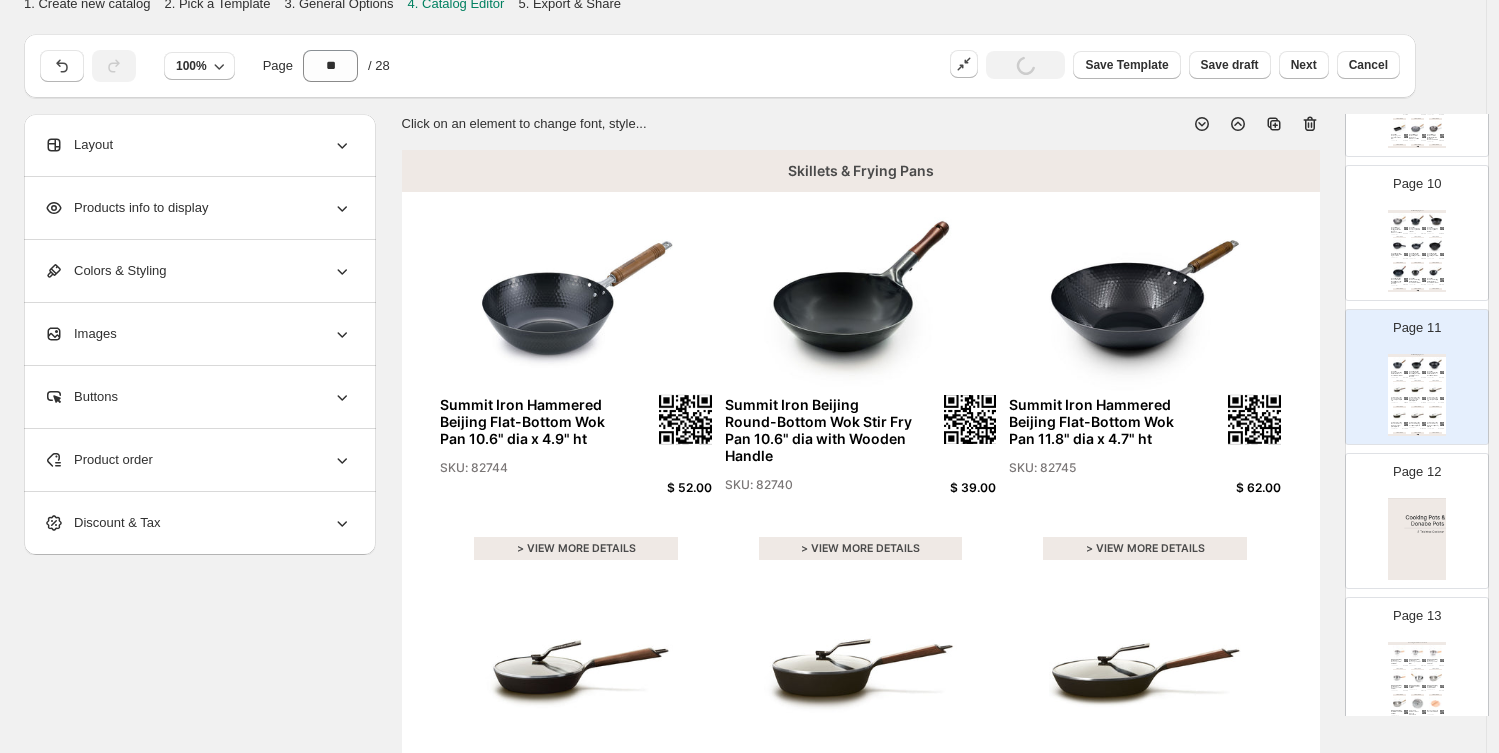 click on "SKU:  82734" at bounding box center (1433, 258) 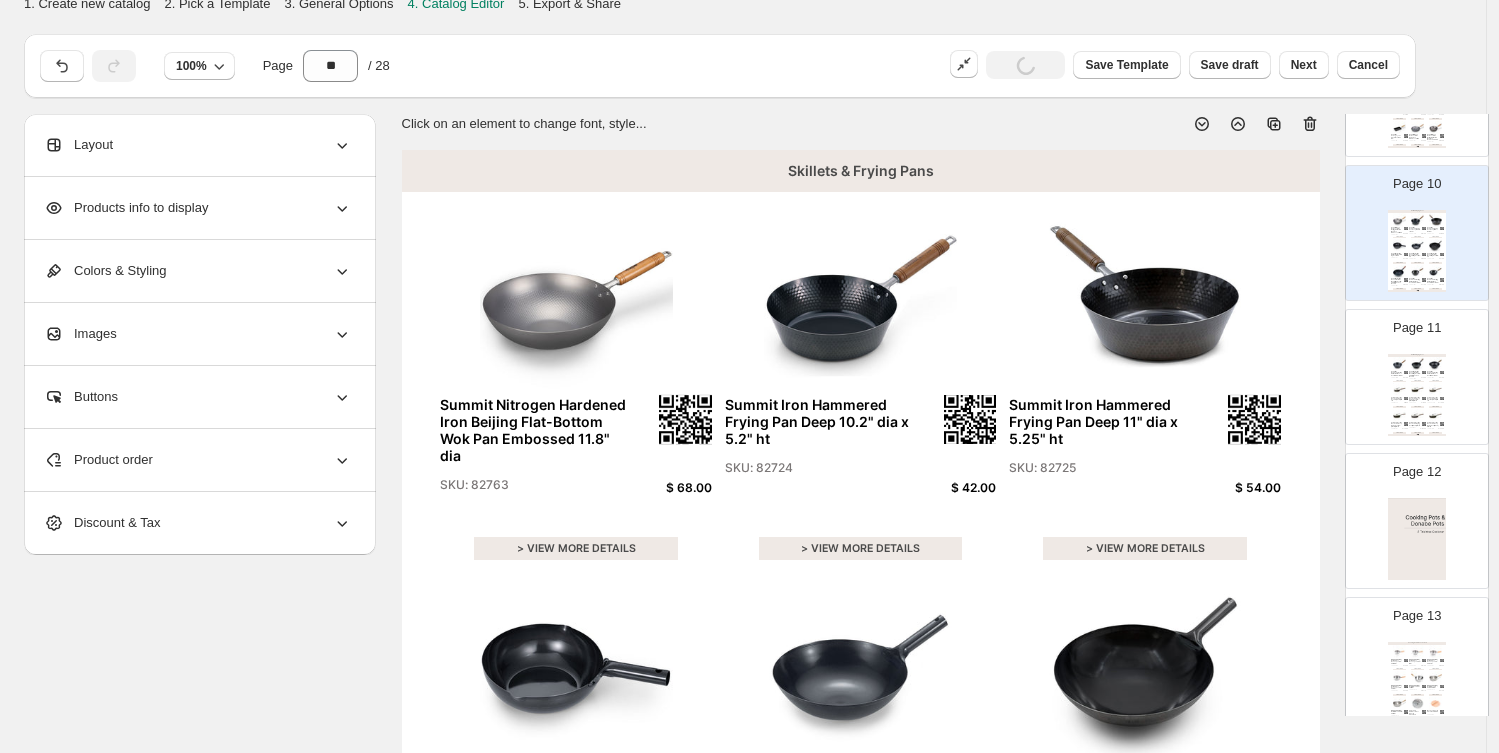 scroll, scrollTop: 0, scrollLeft: 0, axis: both 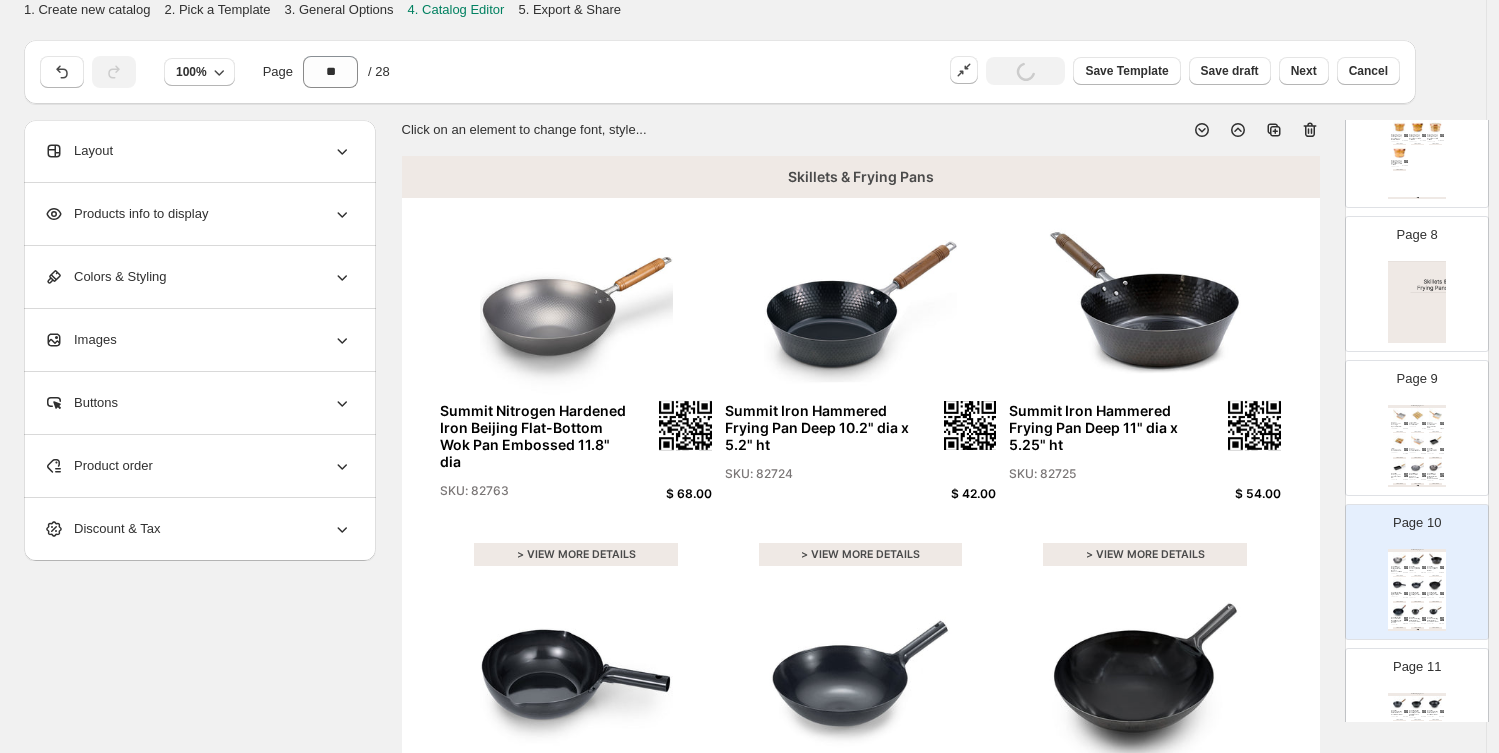click on "> VIEW MORE DETAILS" at bounding box center (1417, 433) 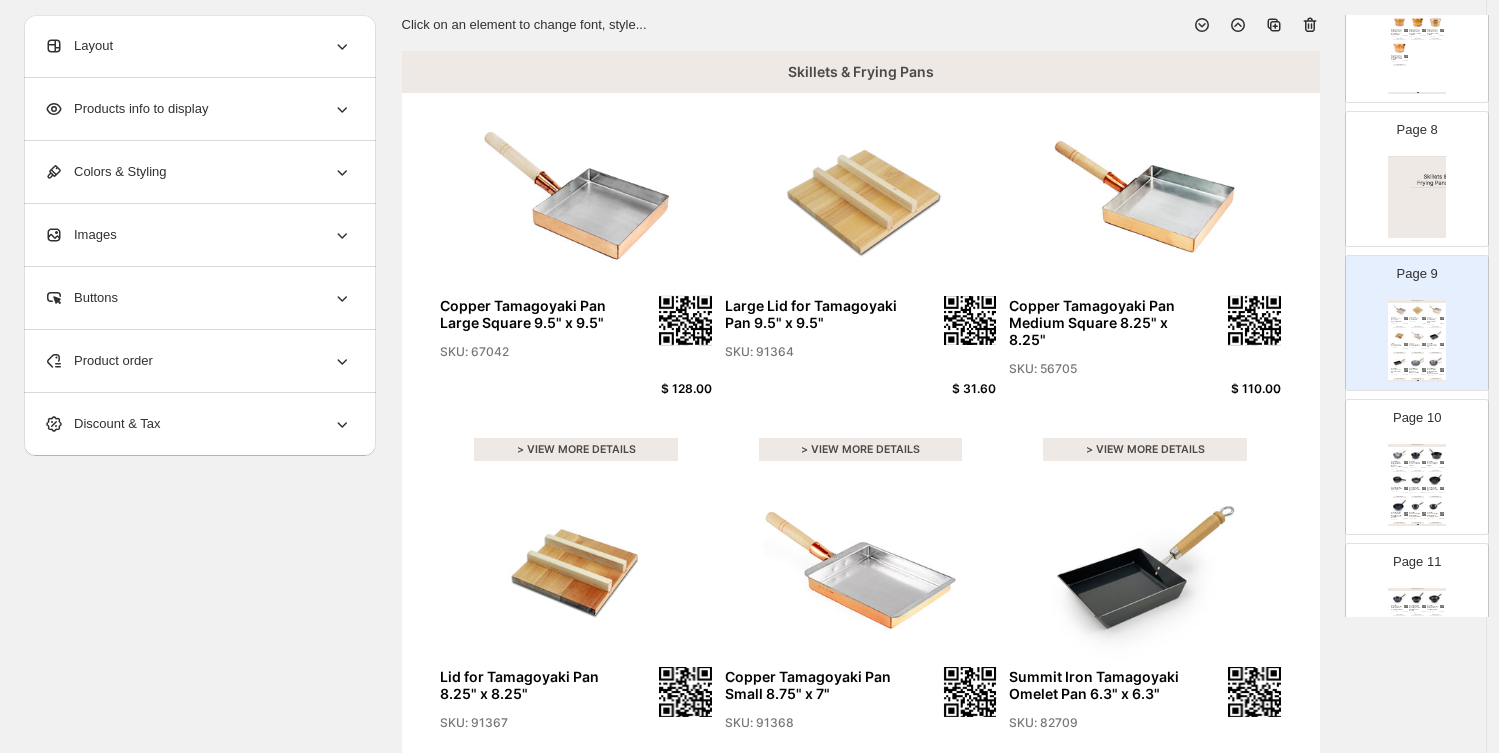 scroll, scrollTop: 0, scrollLeft: 0, axis: both 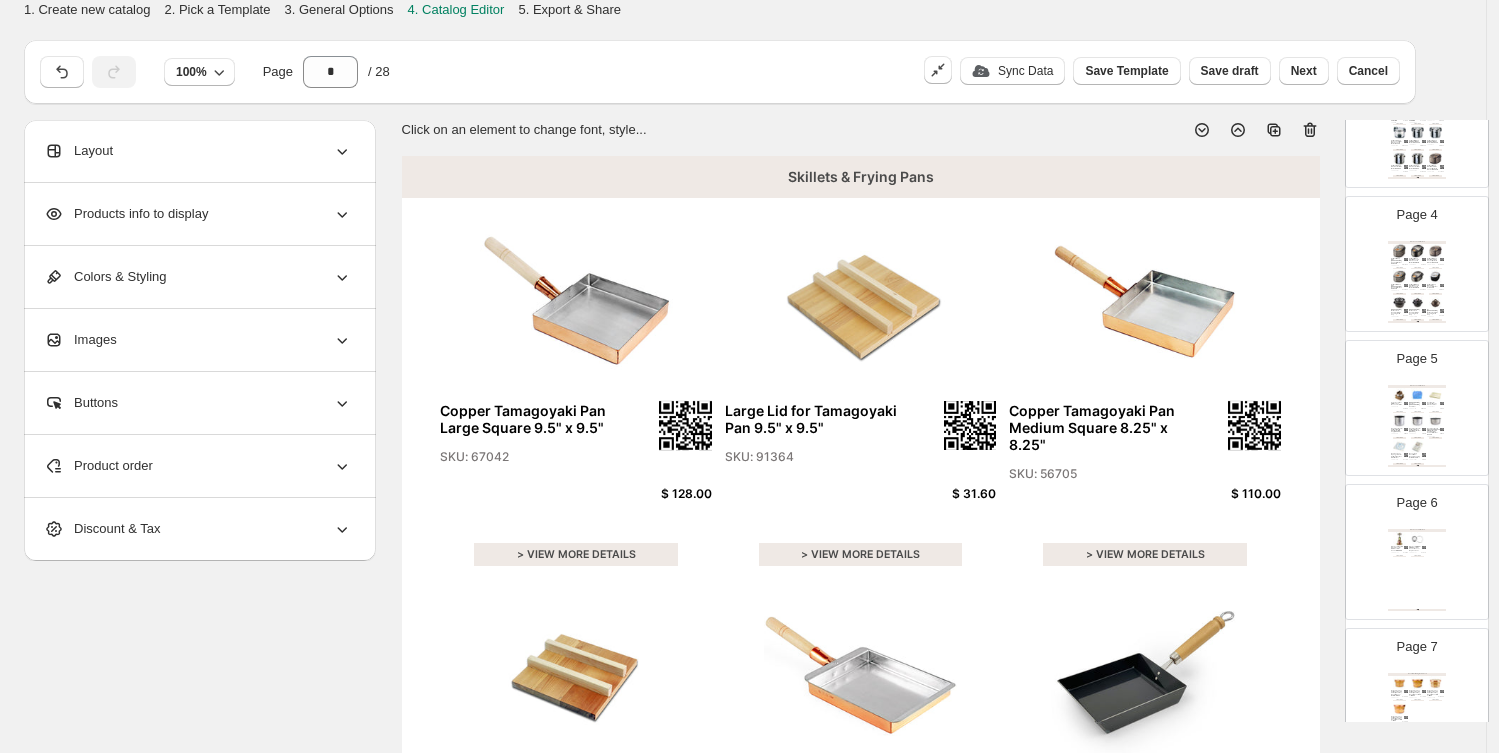 click on "SKU:  89214" at bounding box center (1415, 408) 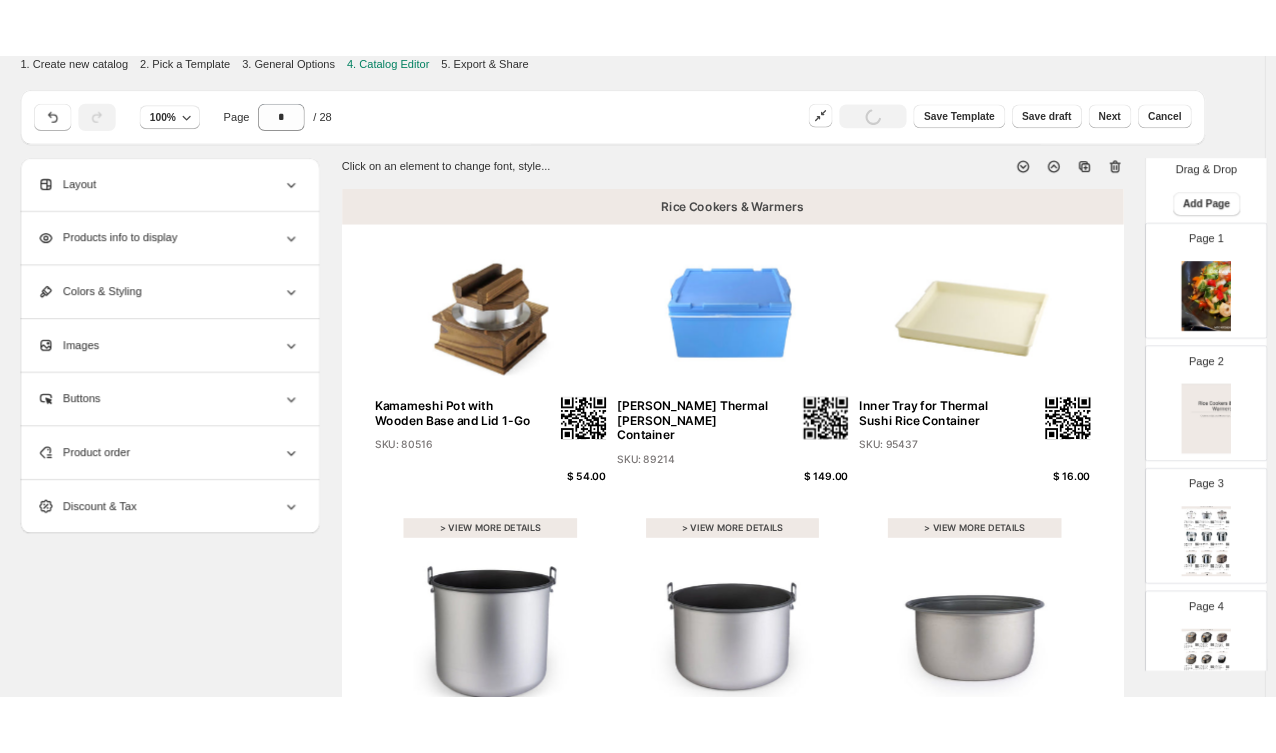 scroll, scrollTop: 0, scrollLeft: 0, axis: both 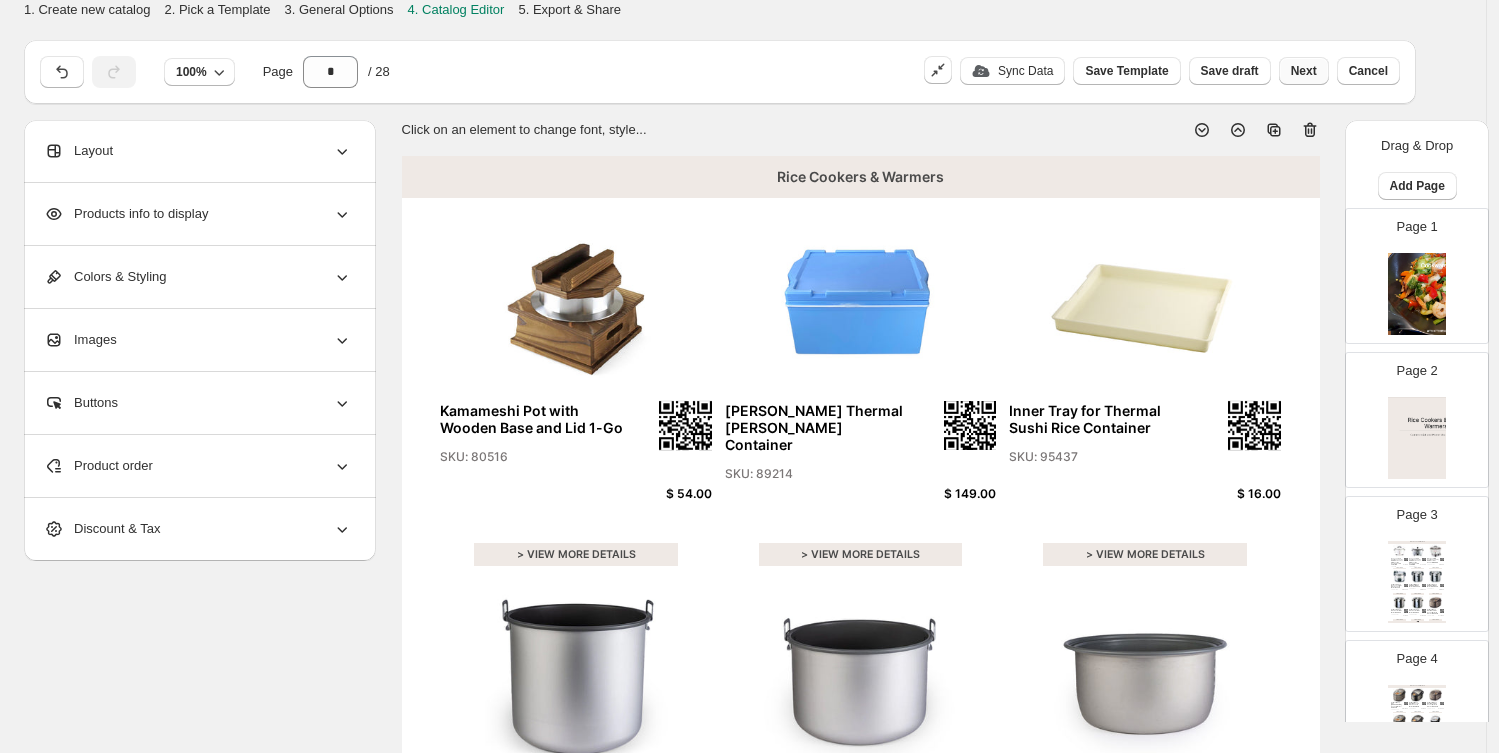 click on "Next" at bounding box center [1304, 71] 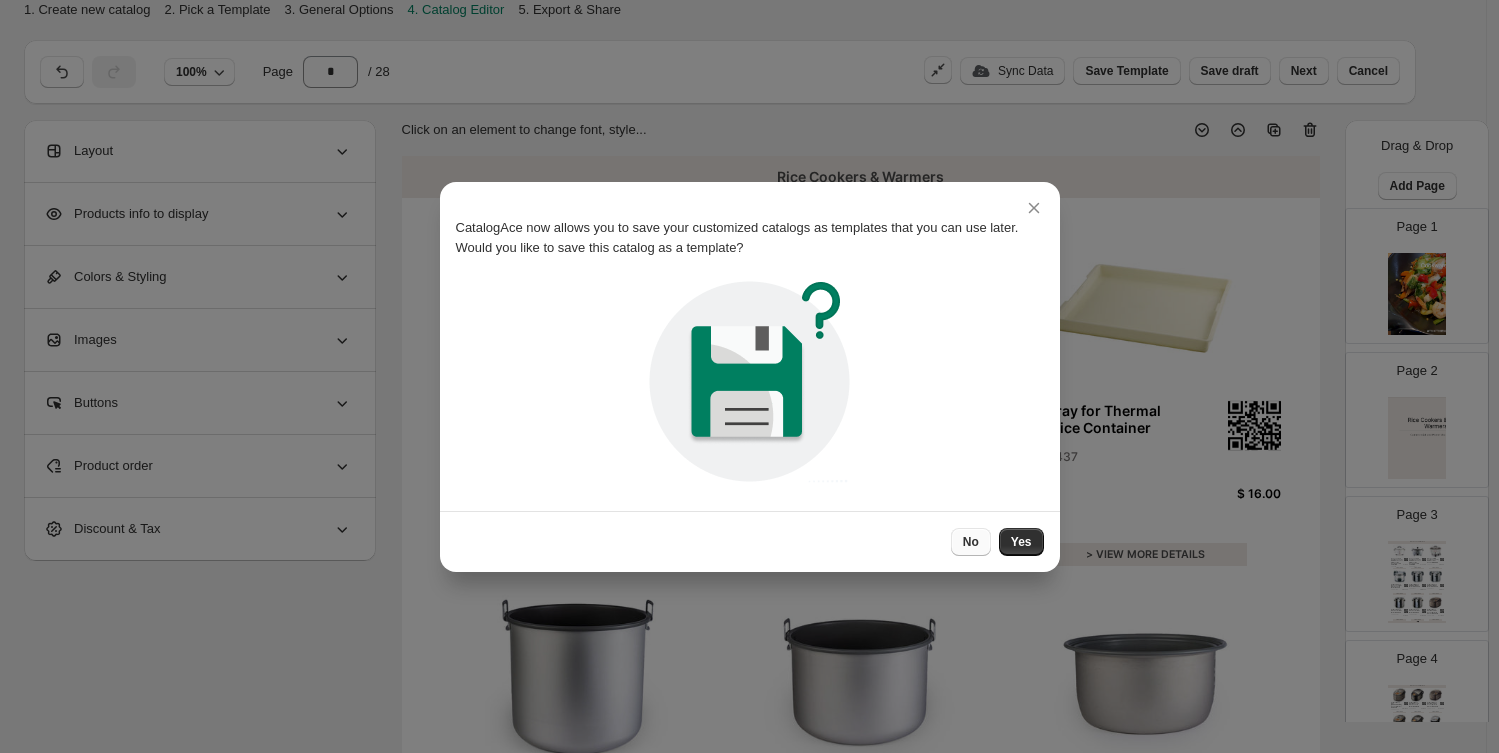 click on "No" at bounding box center [971, 542] 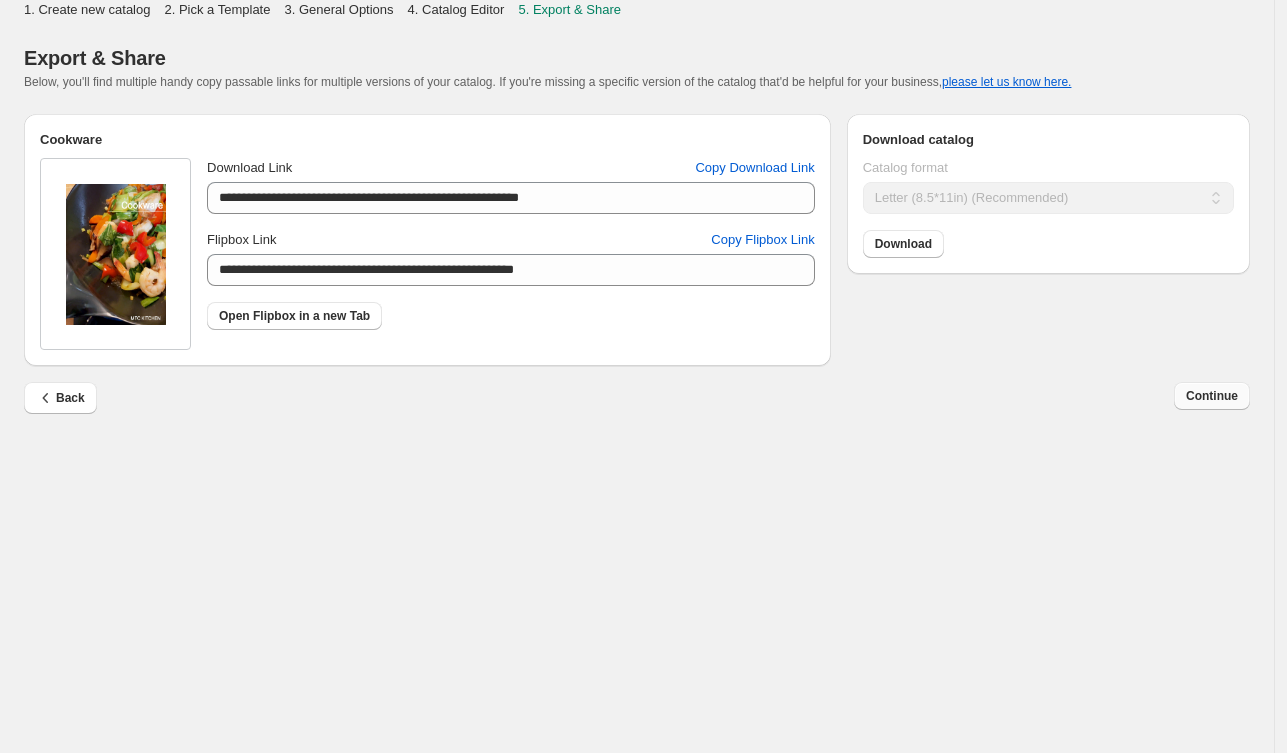 click on "Continue" at bounding box center [1212, 396] 